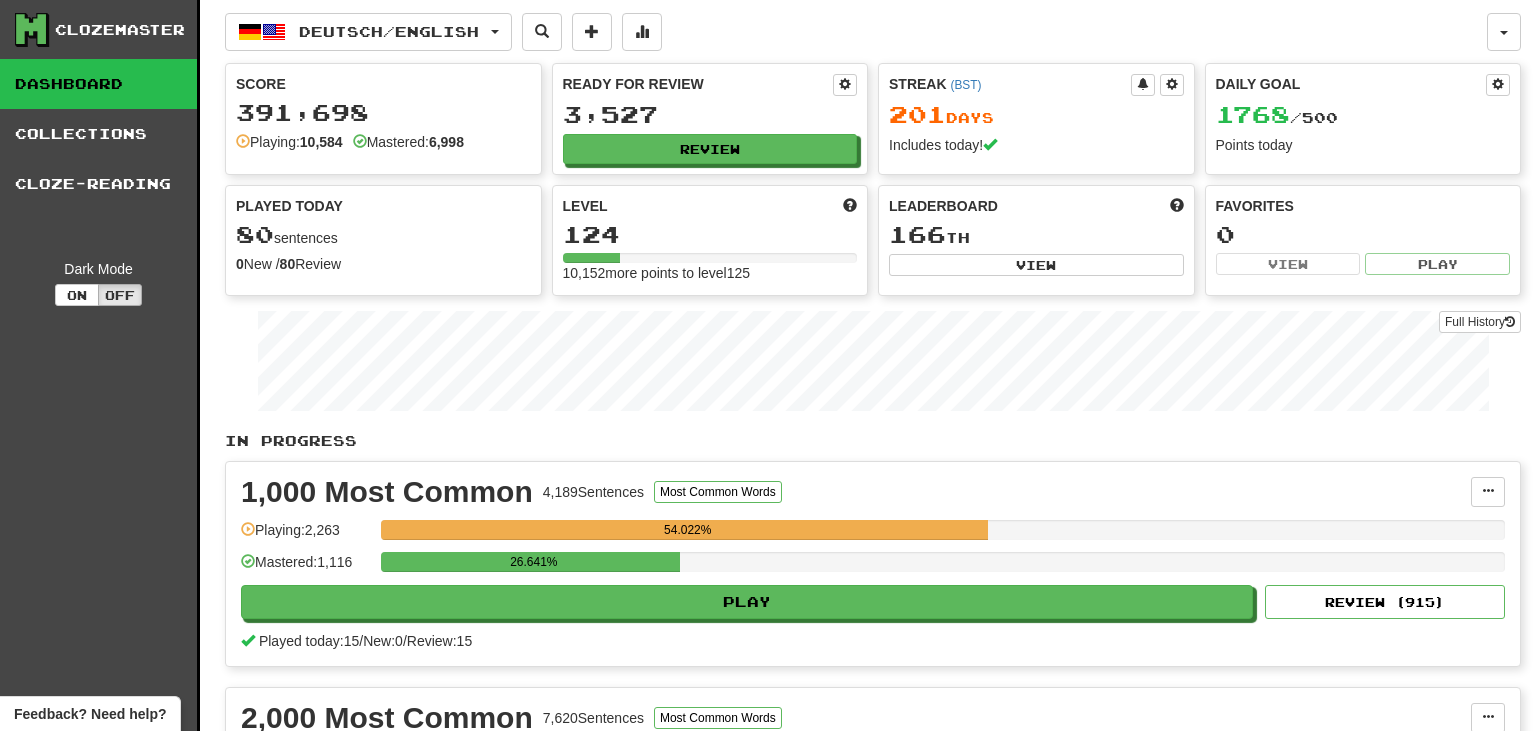 scroll, scrollTop: 0, scrollLeft: 0, axis: both 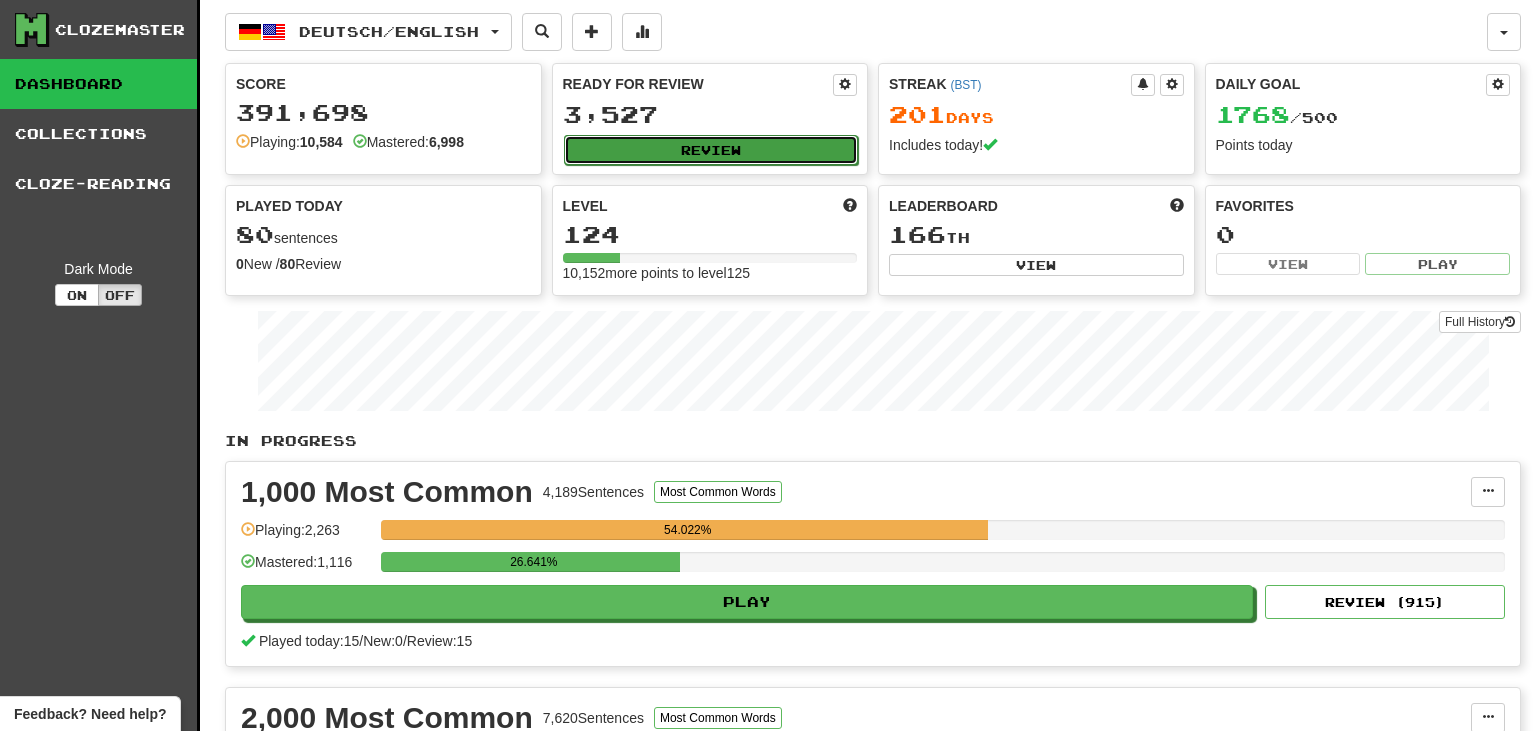 click on "Review" at bounding box center (711, 150) 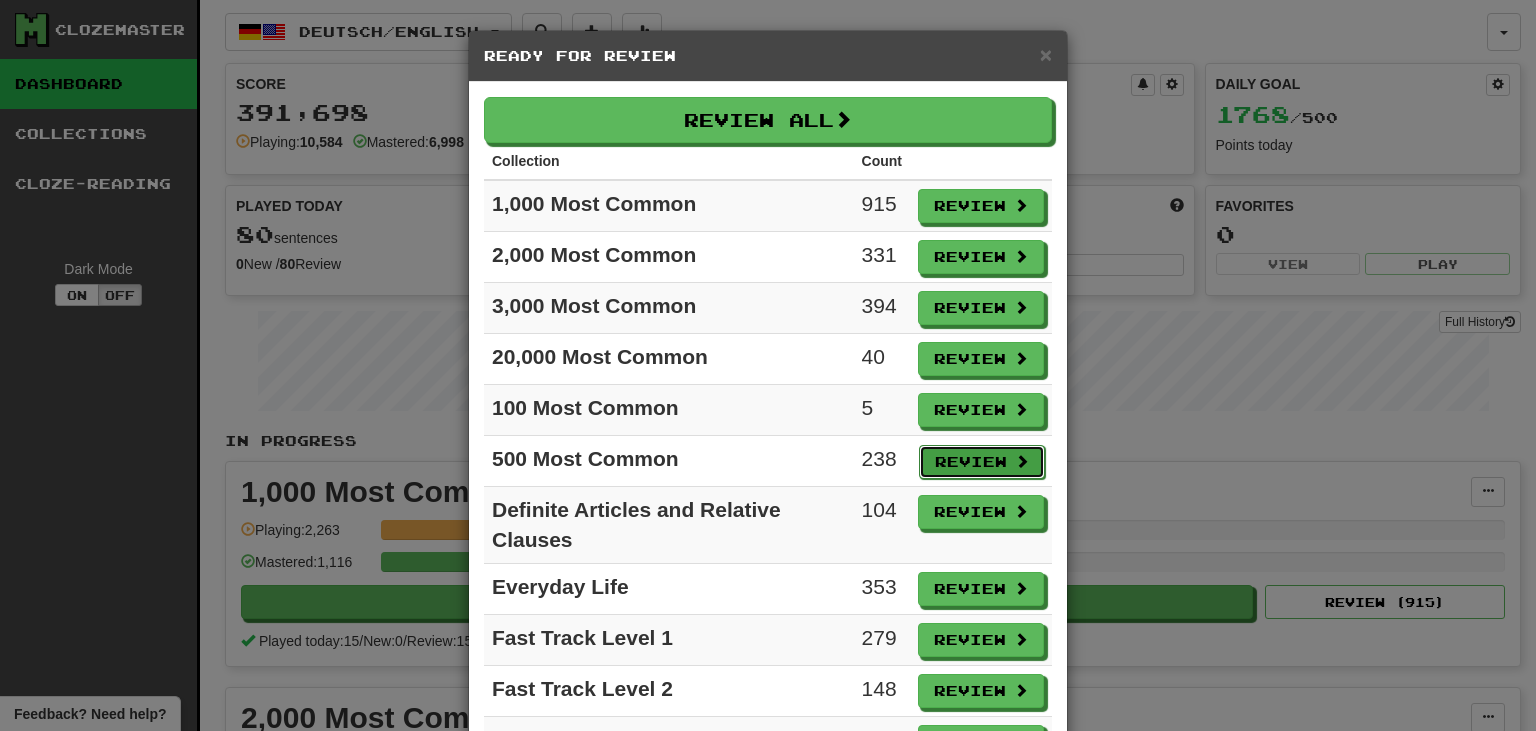 click on "Review" at bounding box center (982, 462) 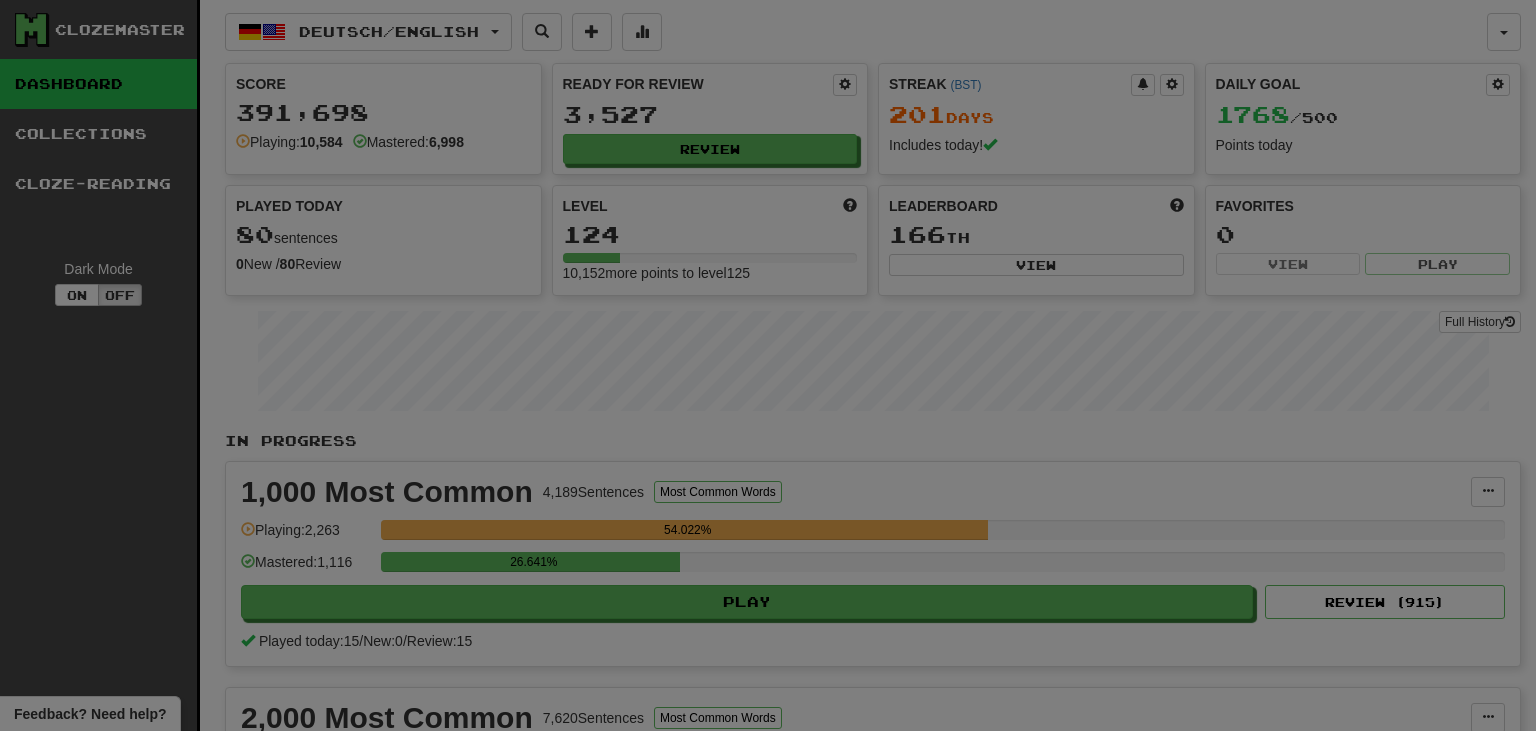 select on "********" 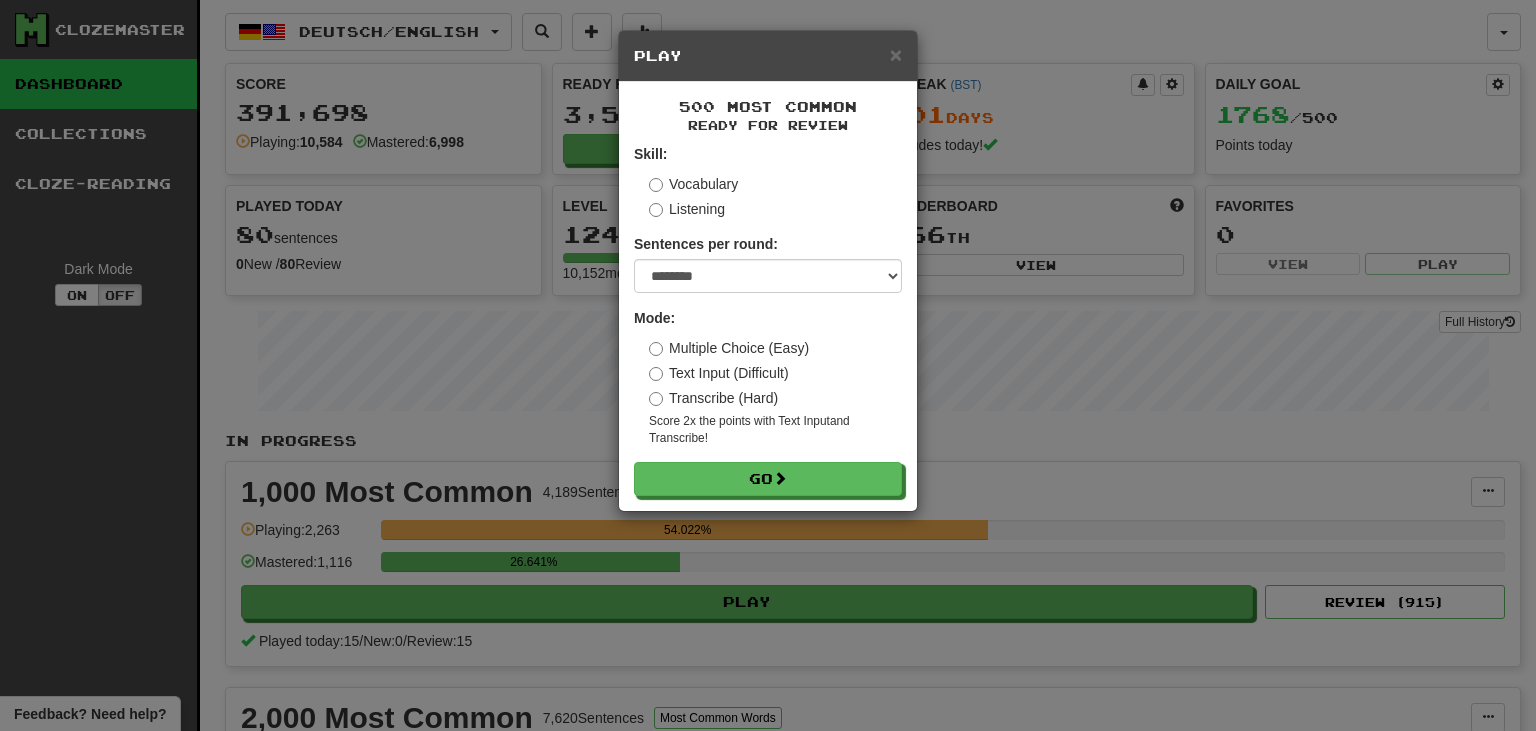 click on "Transcribe (Hard)" at bounding box center [713, 398] 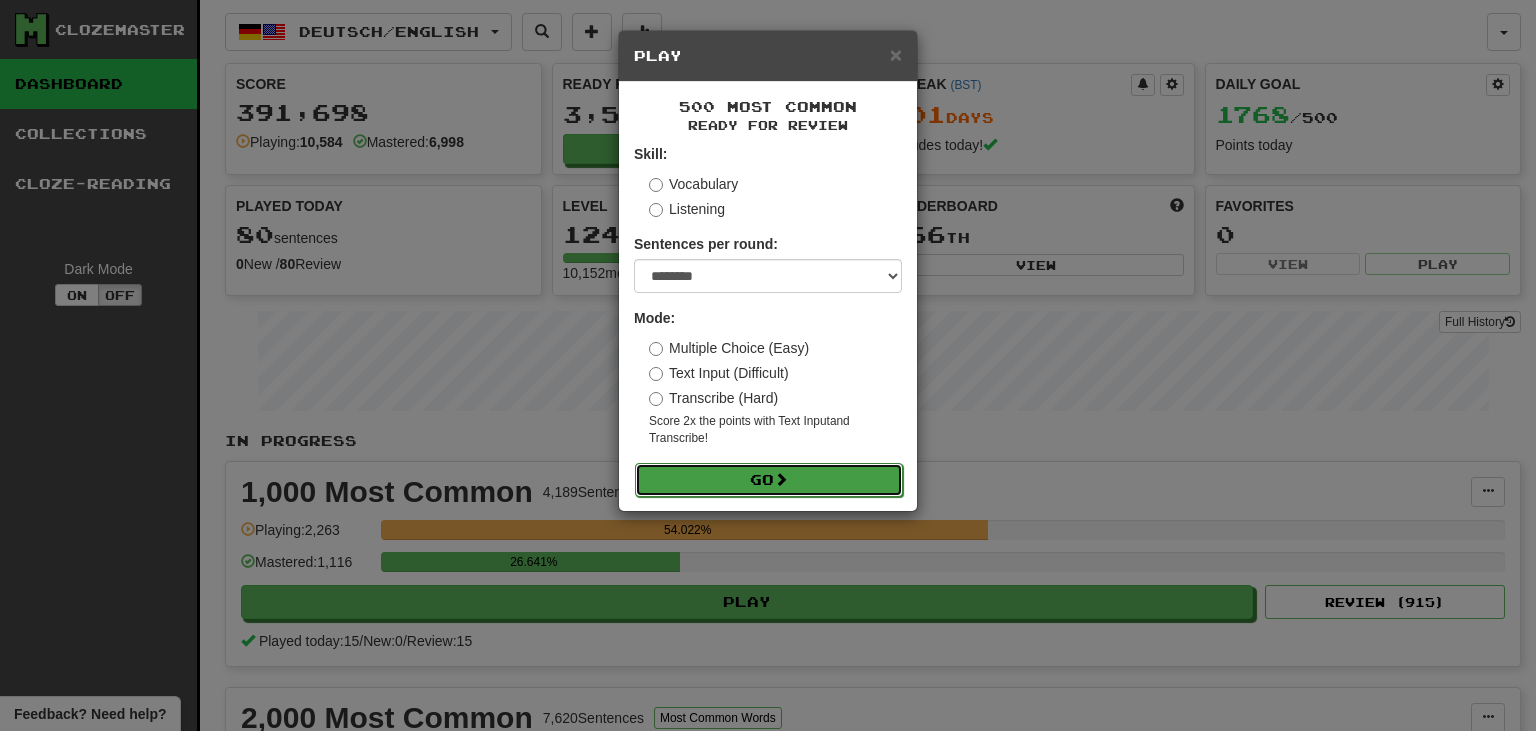 click on "Go" at bounding box center [769, 480] 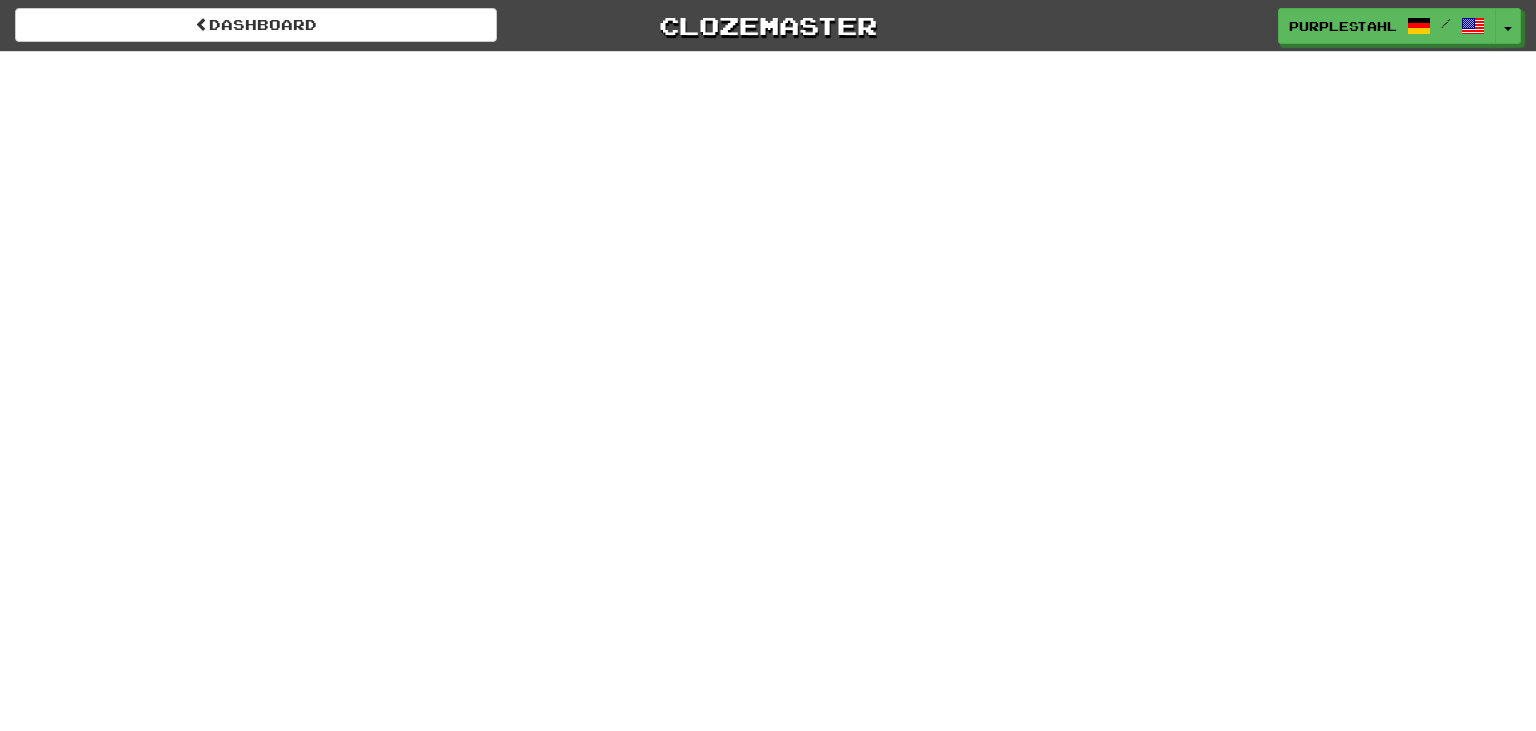 scroll, scrollTop: 0, scrollLeft: 0, axis: both 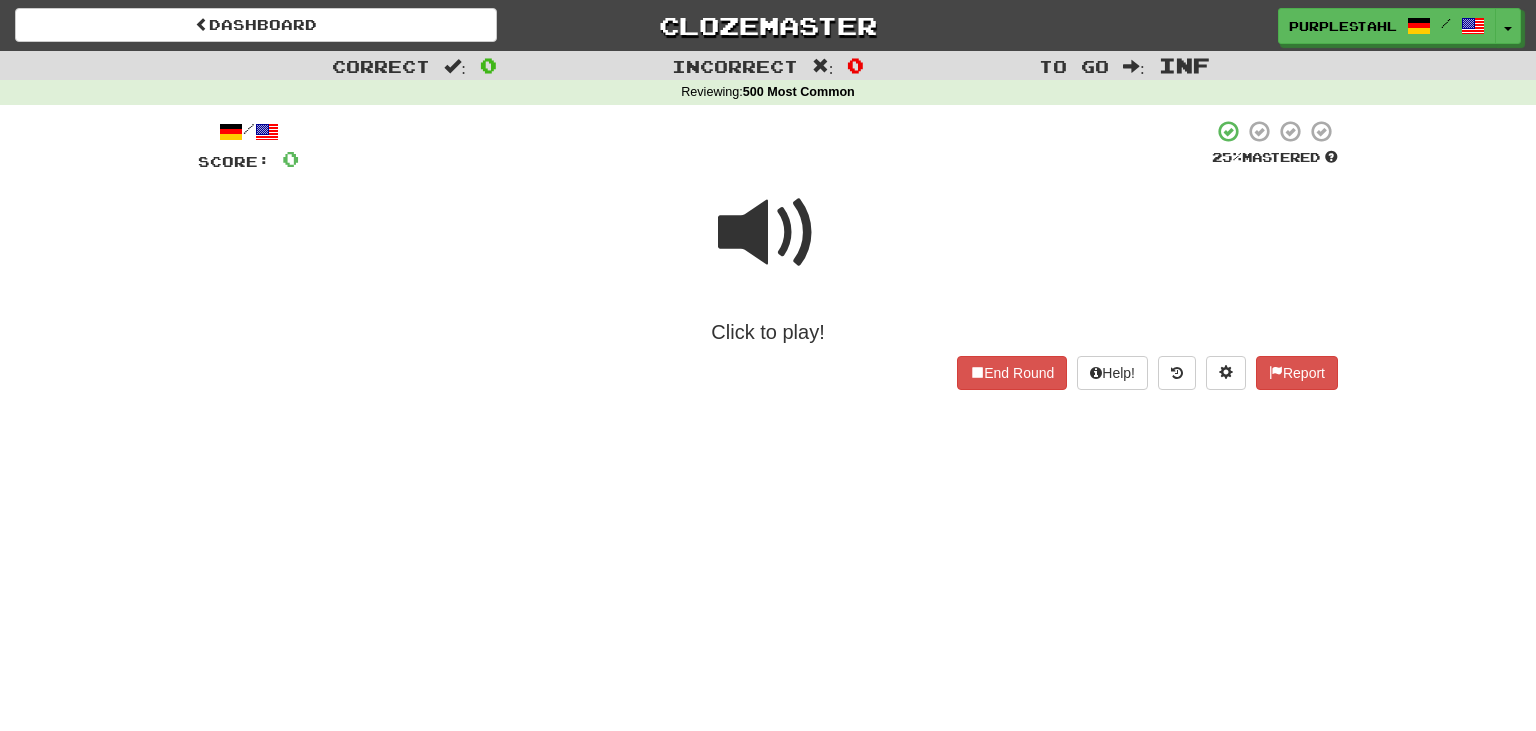 click at bounding box center [768, 233] 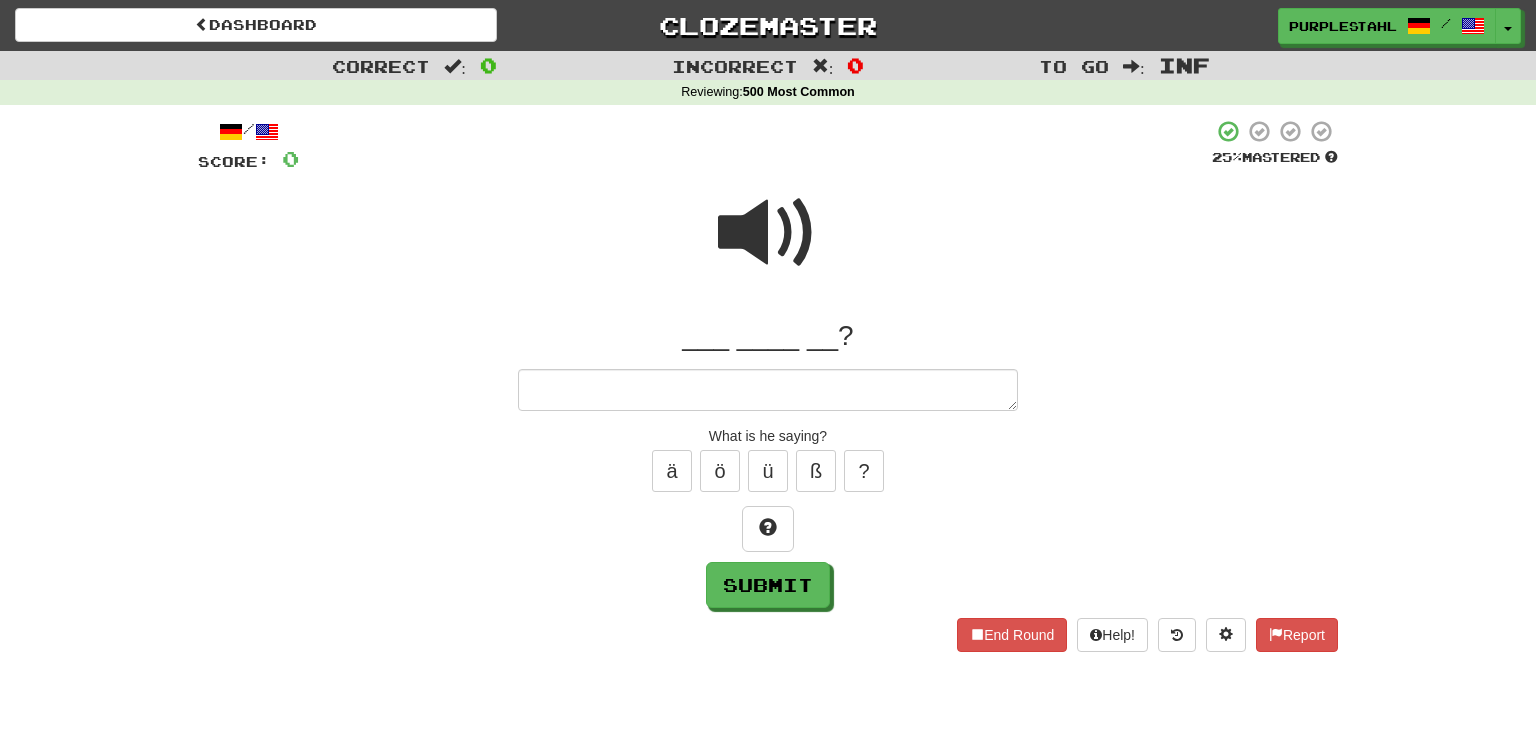 type on "*" 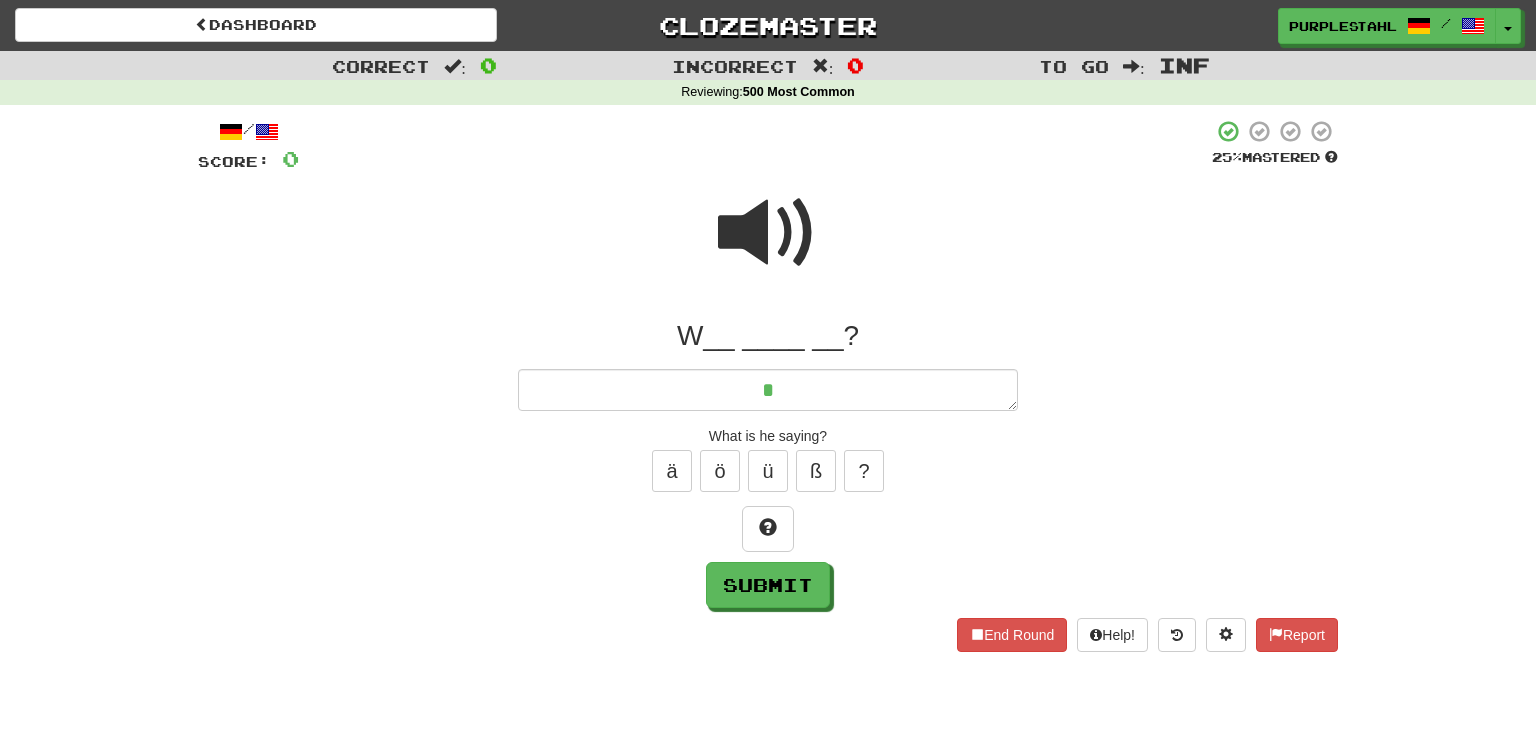 type on "*" 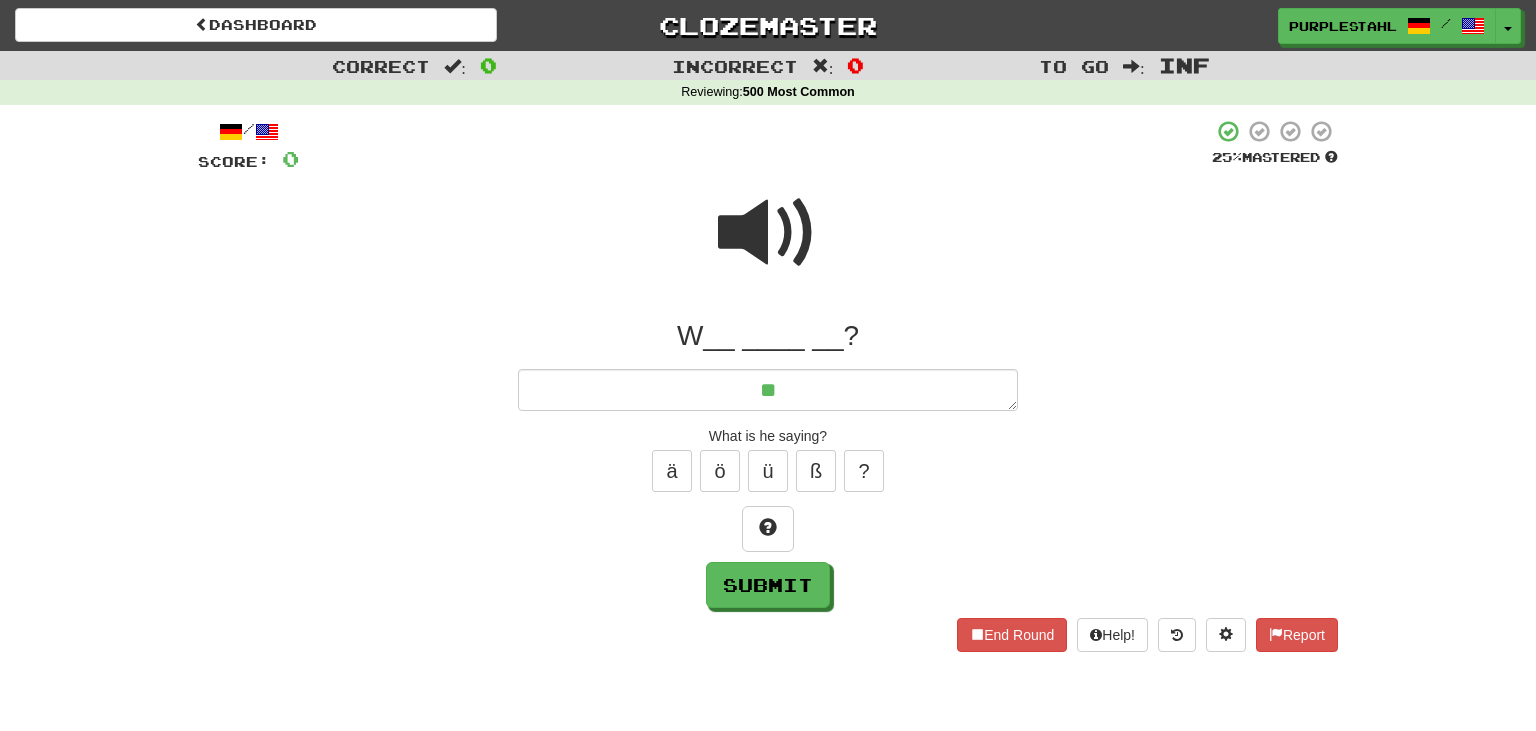 type on "*" 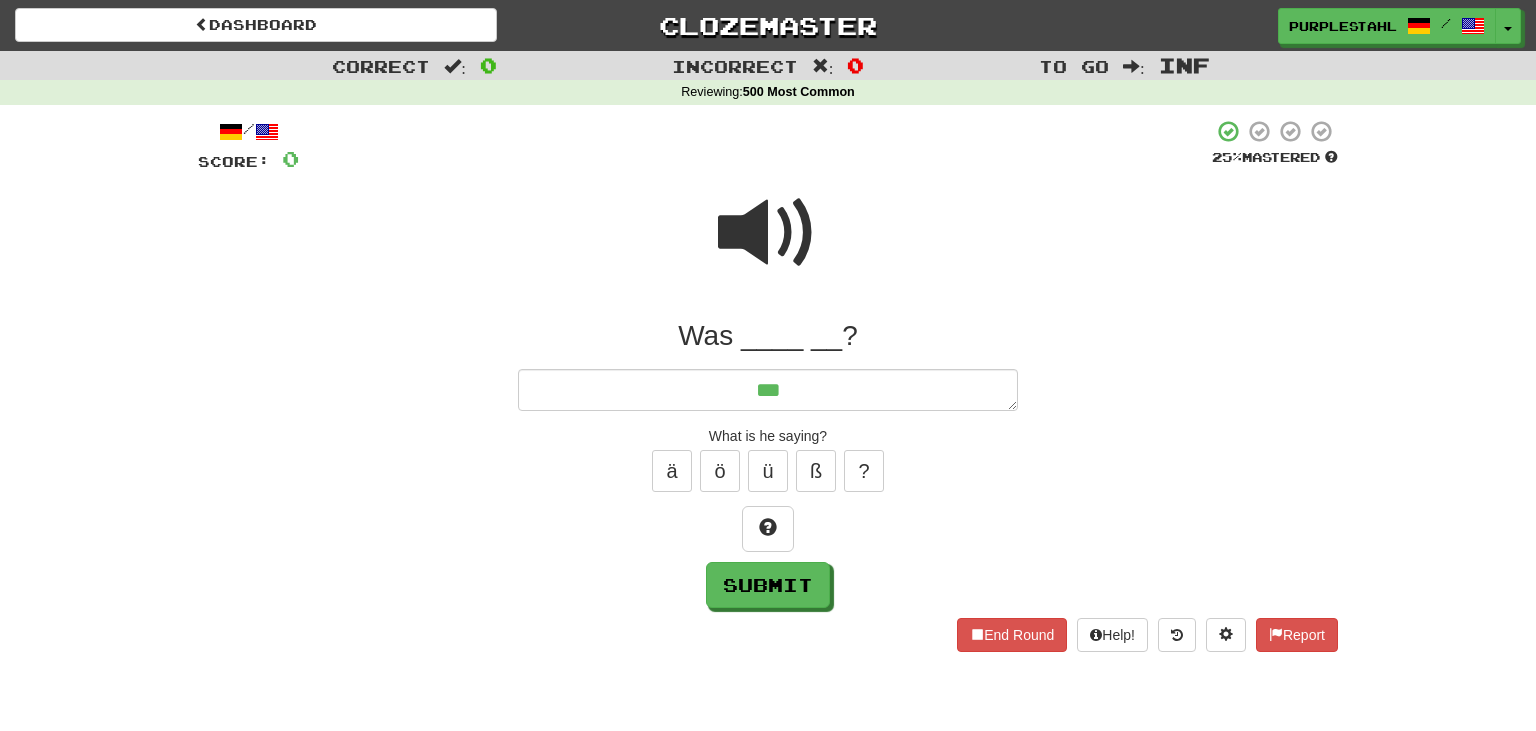 type on "*" 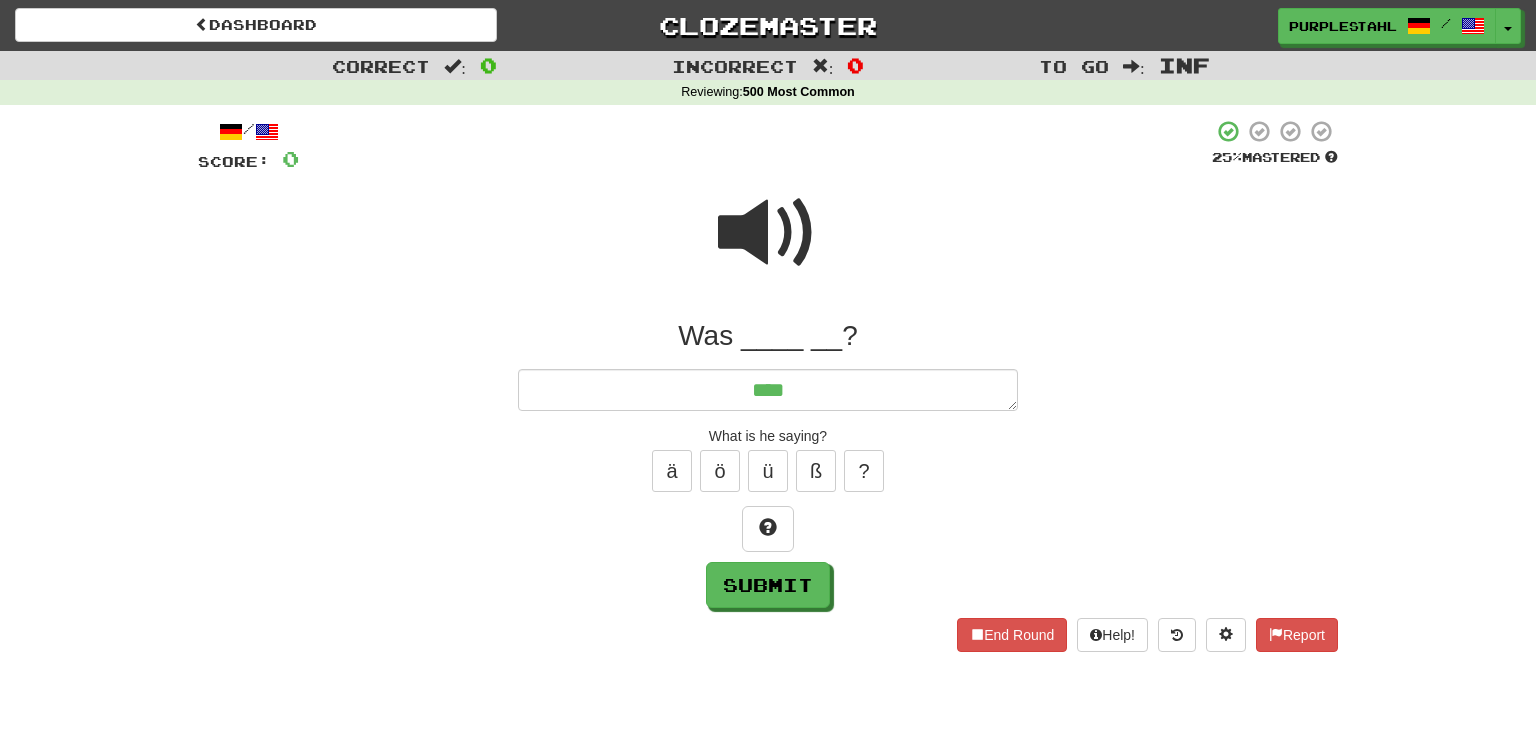 type on "*" 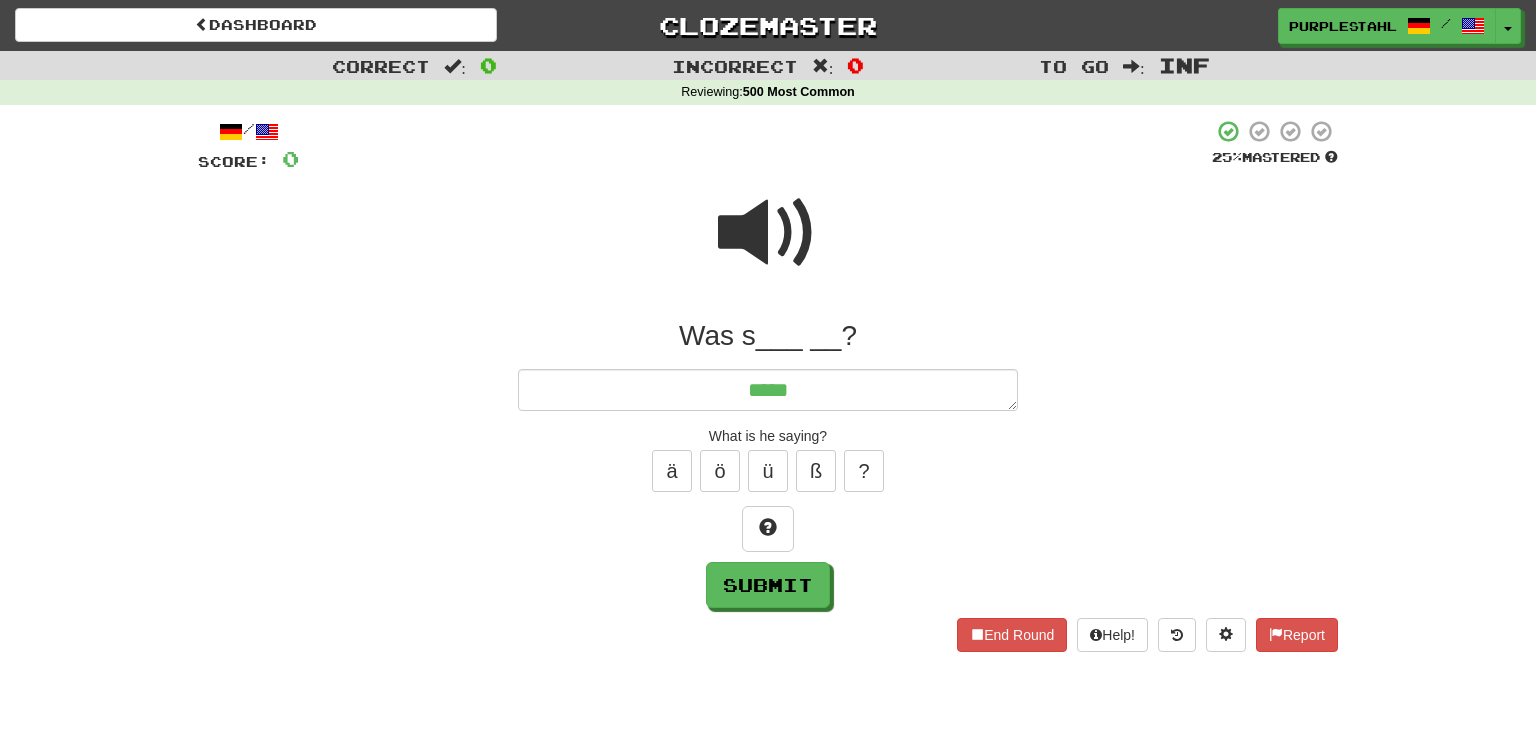 type on "*" 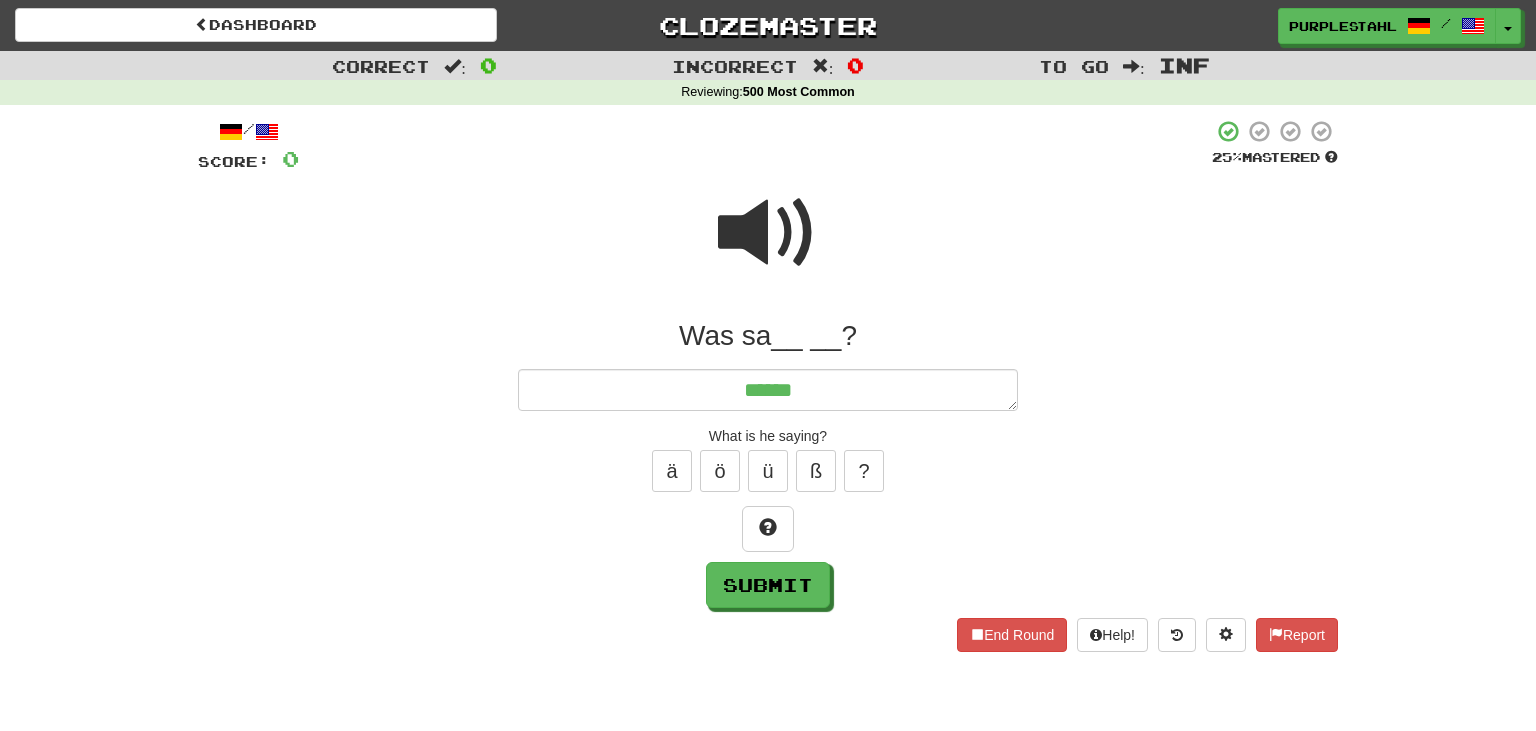 type on "*" 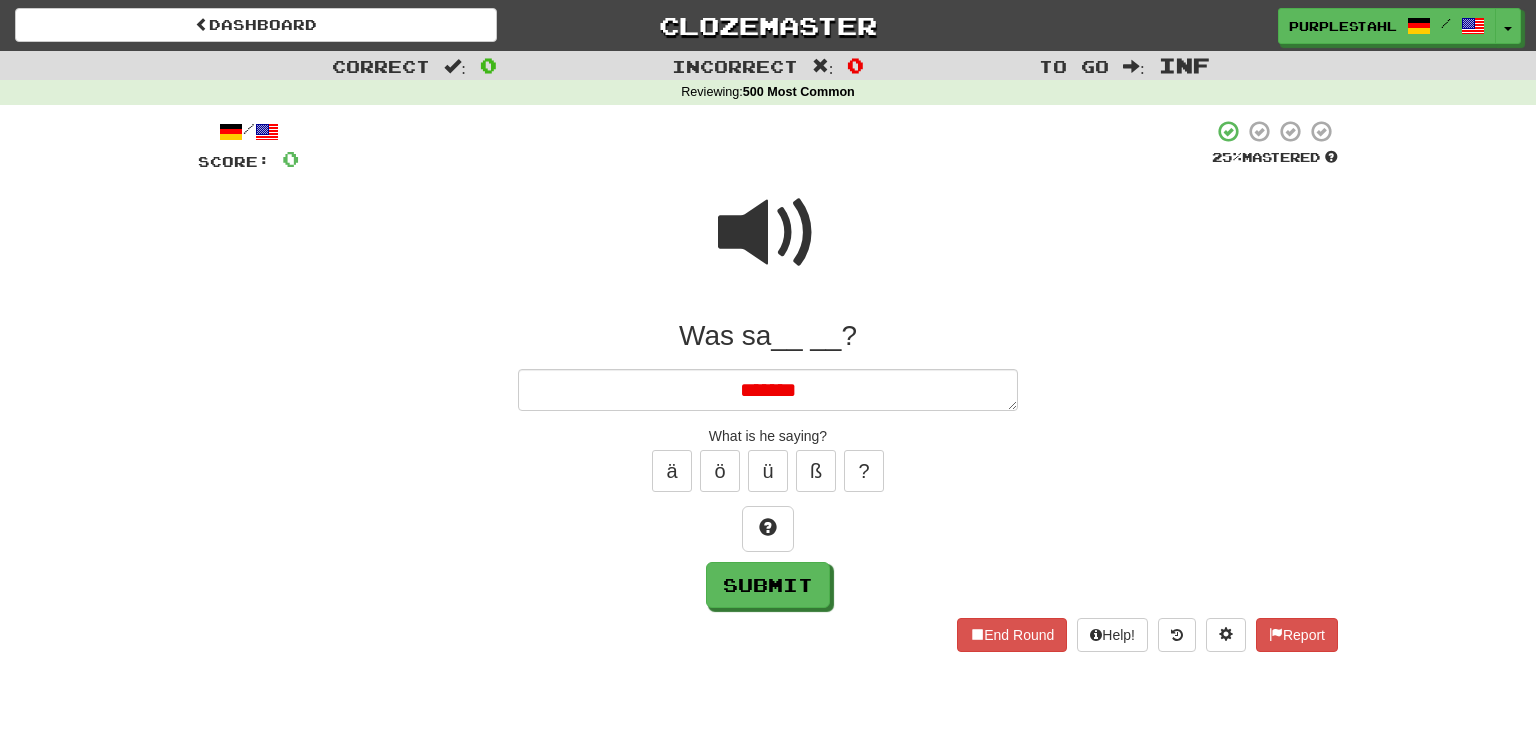 type on "*" 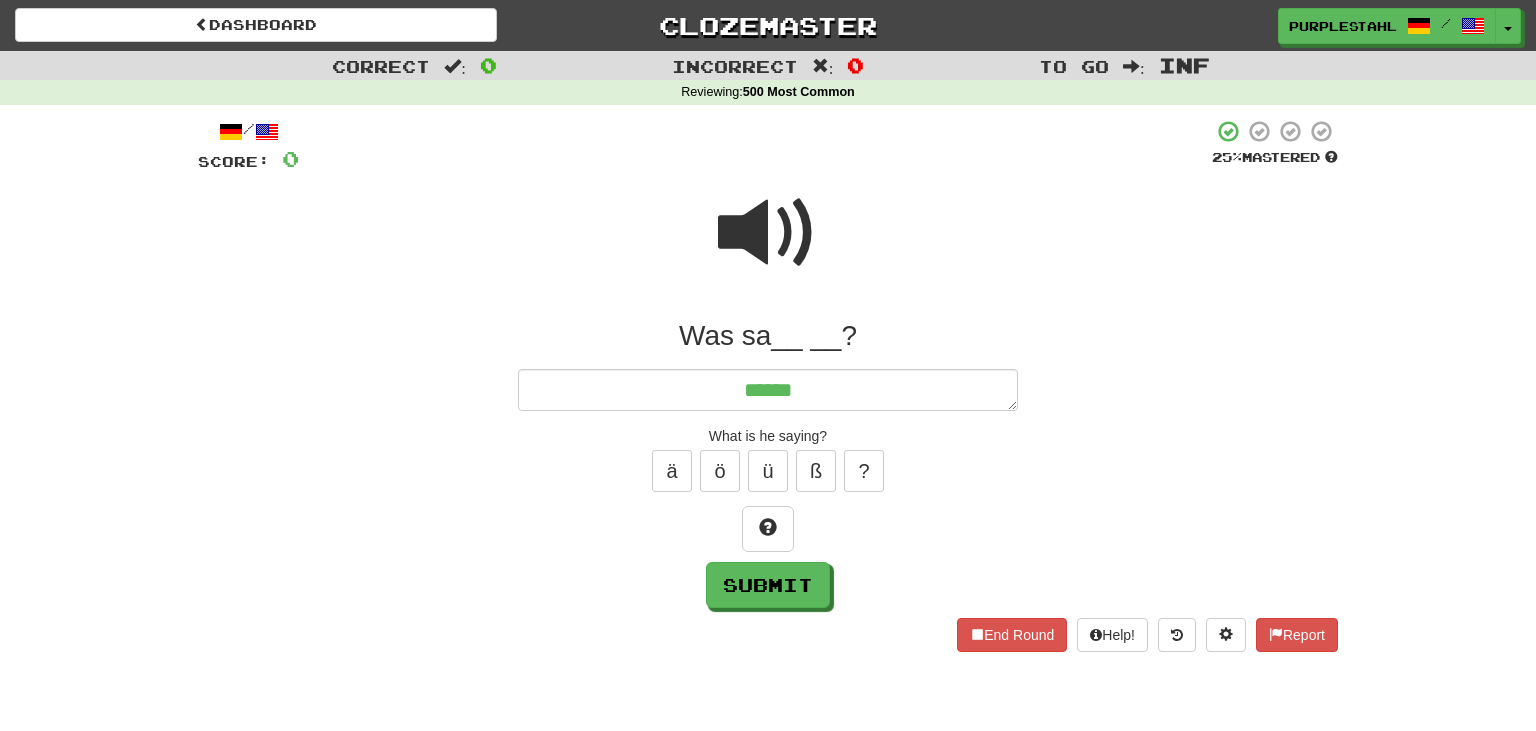 type on "*" 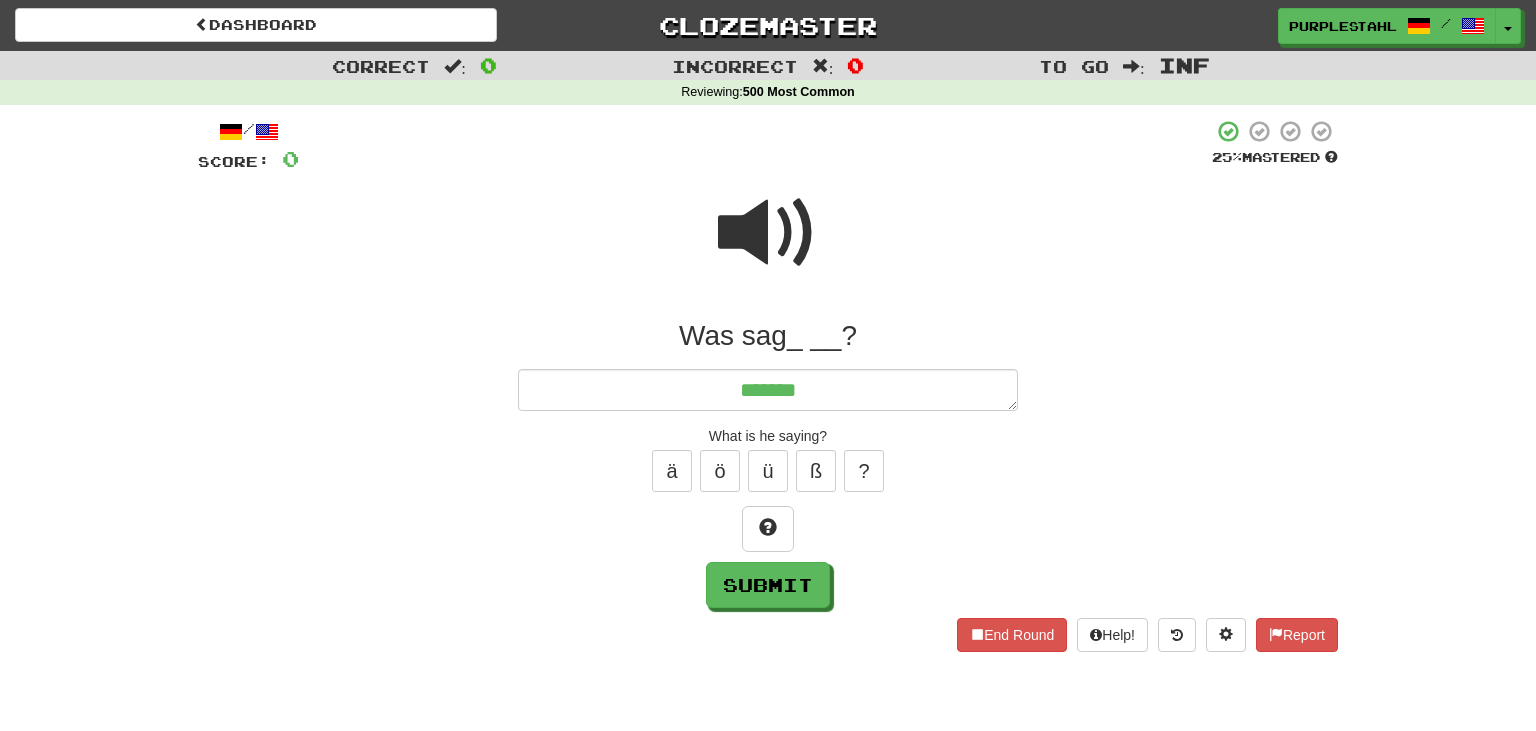 type on "*" 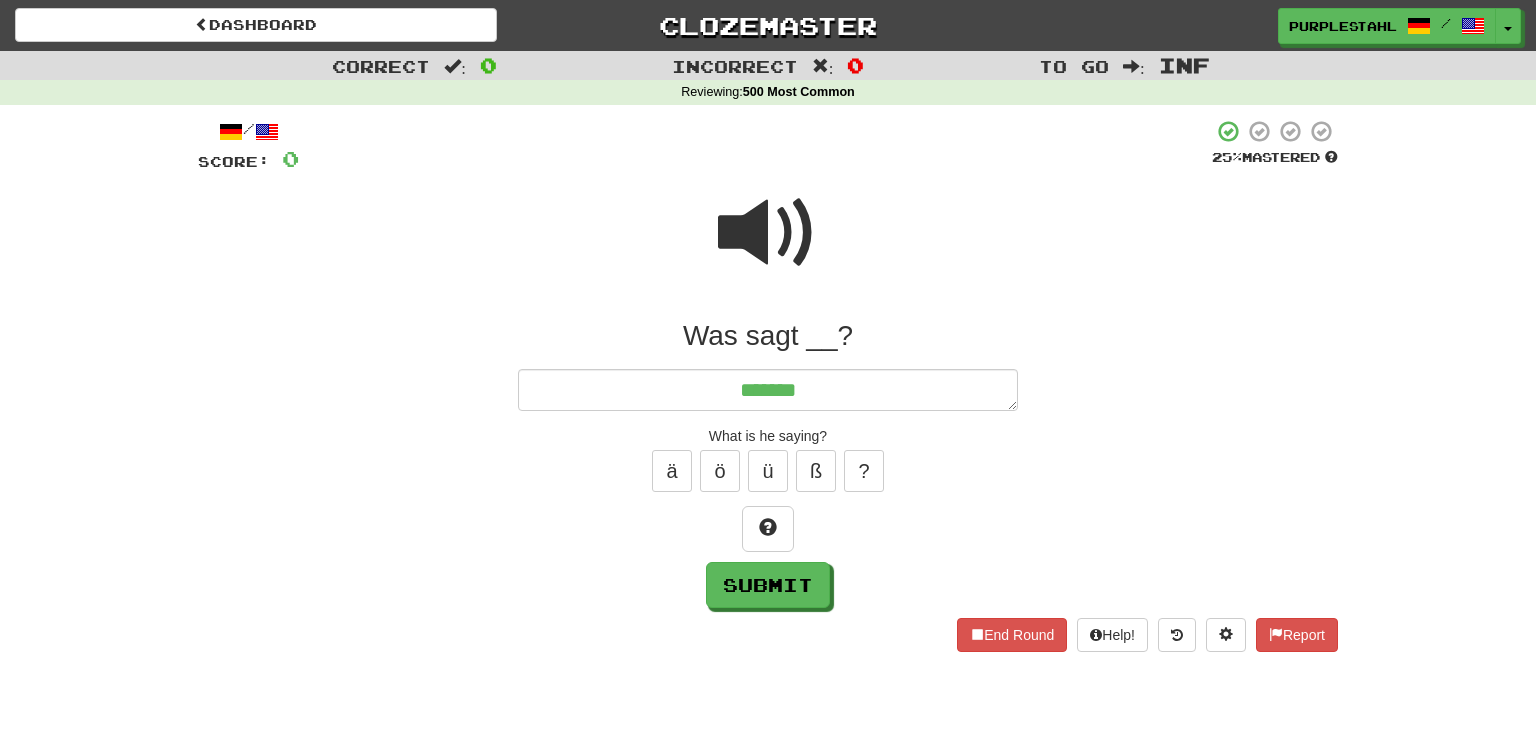 type on "********" 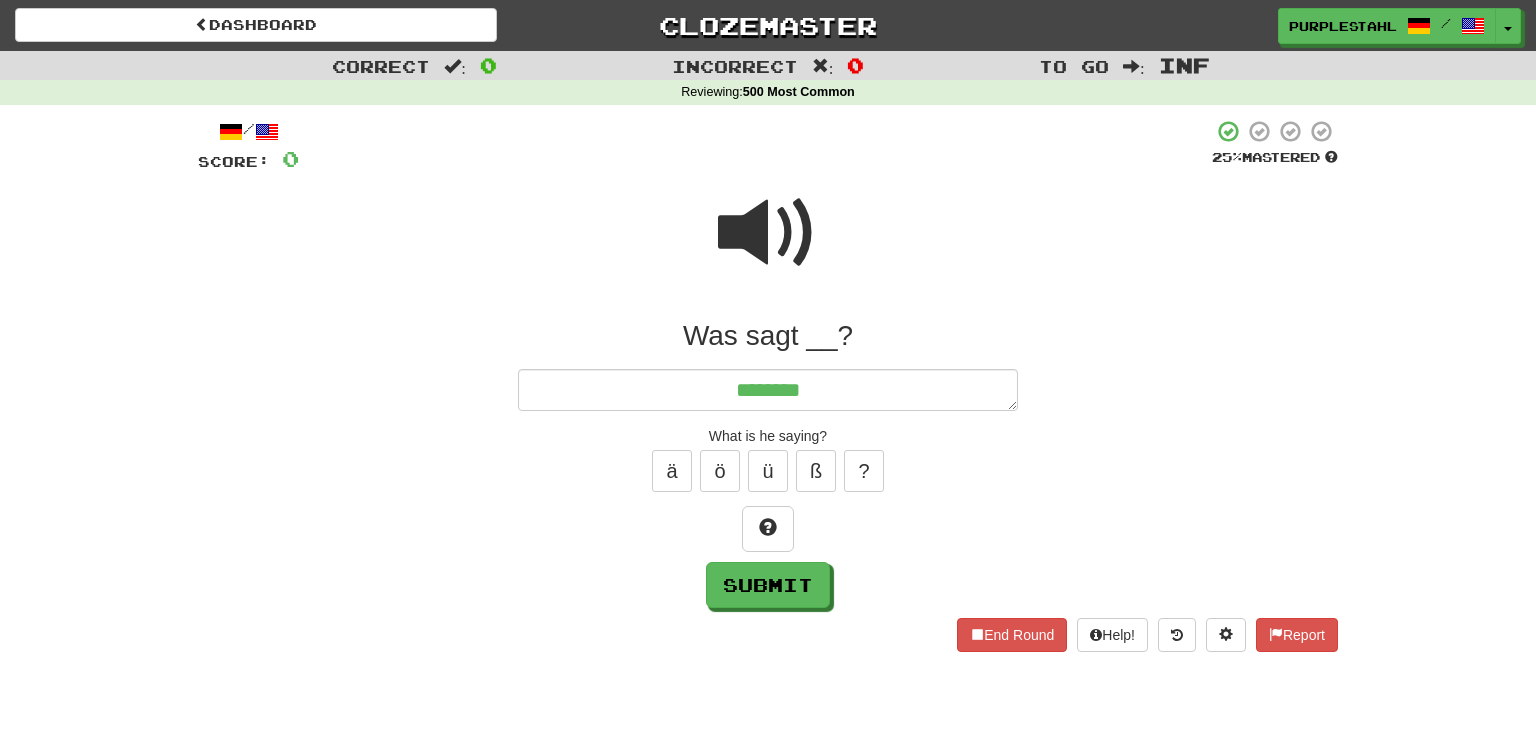 type on "*" 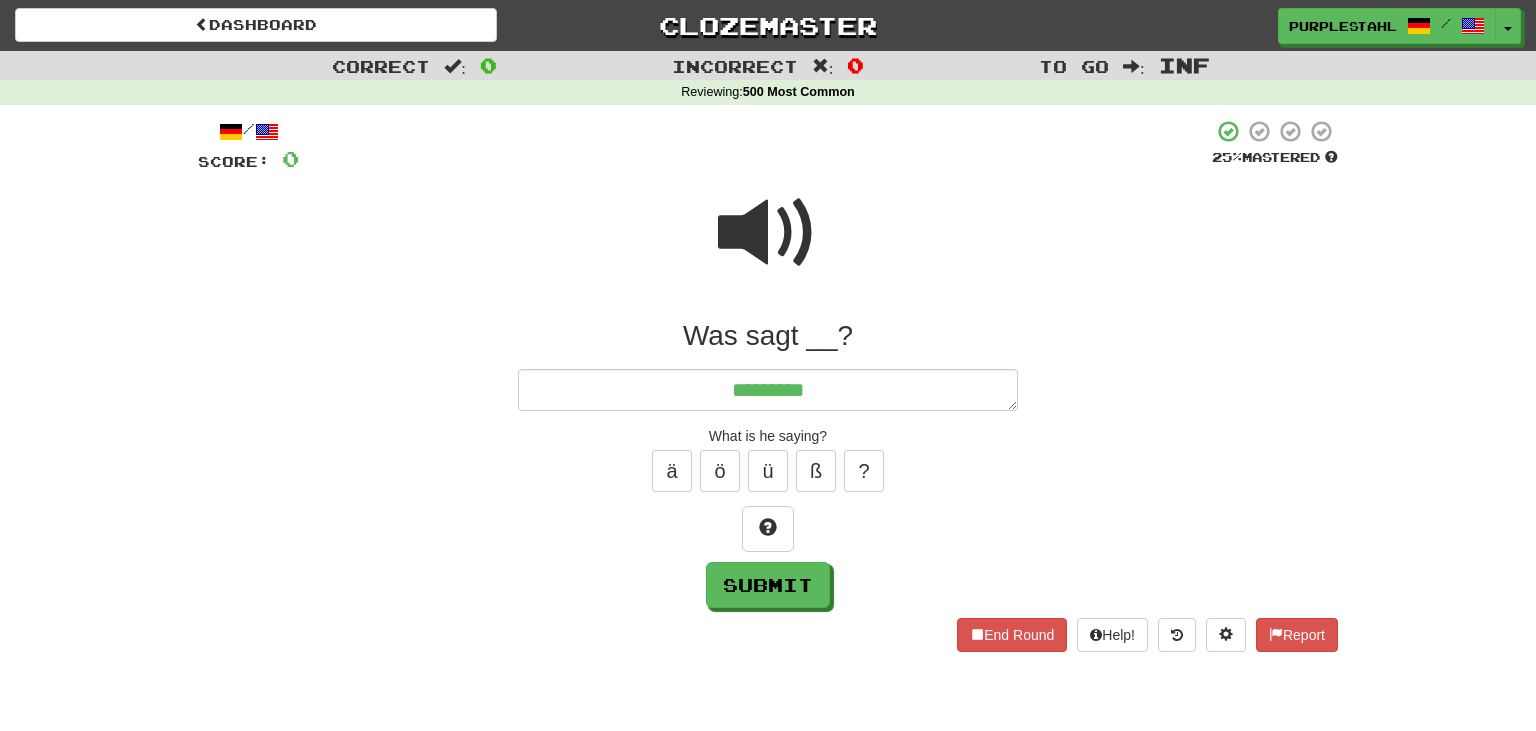 type on "*" 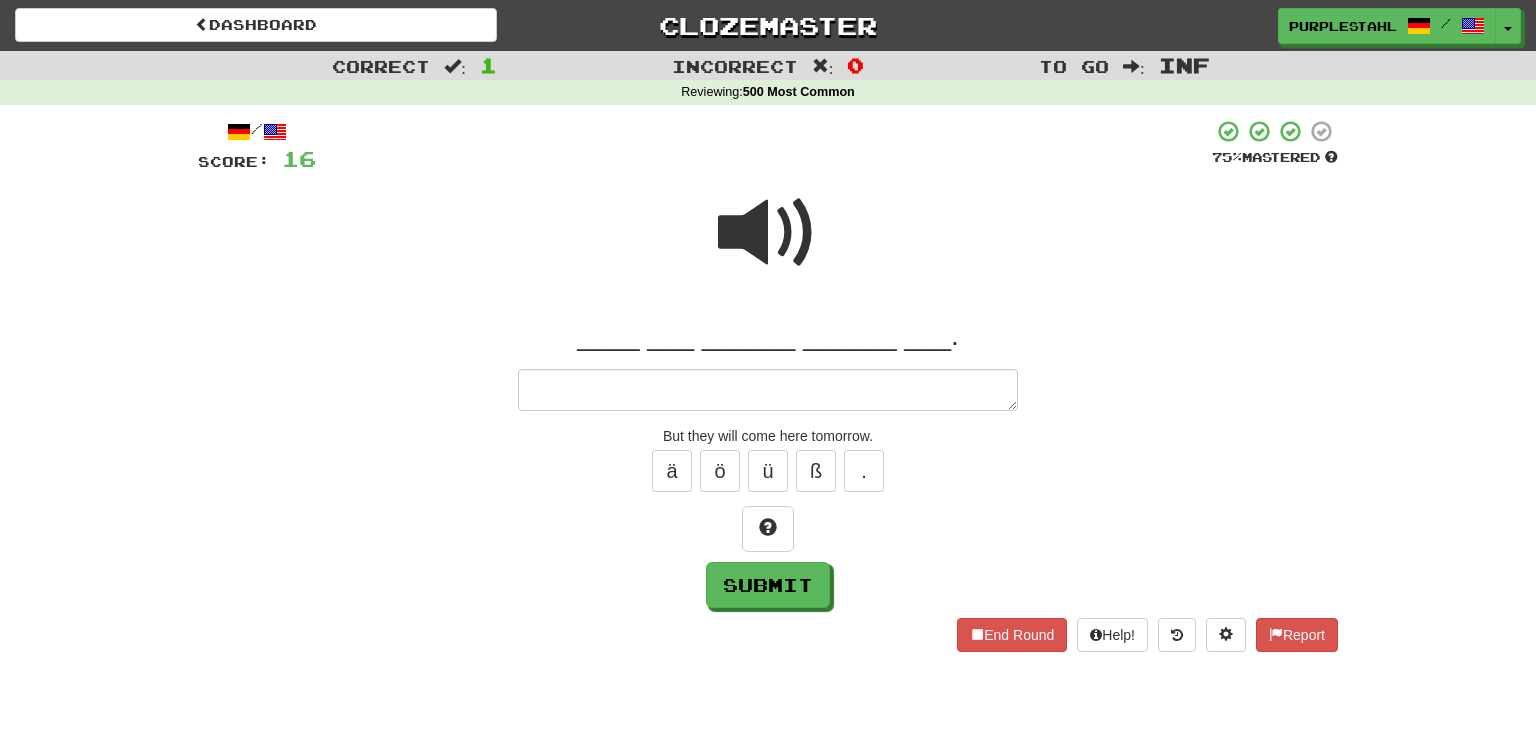 type on "*" 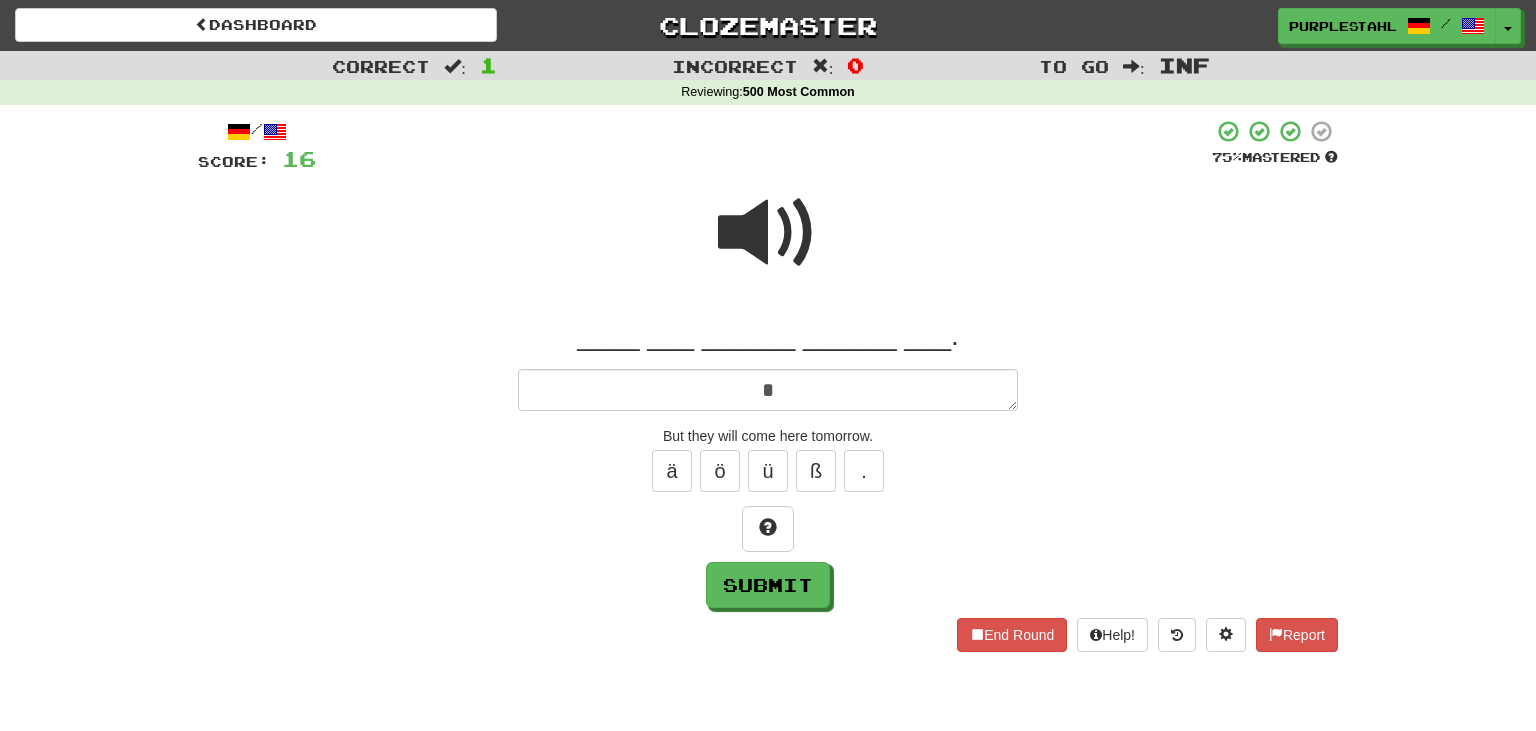 type on "*" 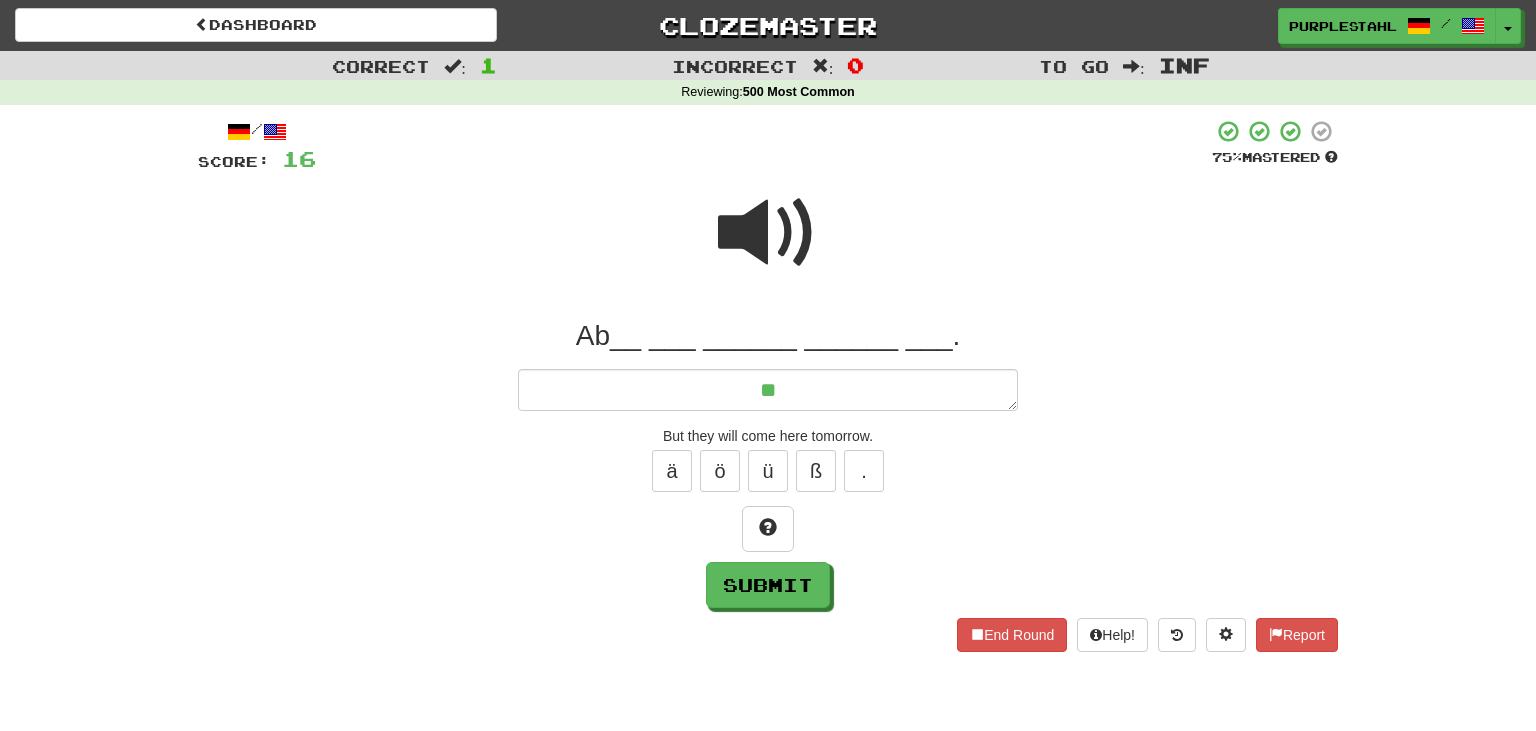 type on "*" 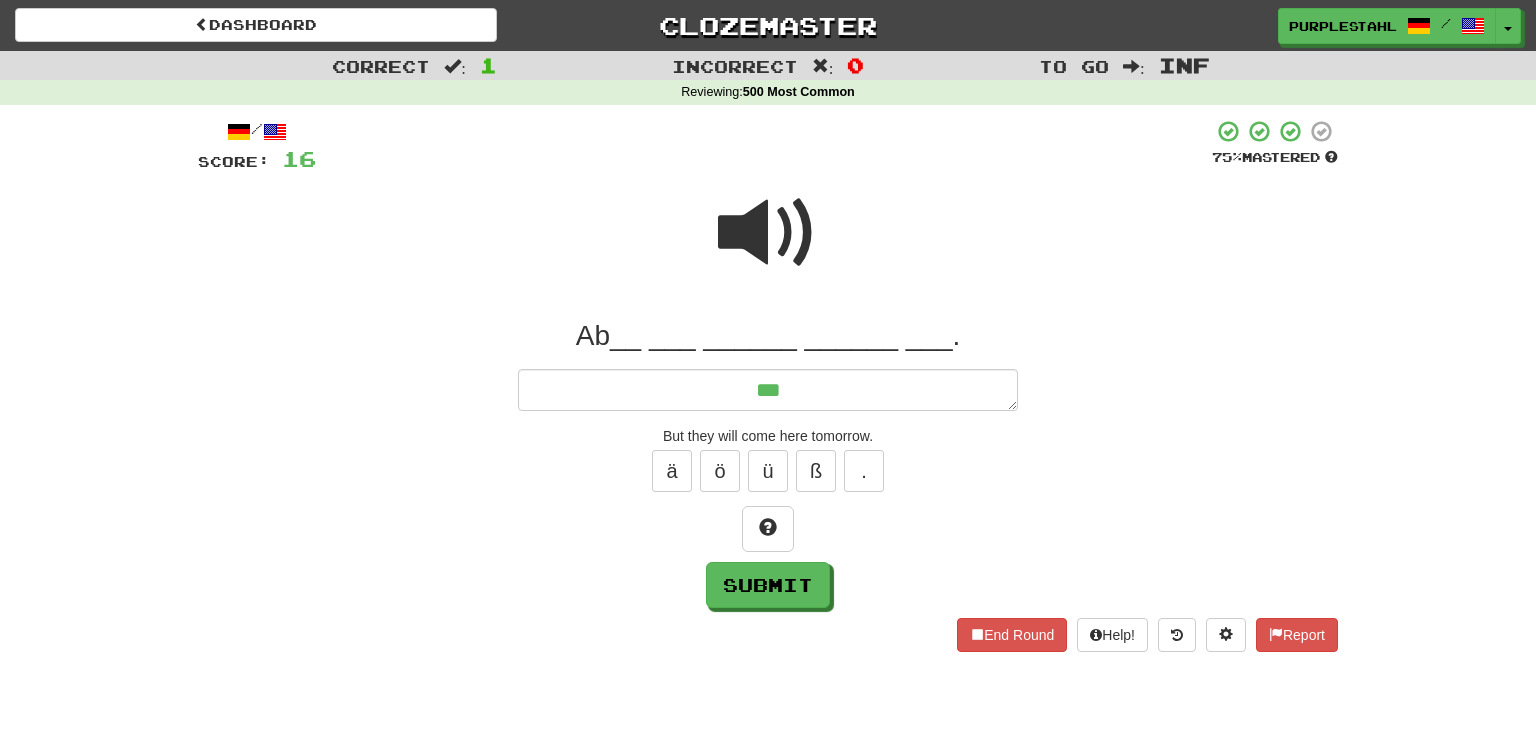 type on "*" 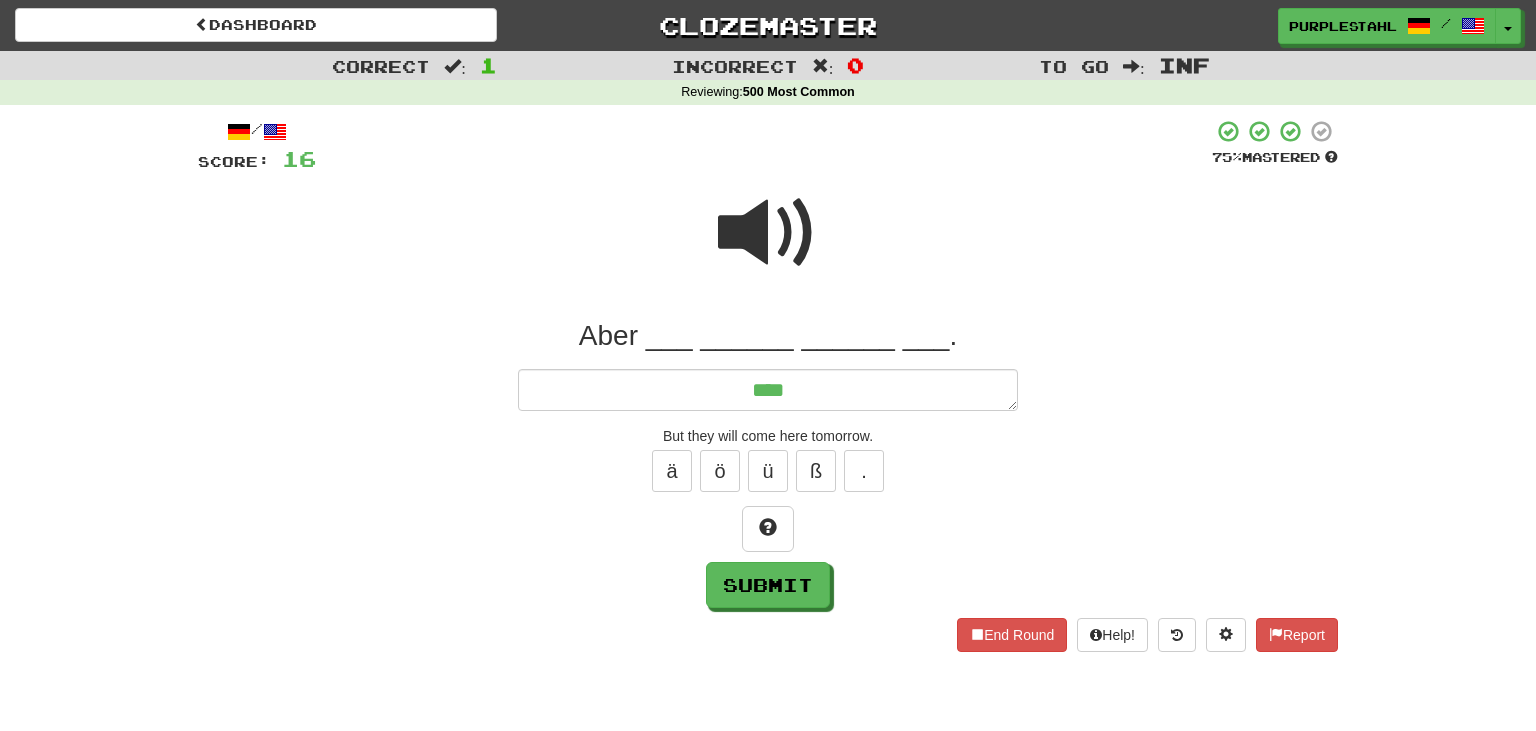 type on "*" 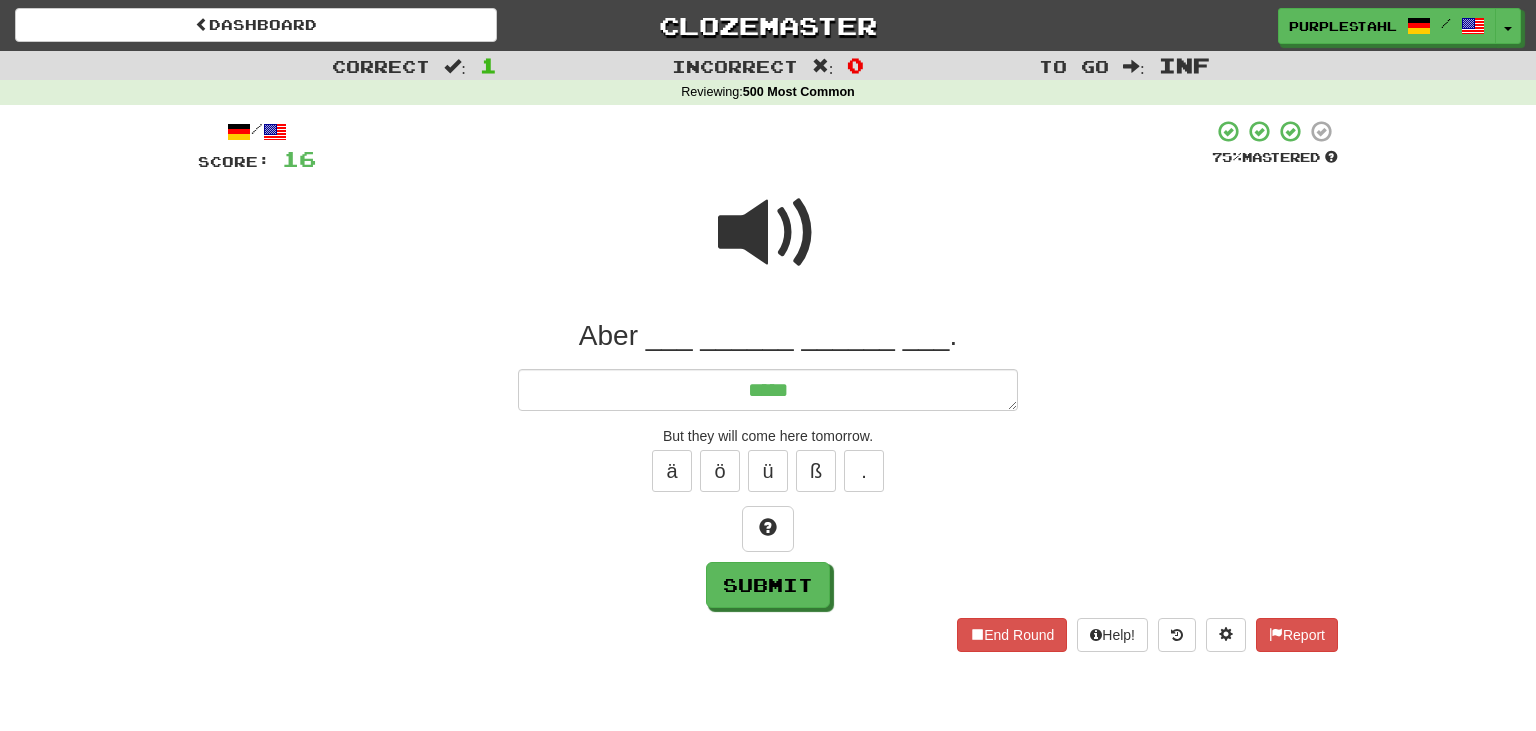 type on "*" 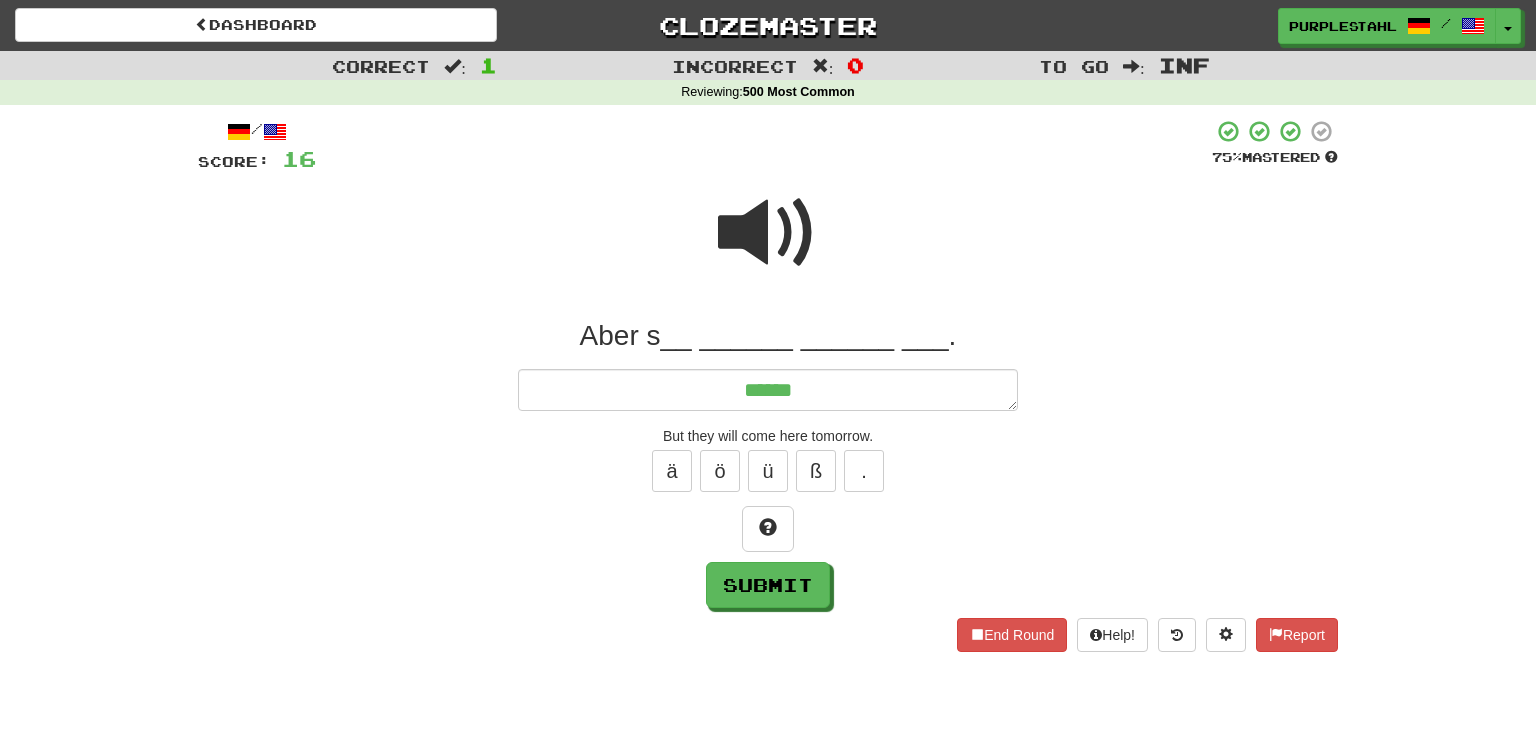 type on "*" 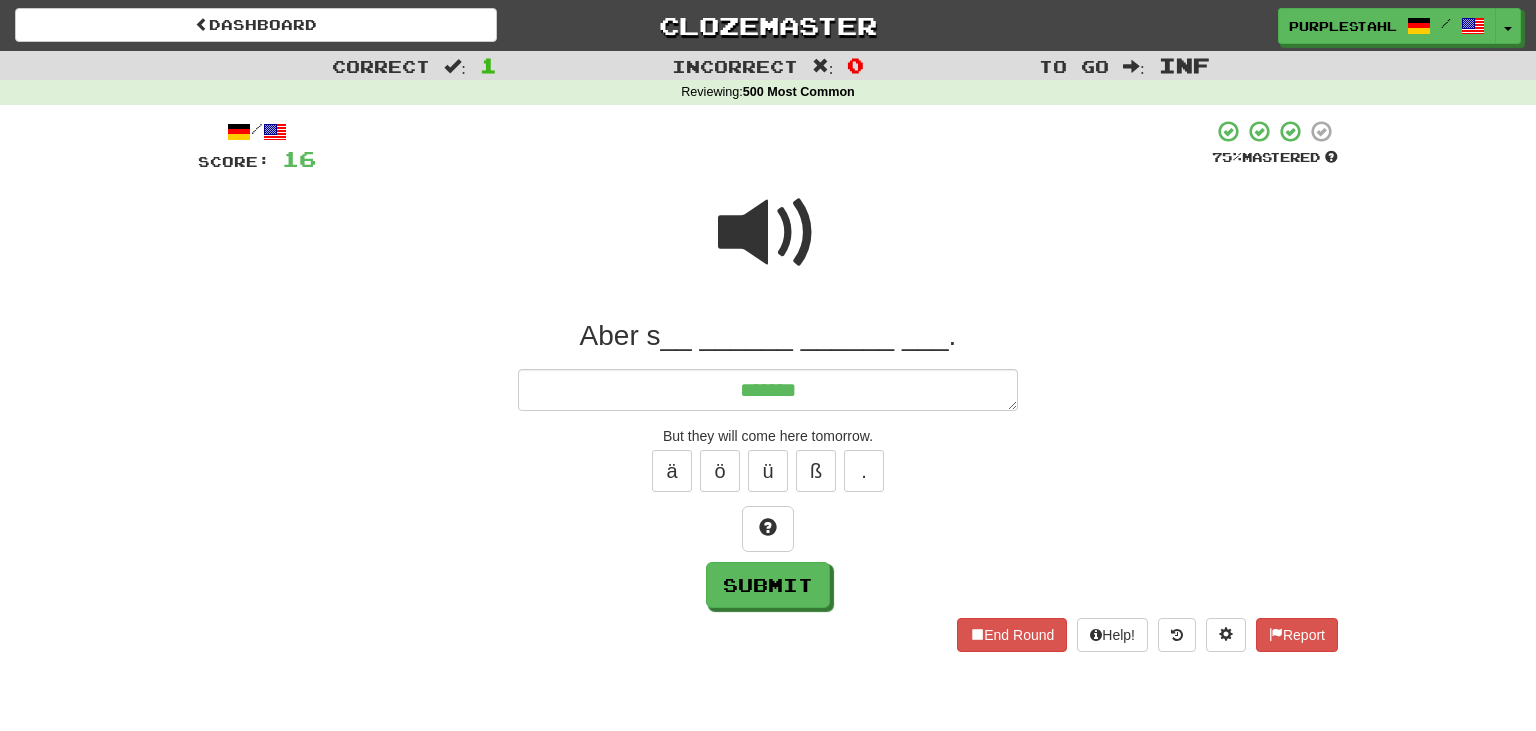 type on "*" 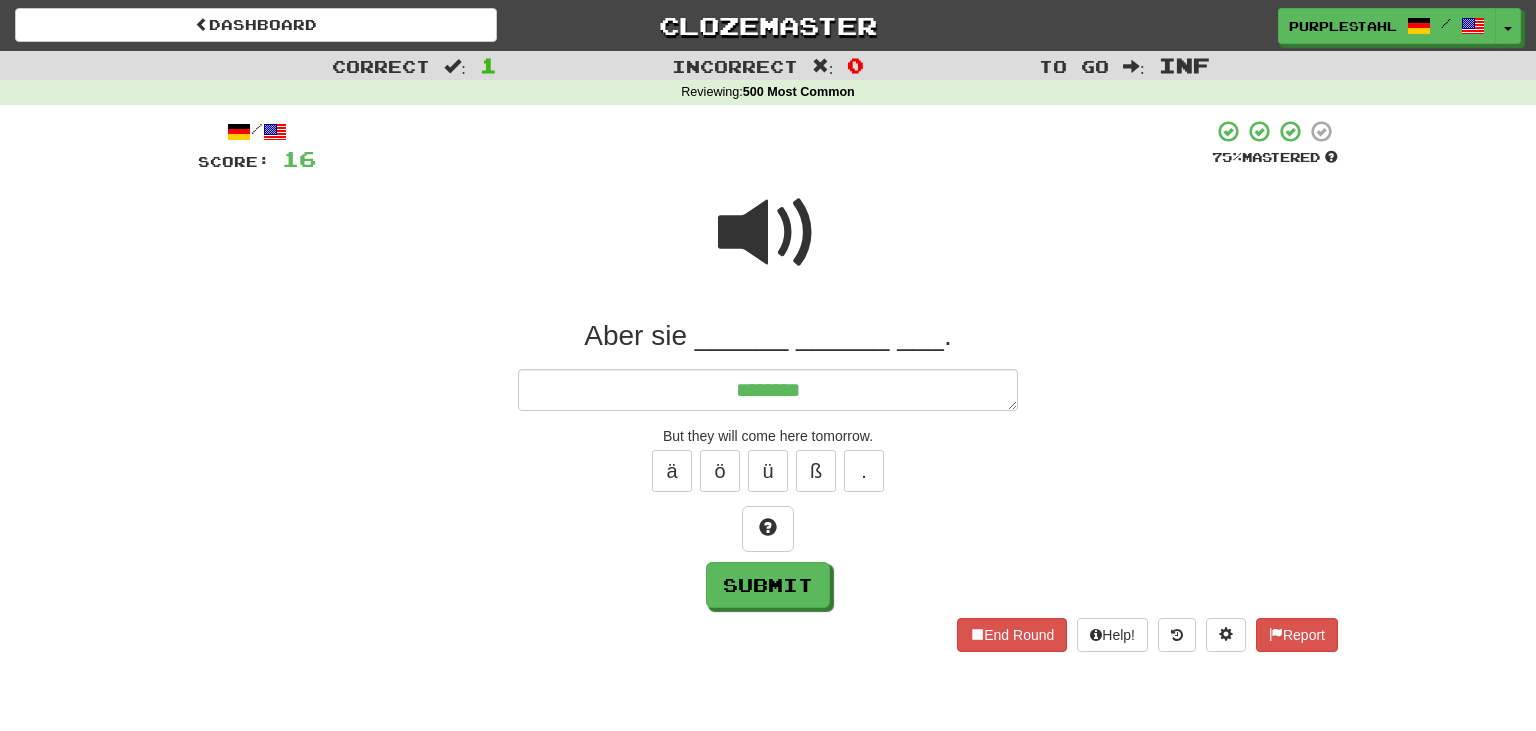 type on "*" 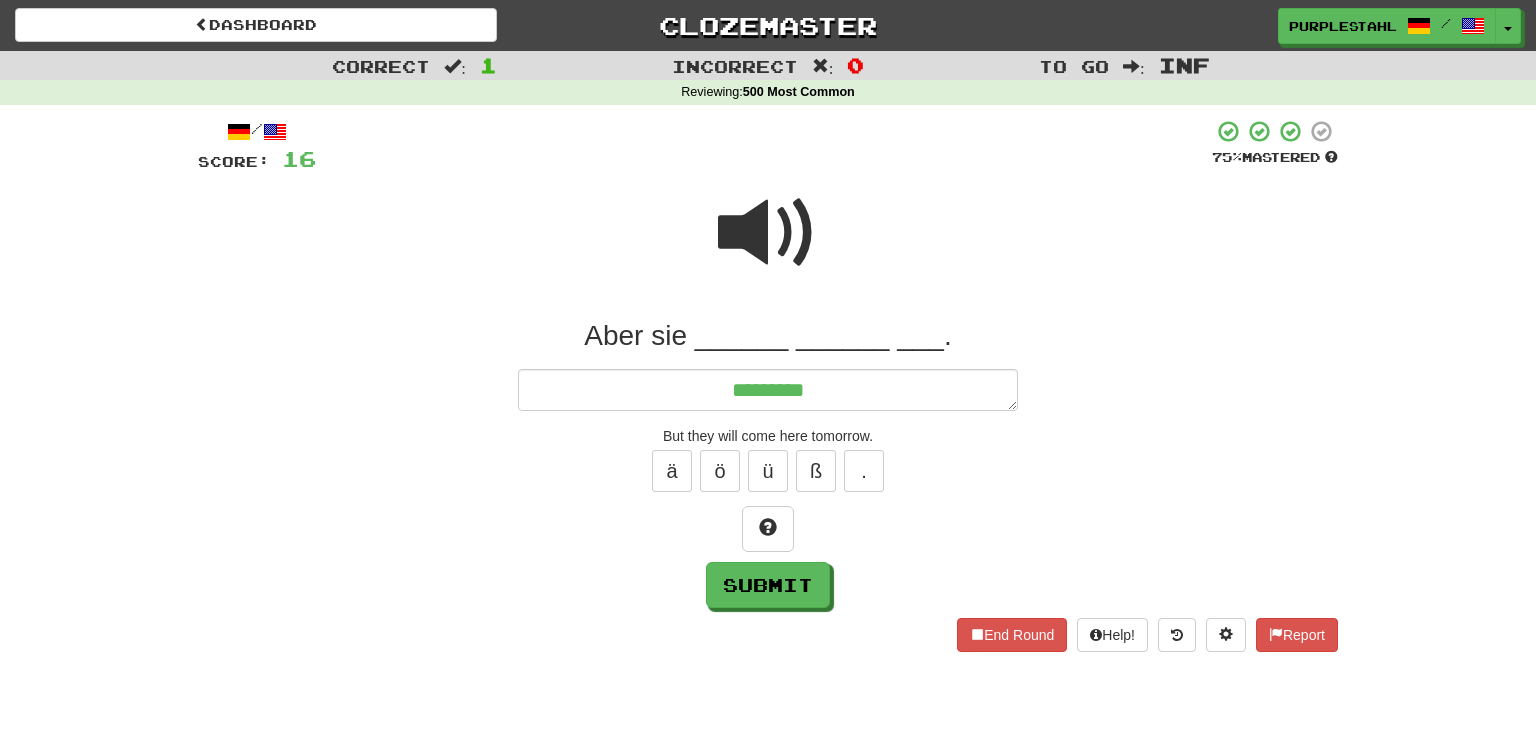 type on "*" 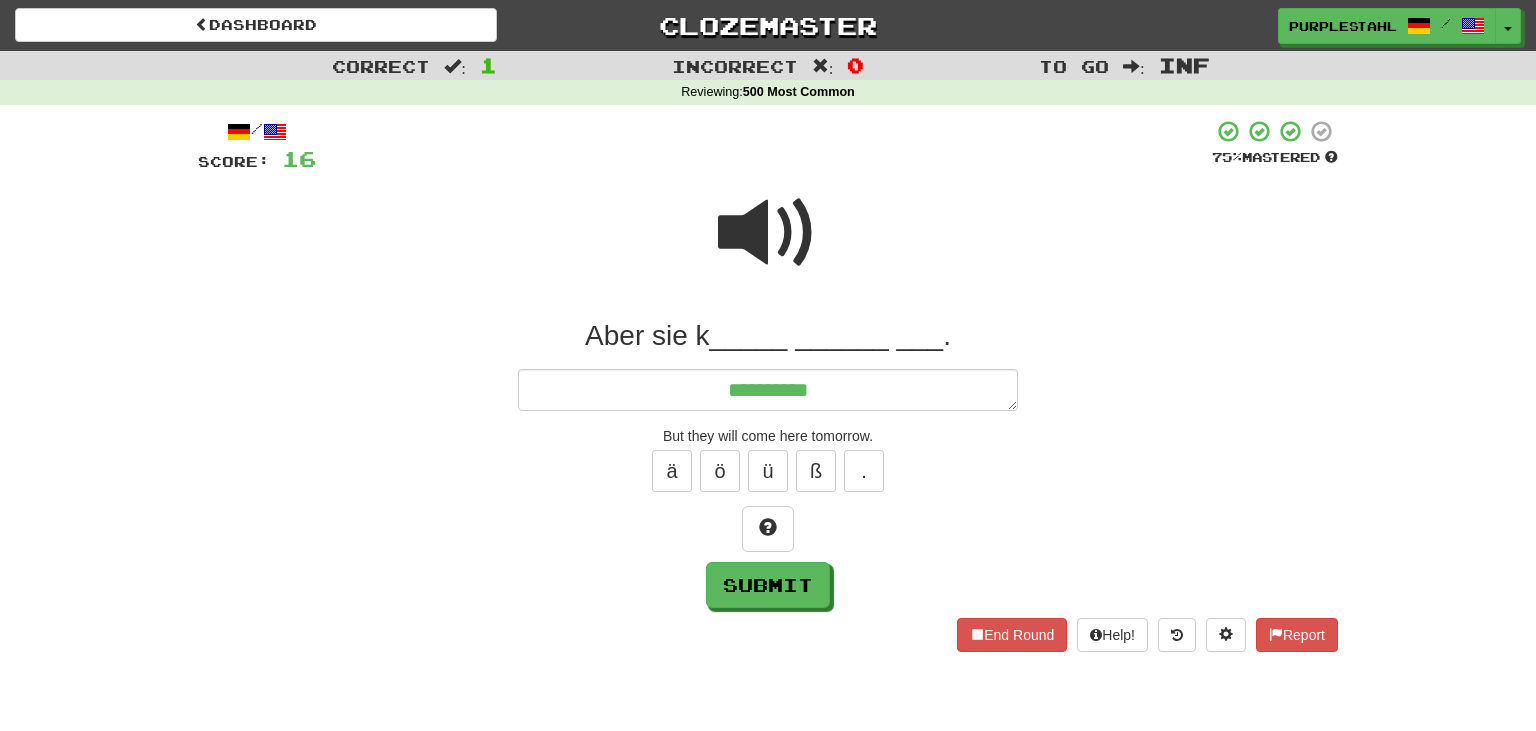 type on "*" 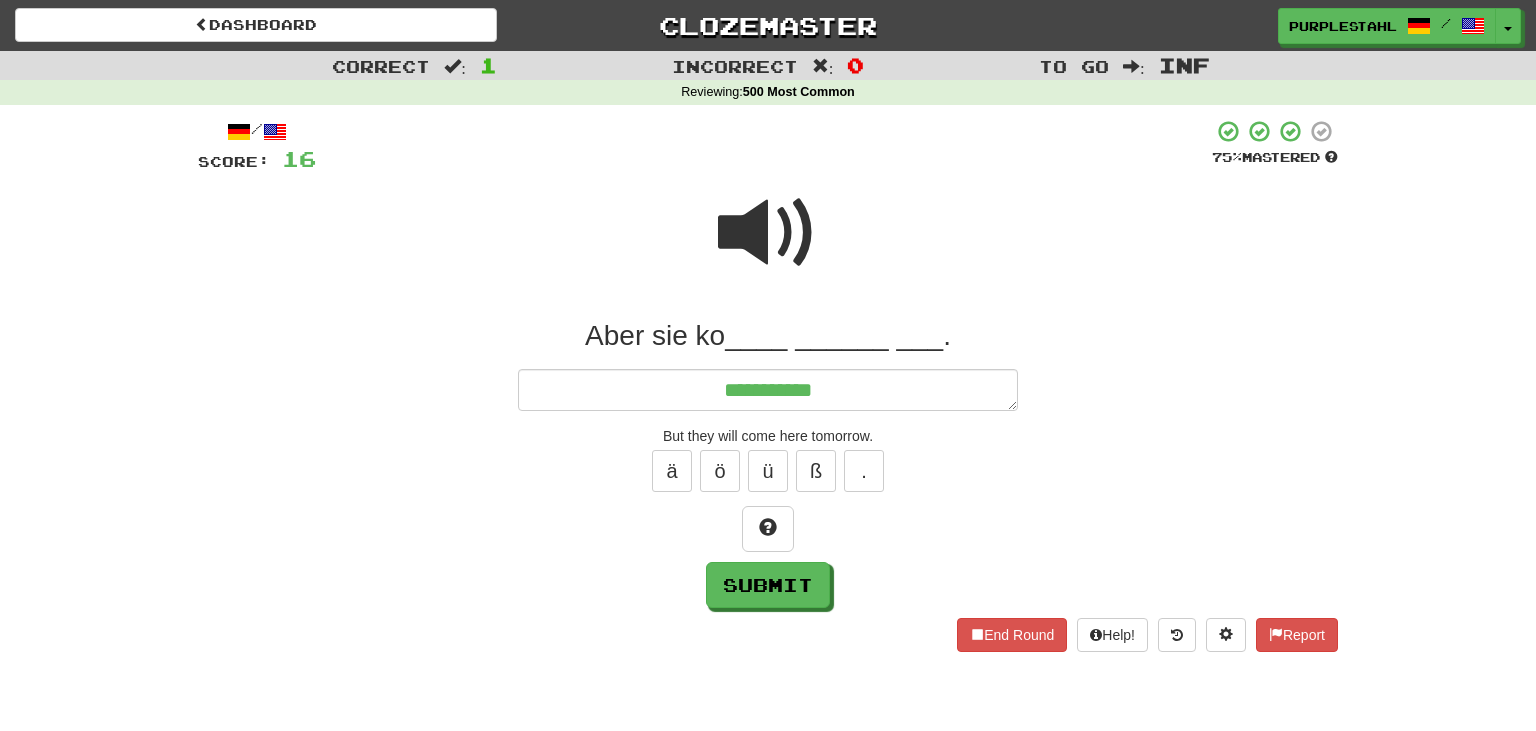 type on "*" 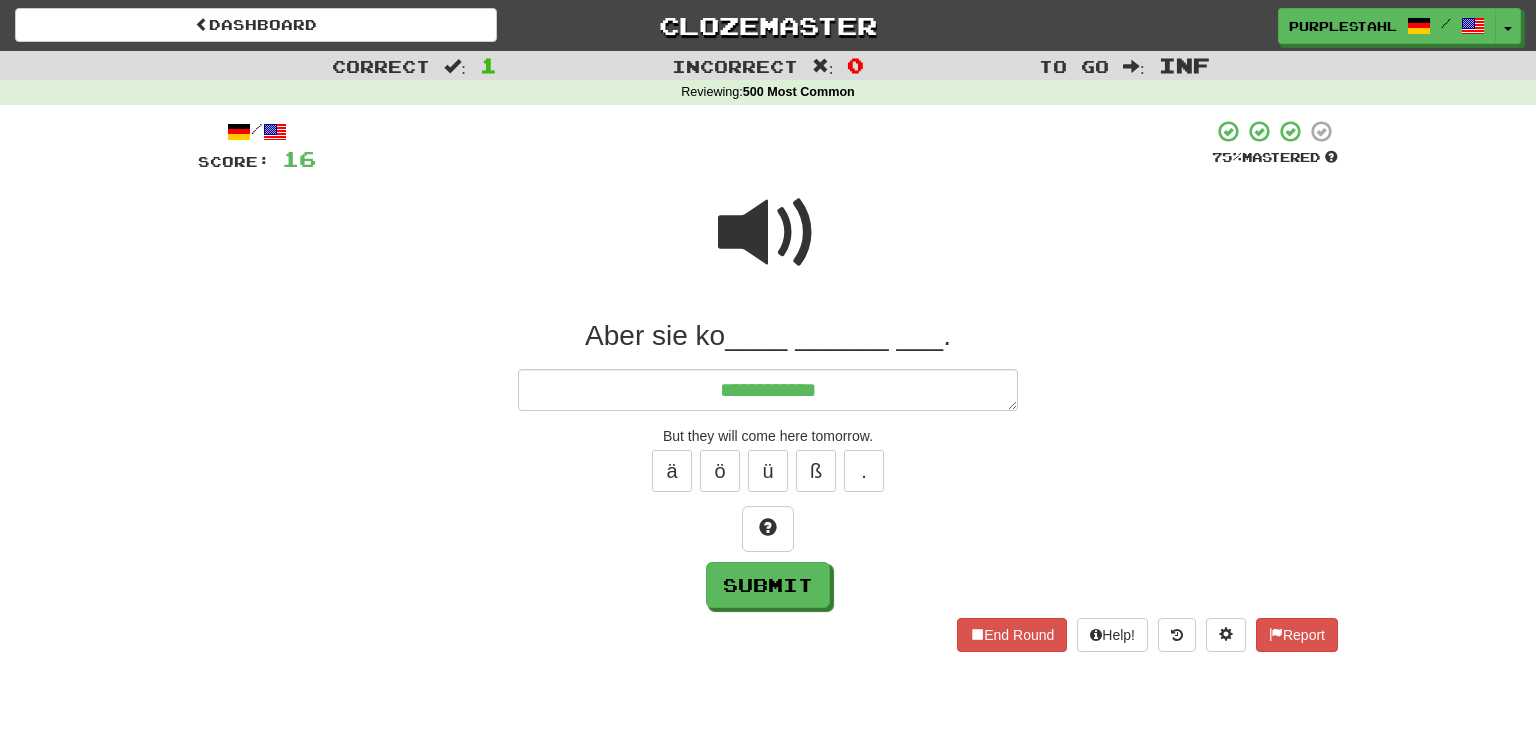 type on "*" 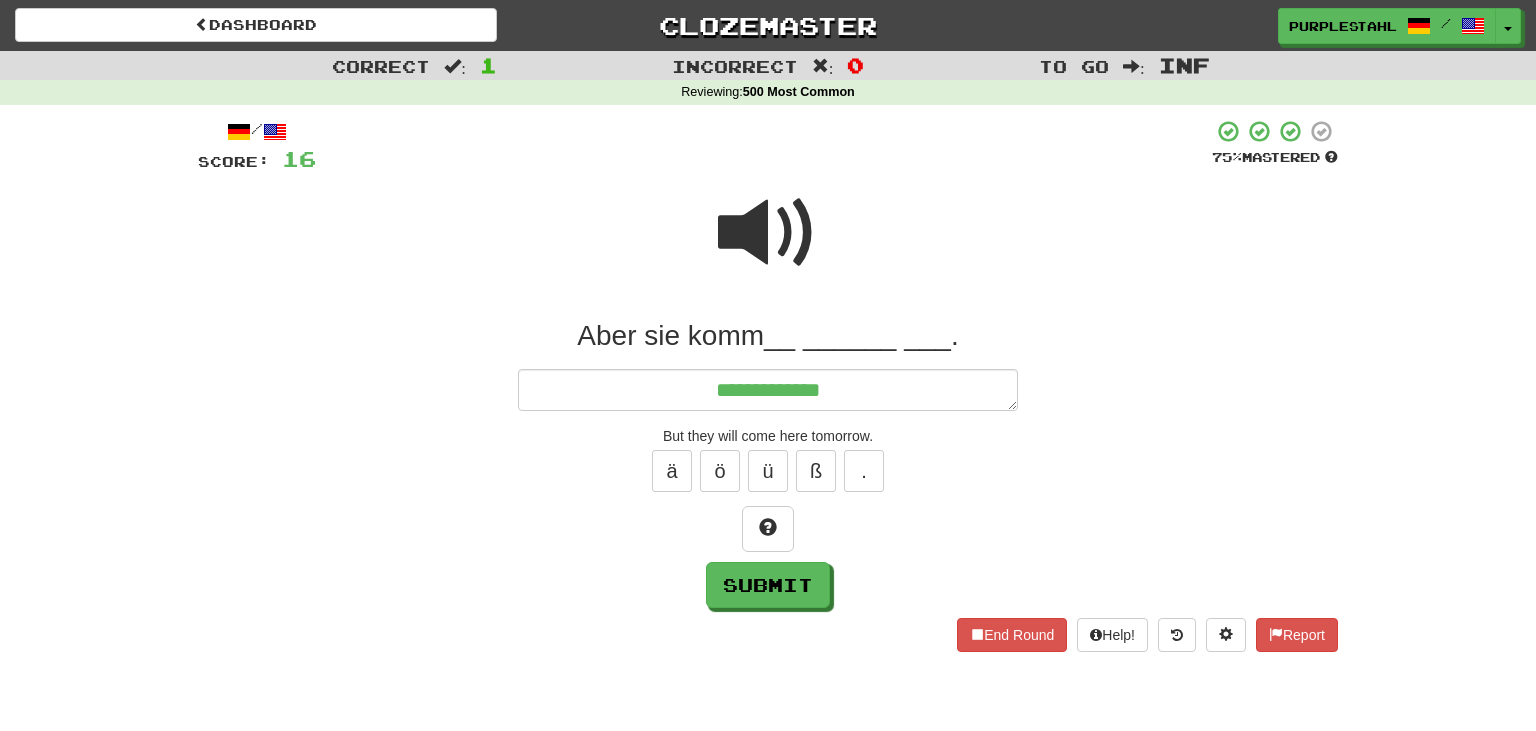 type on "*" 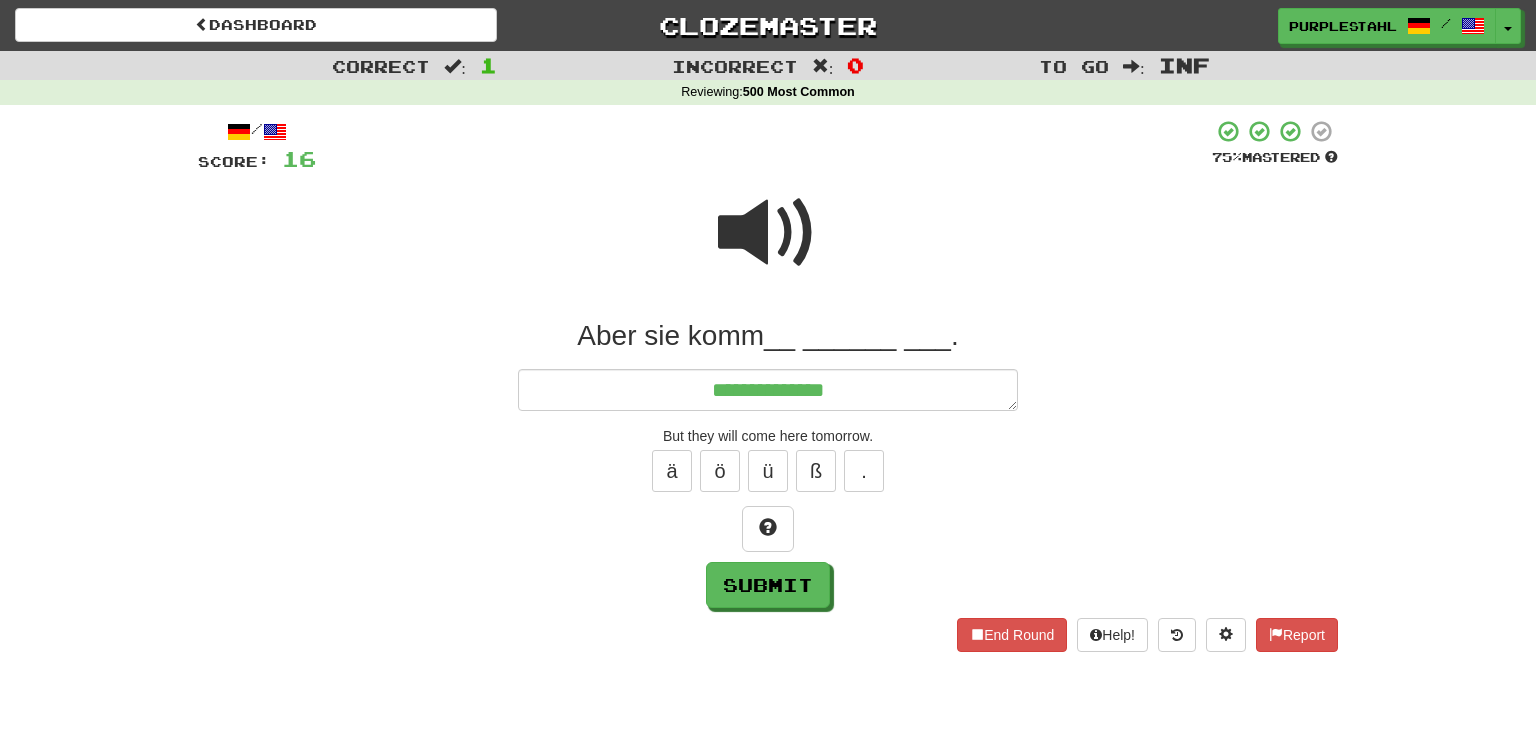 type on "*" 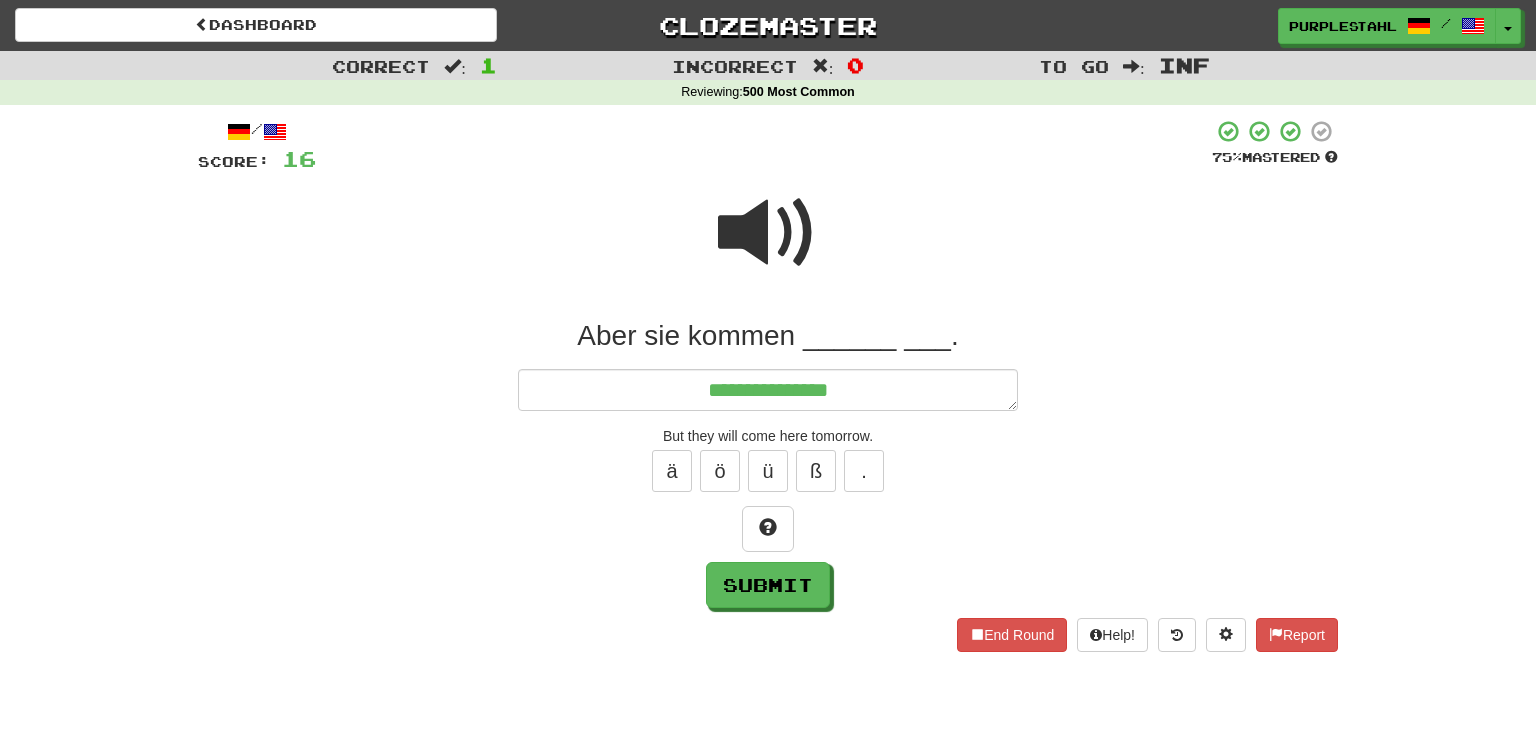 type on "*" 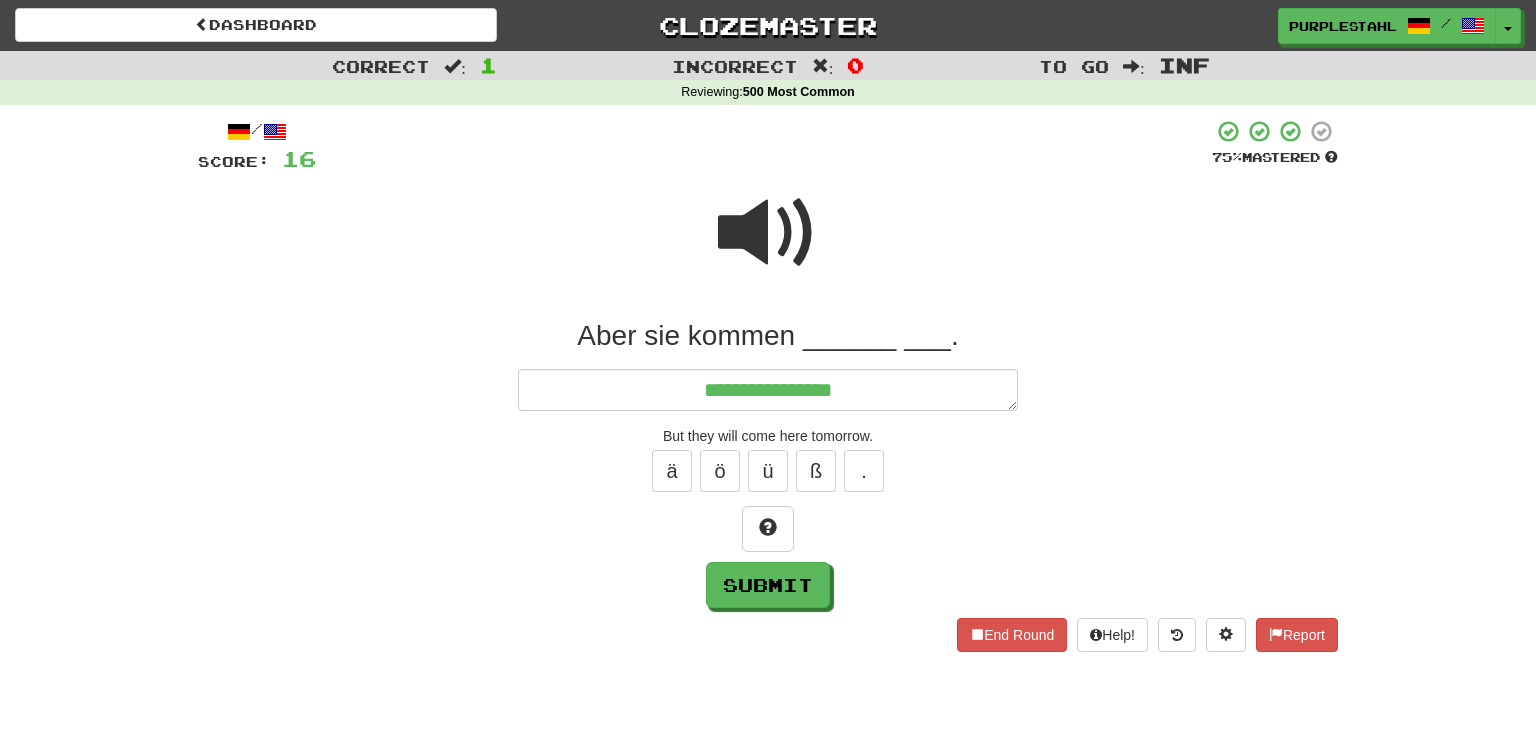 type on "*" 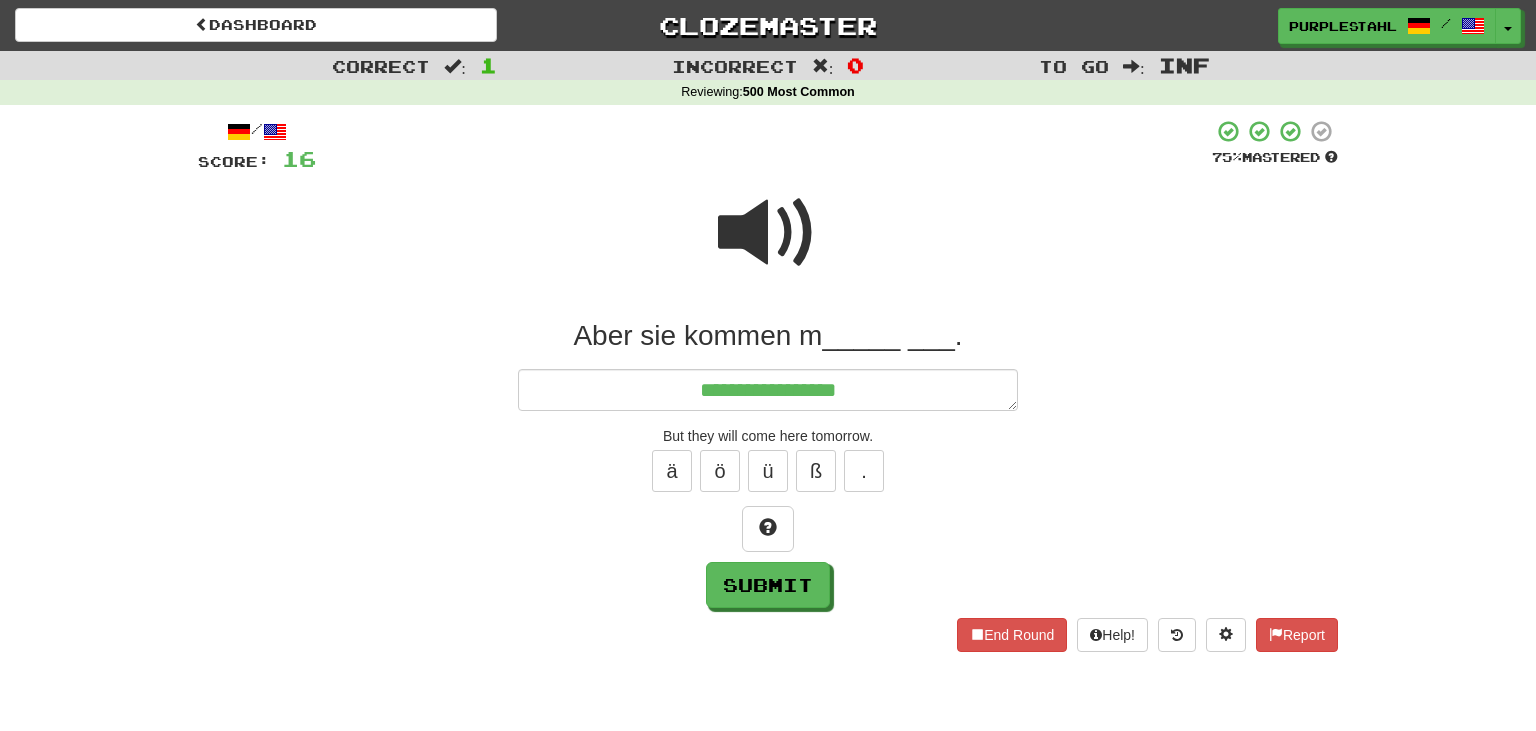 type on "*" 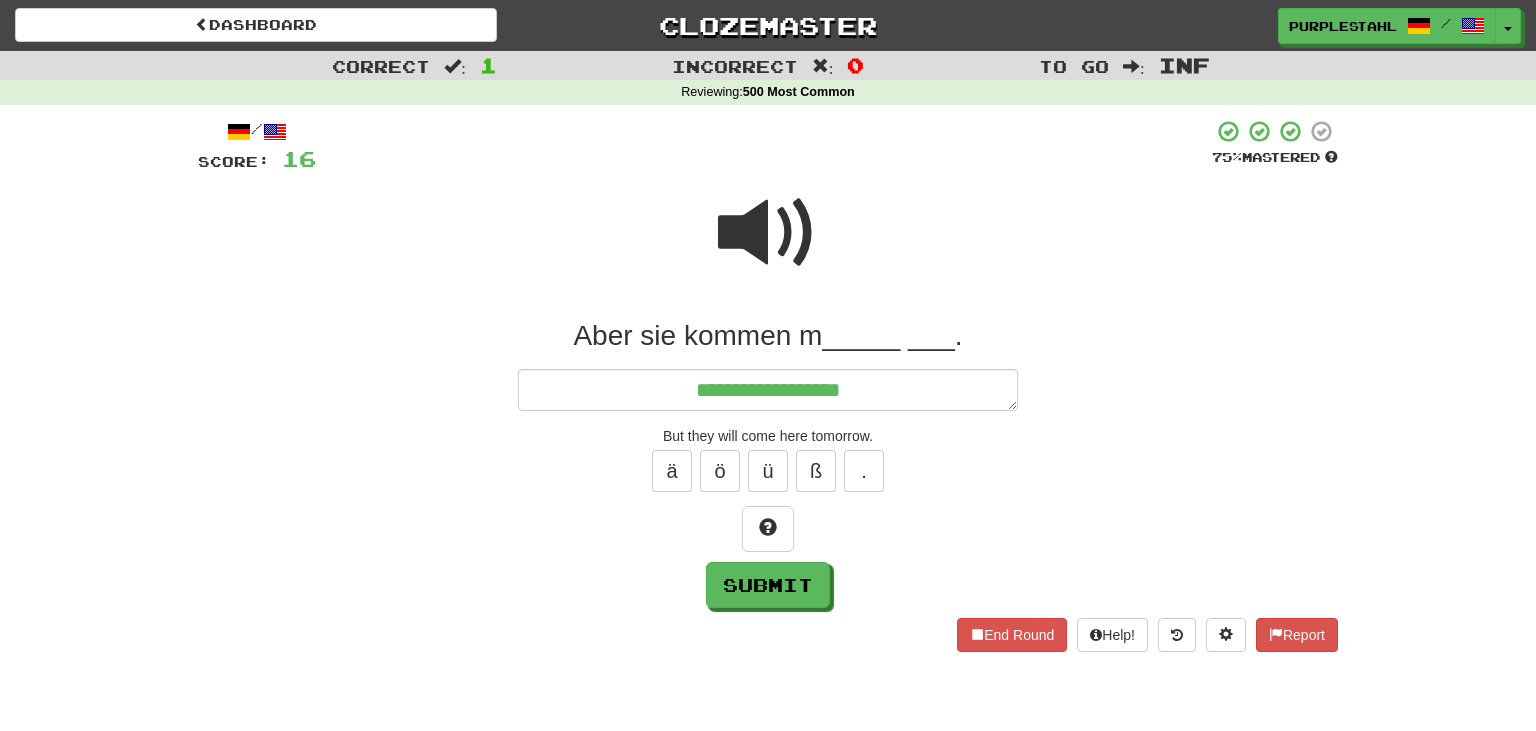 type on "*" 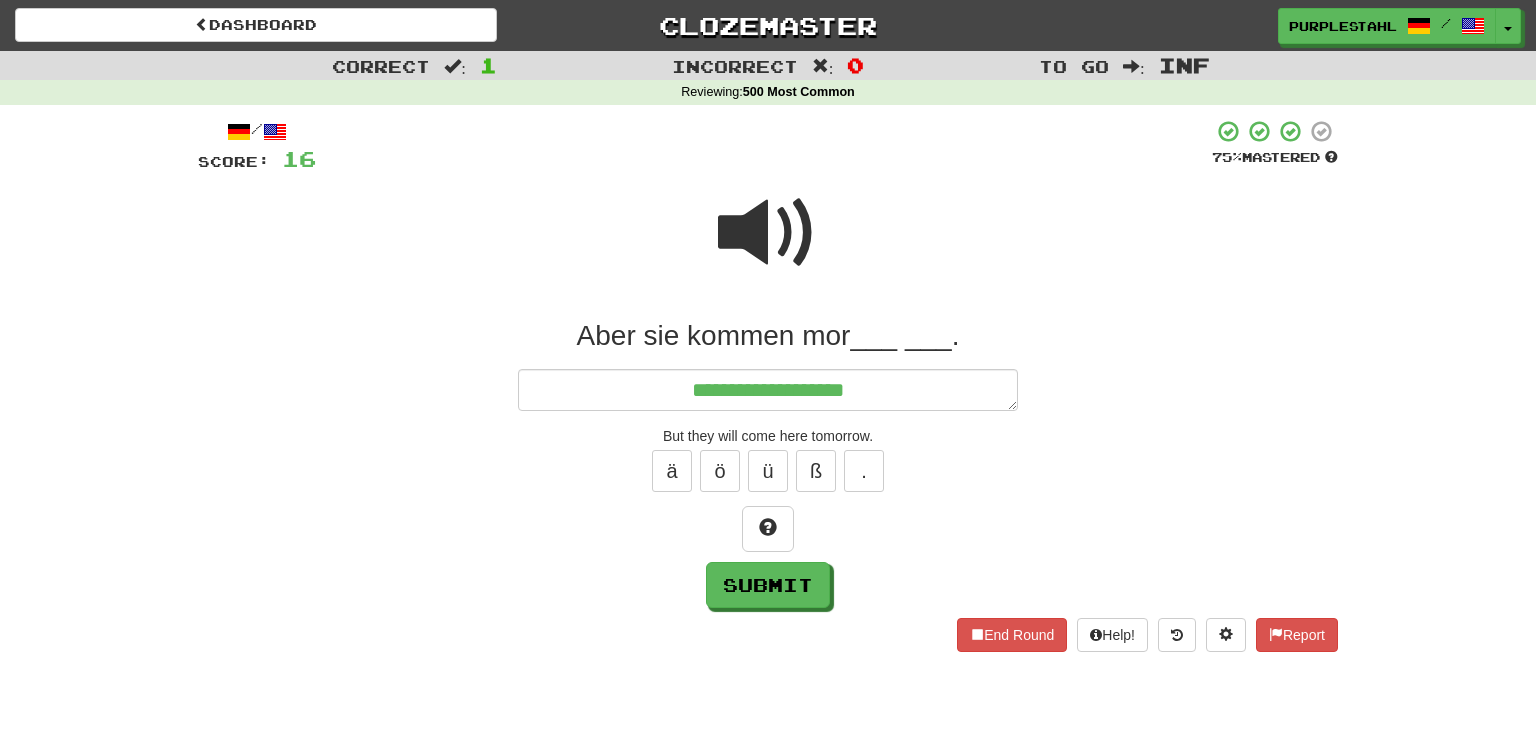 type on "*" 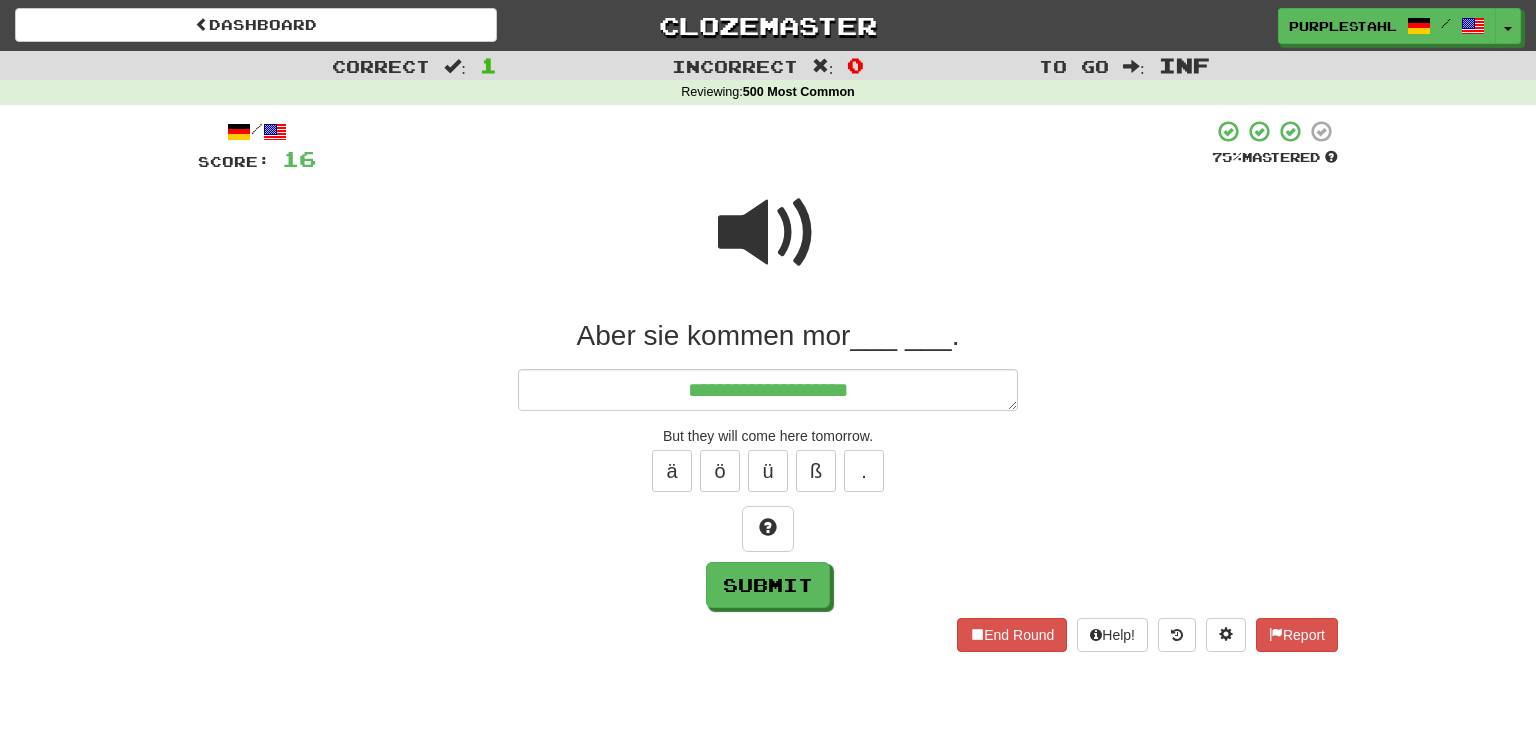 type on "*" 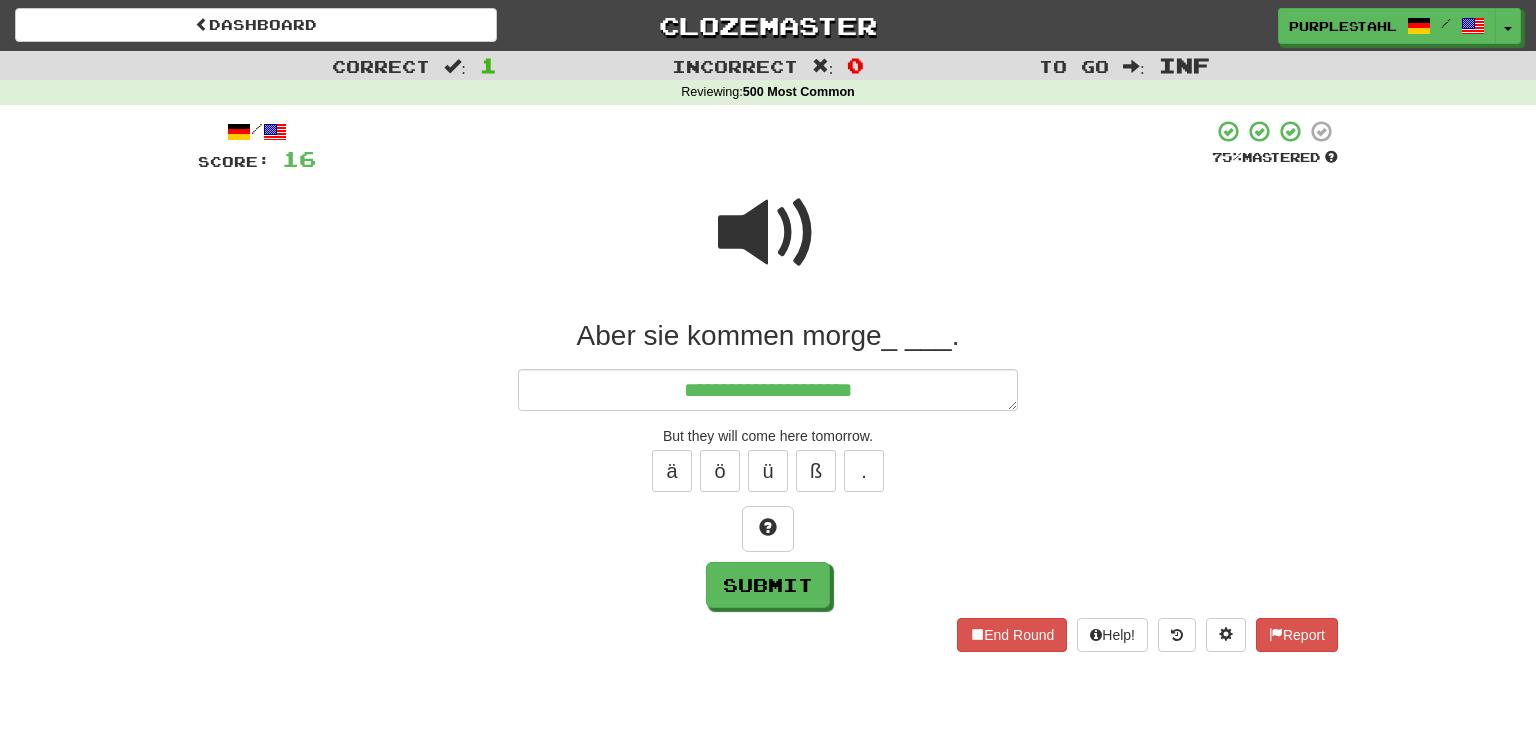 type on "*" 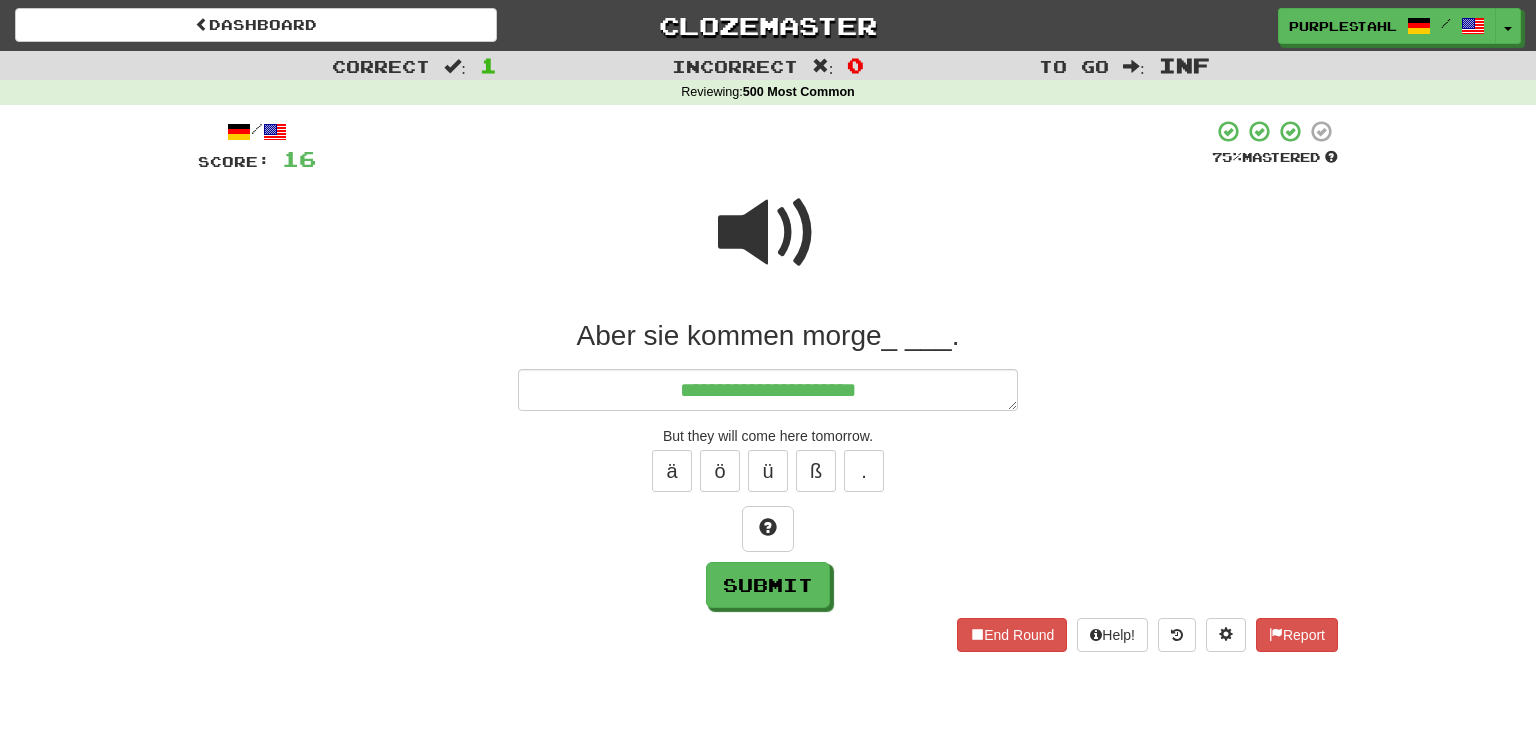 type on "*" 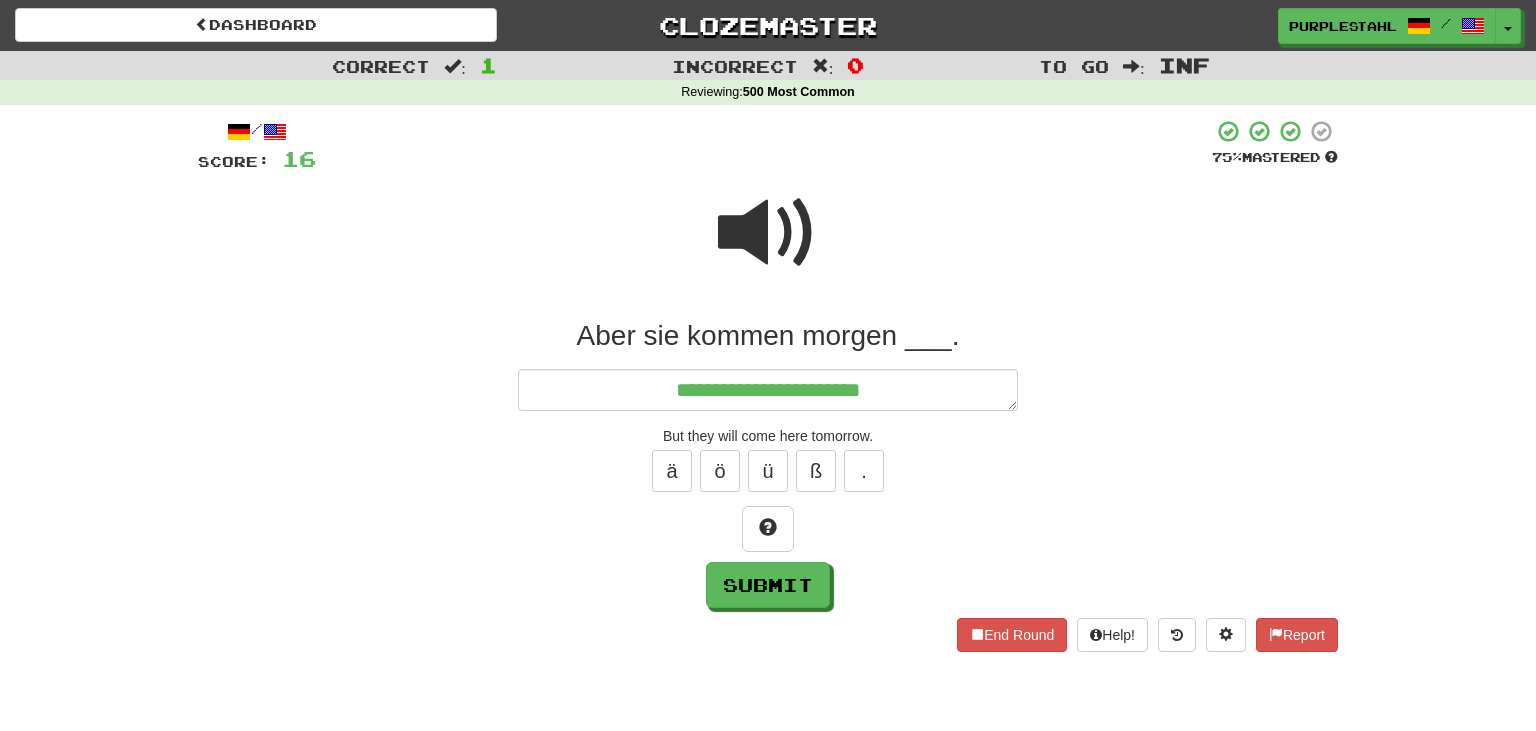 type on "*" 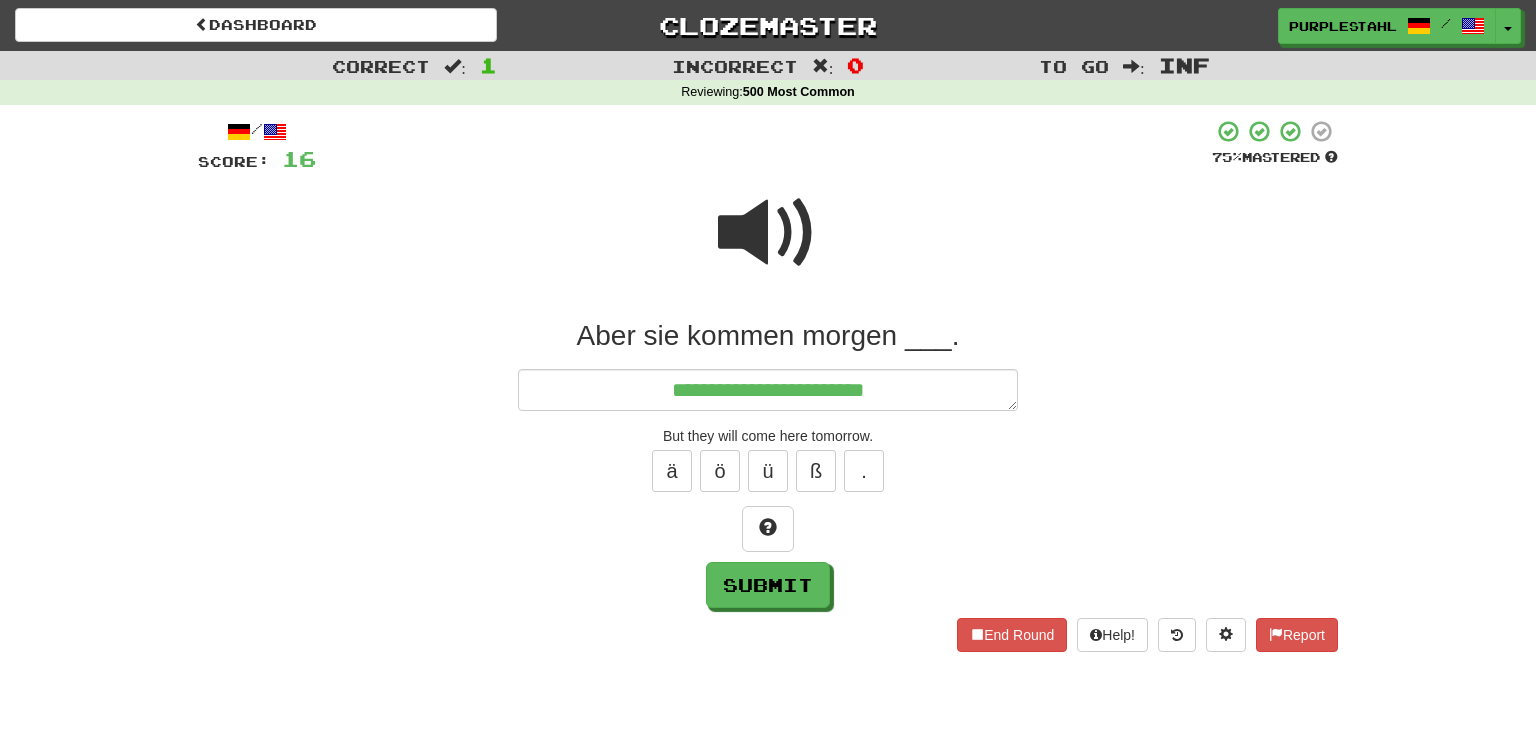 type on "*" 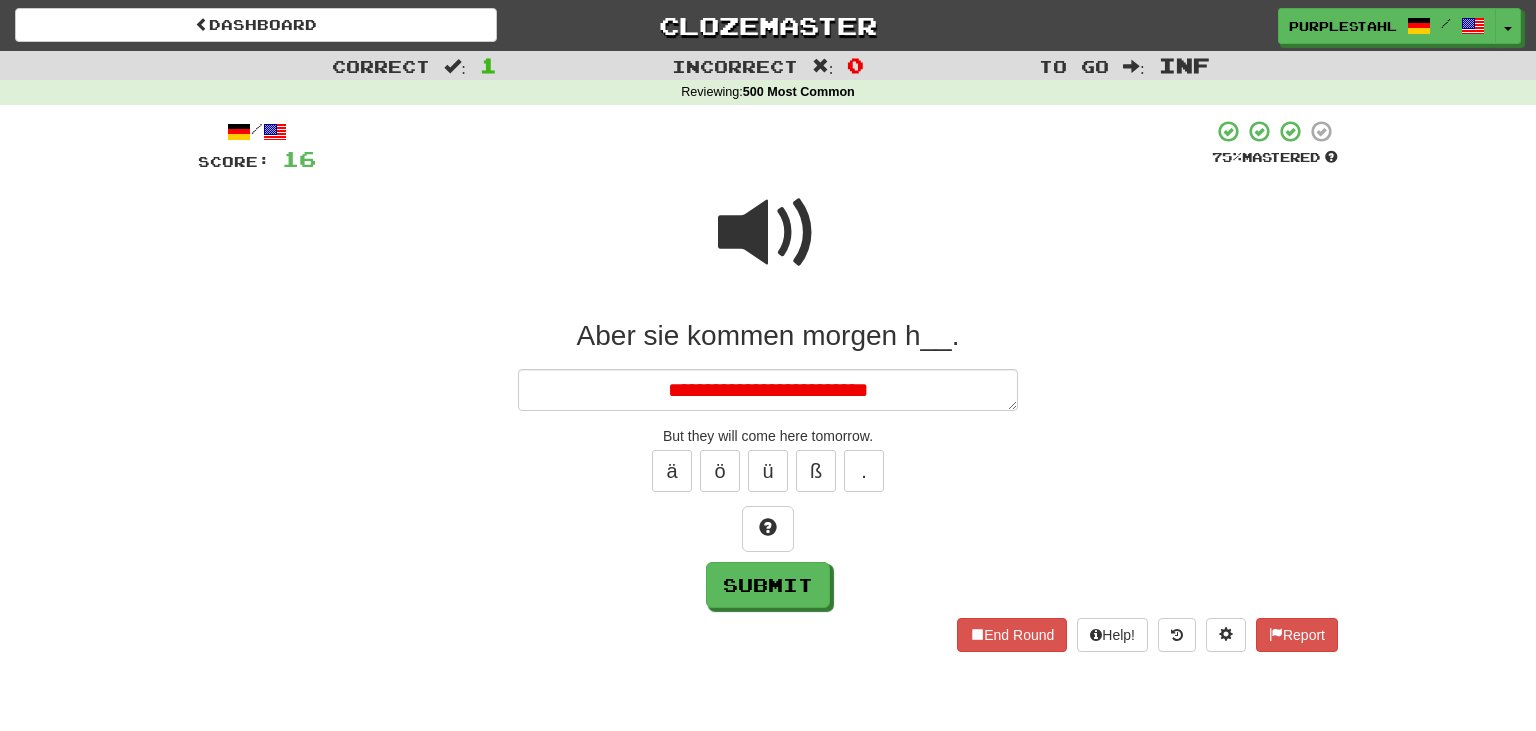 type on "*" 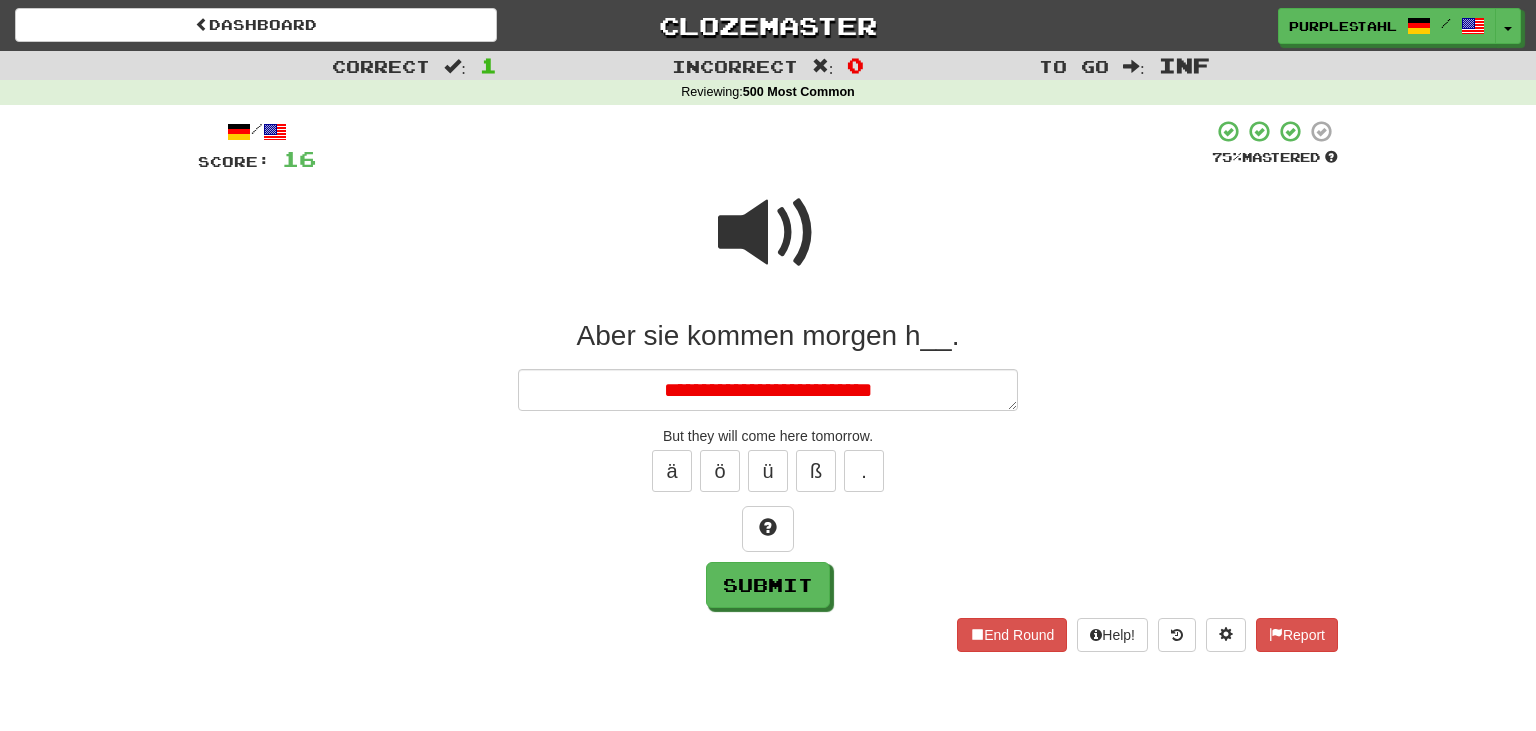 type on "*" 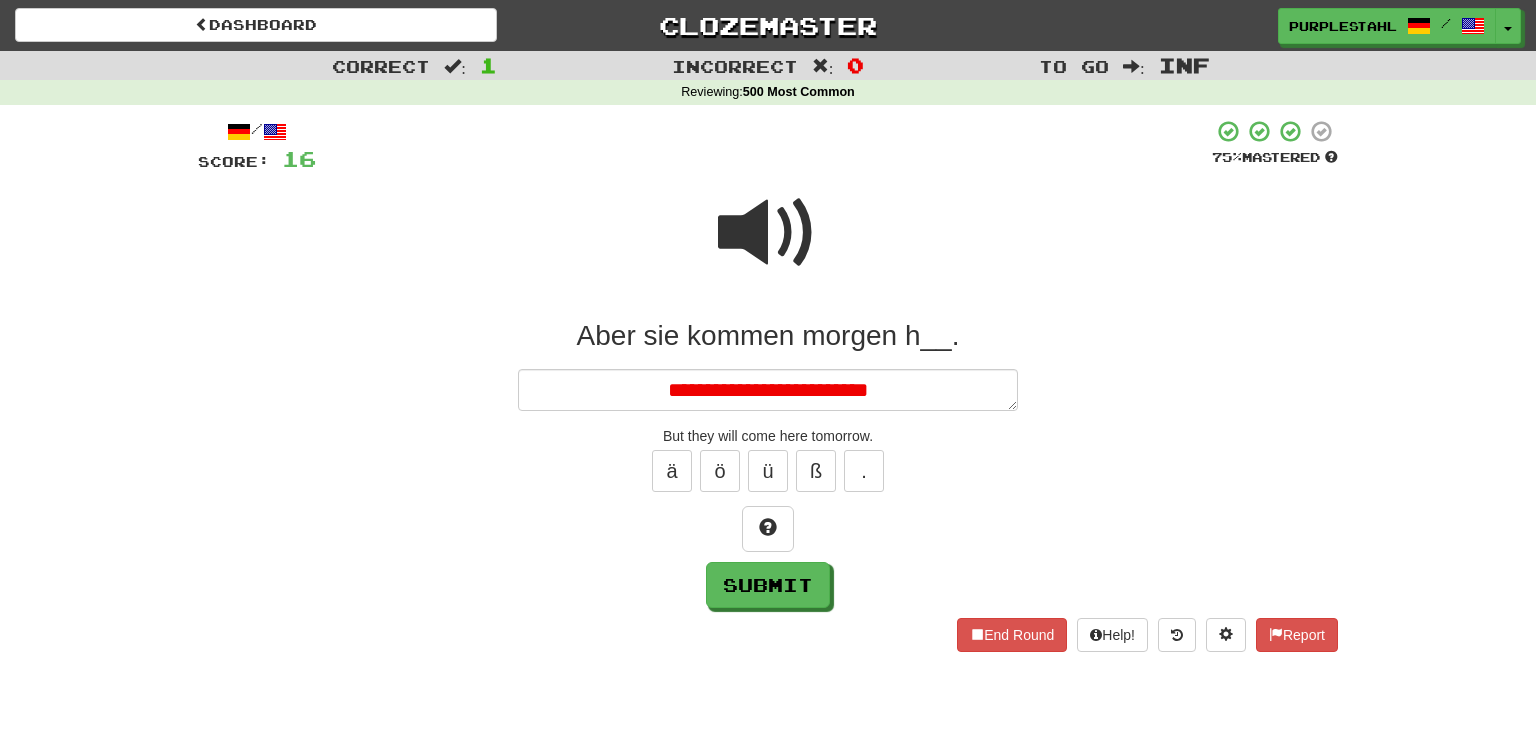 type on "*" 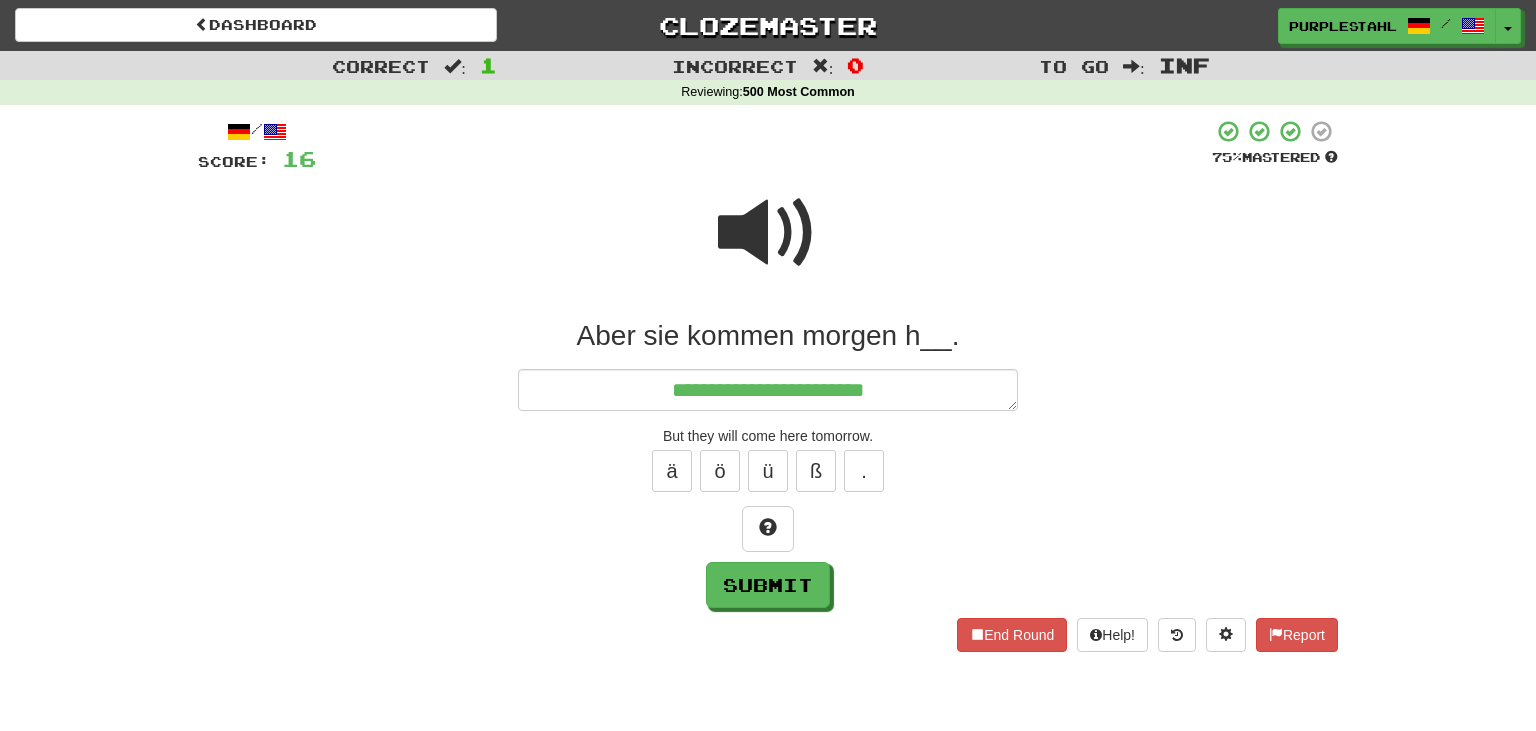 type on "*" 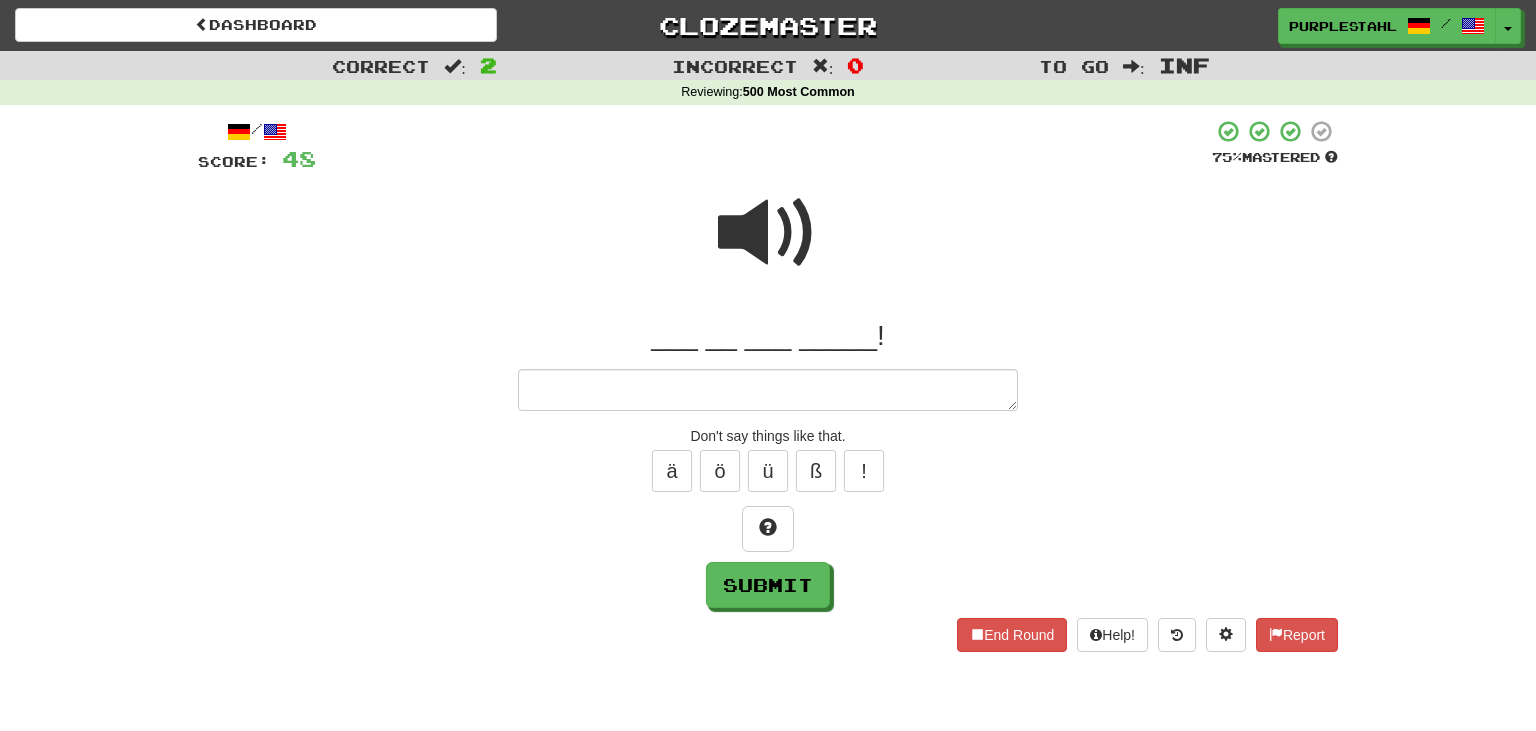 type on "*" 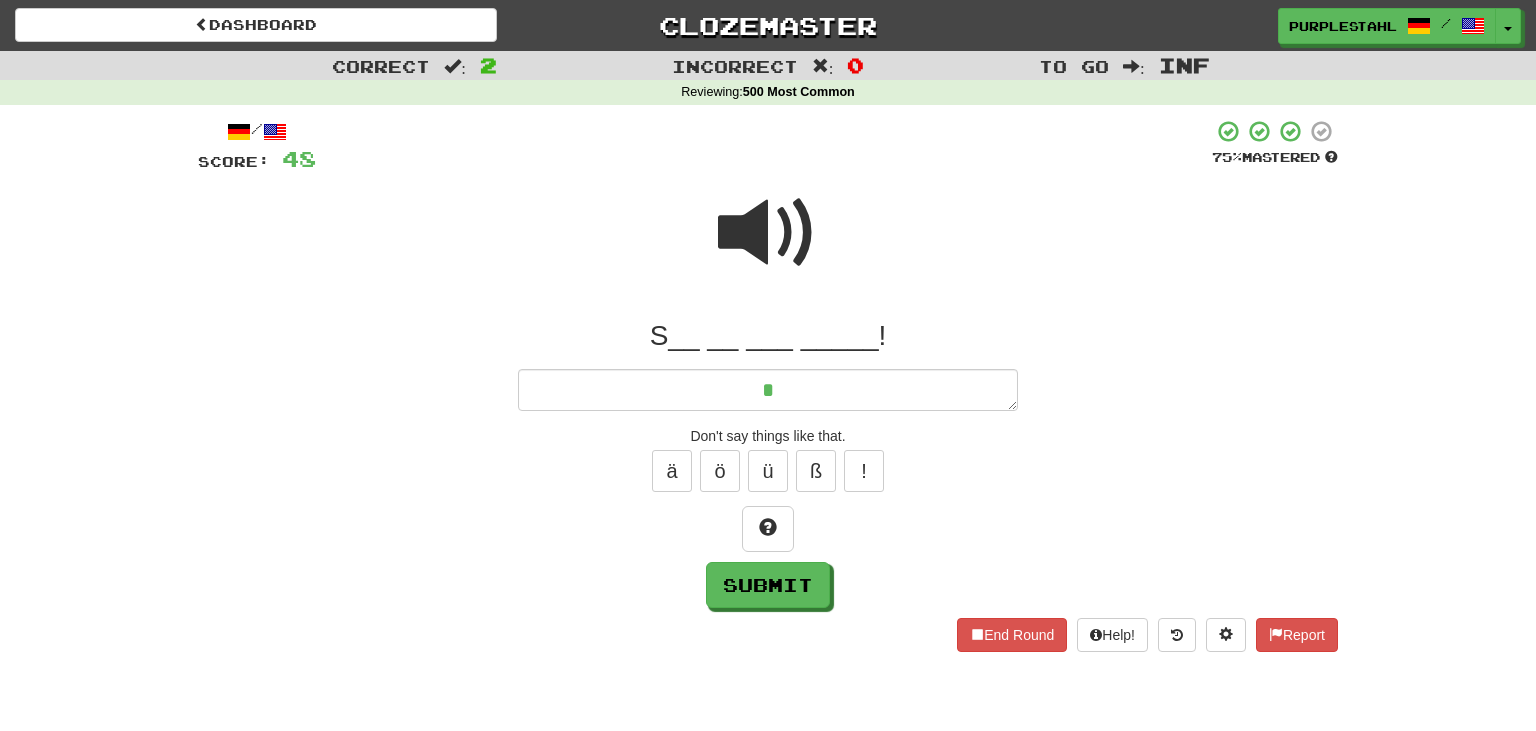 type on "*" 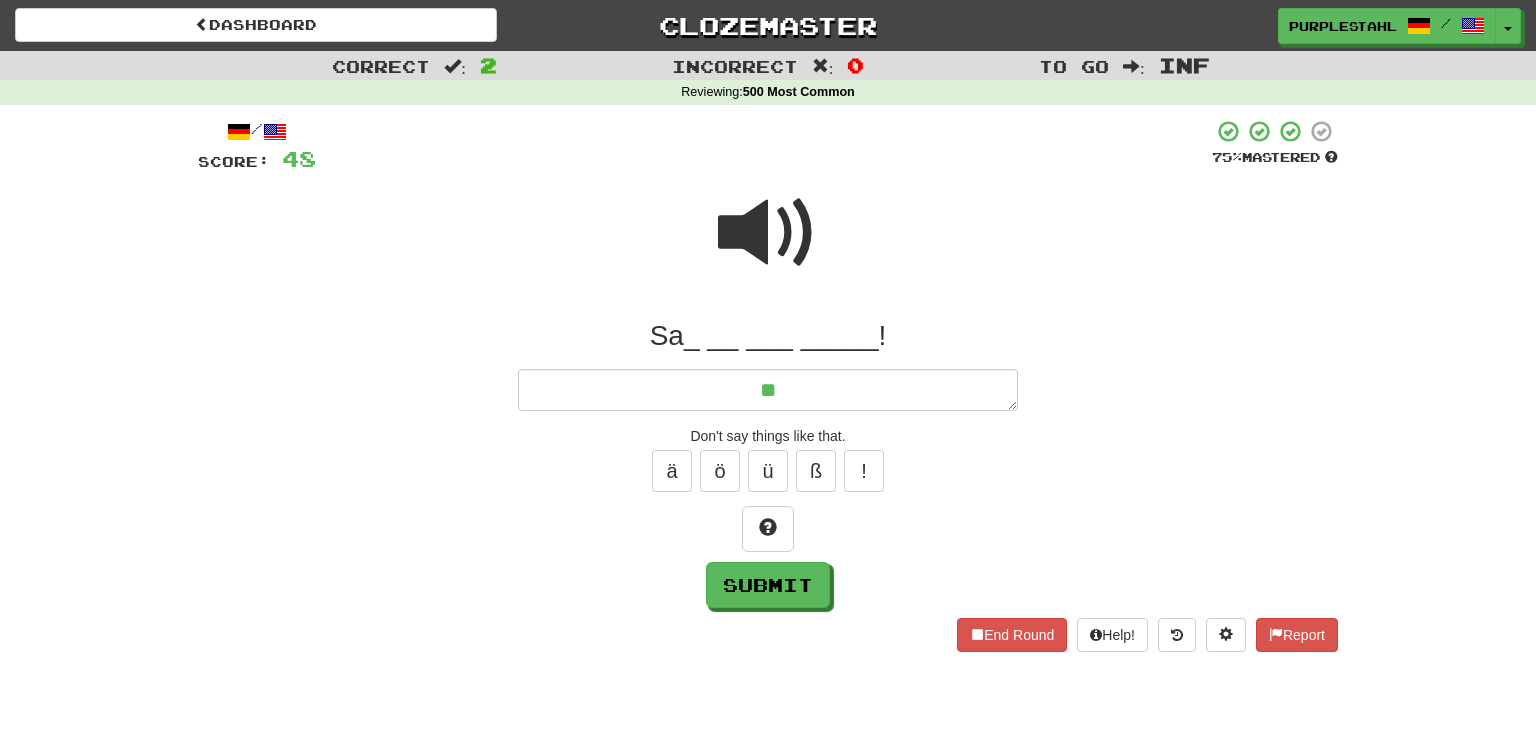 type on "*" 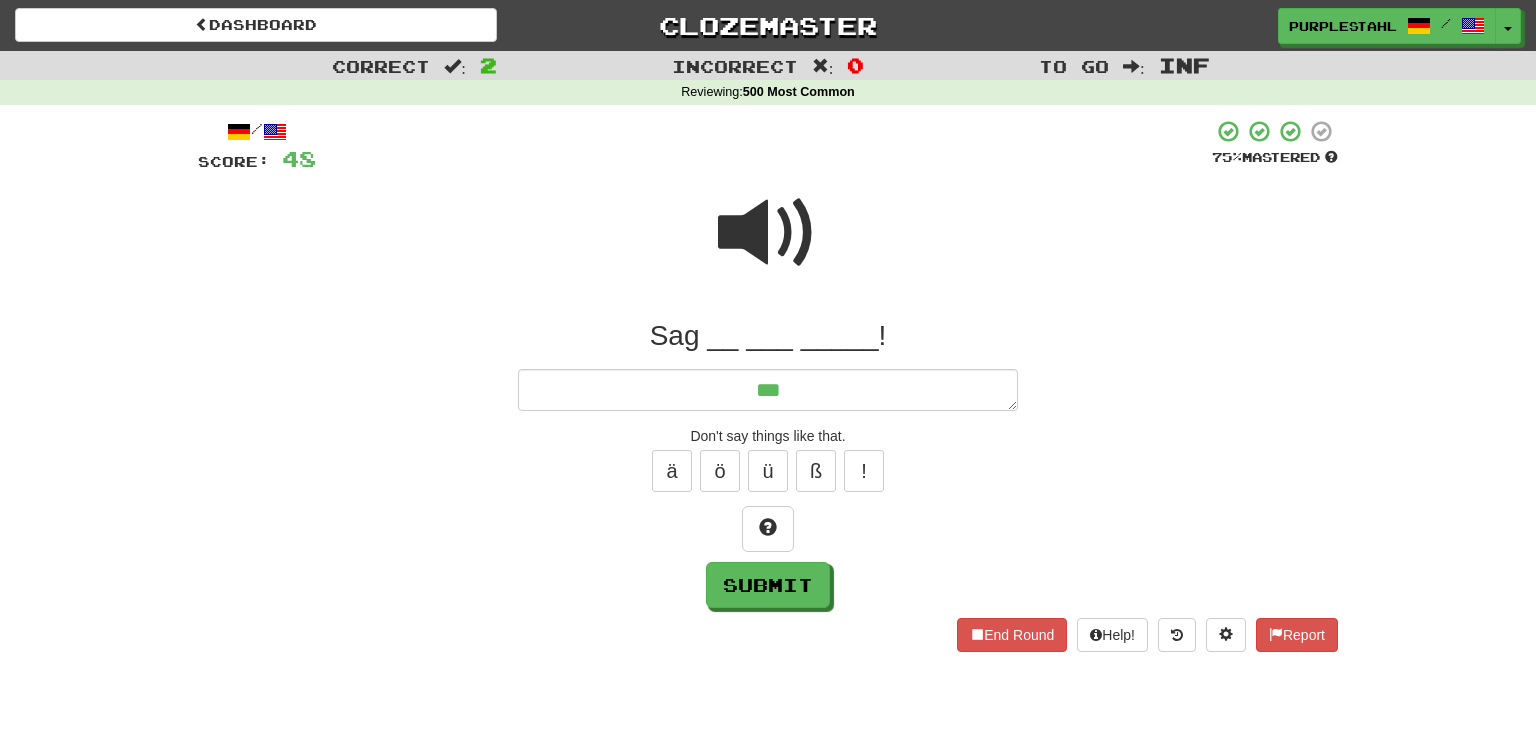 type on "*" 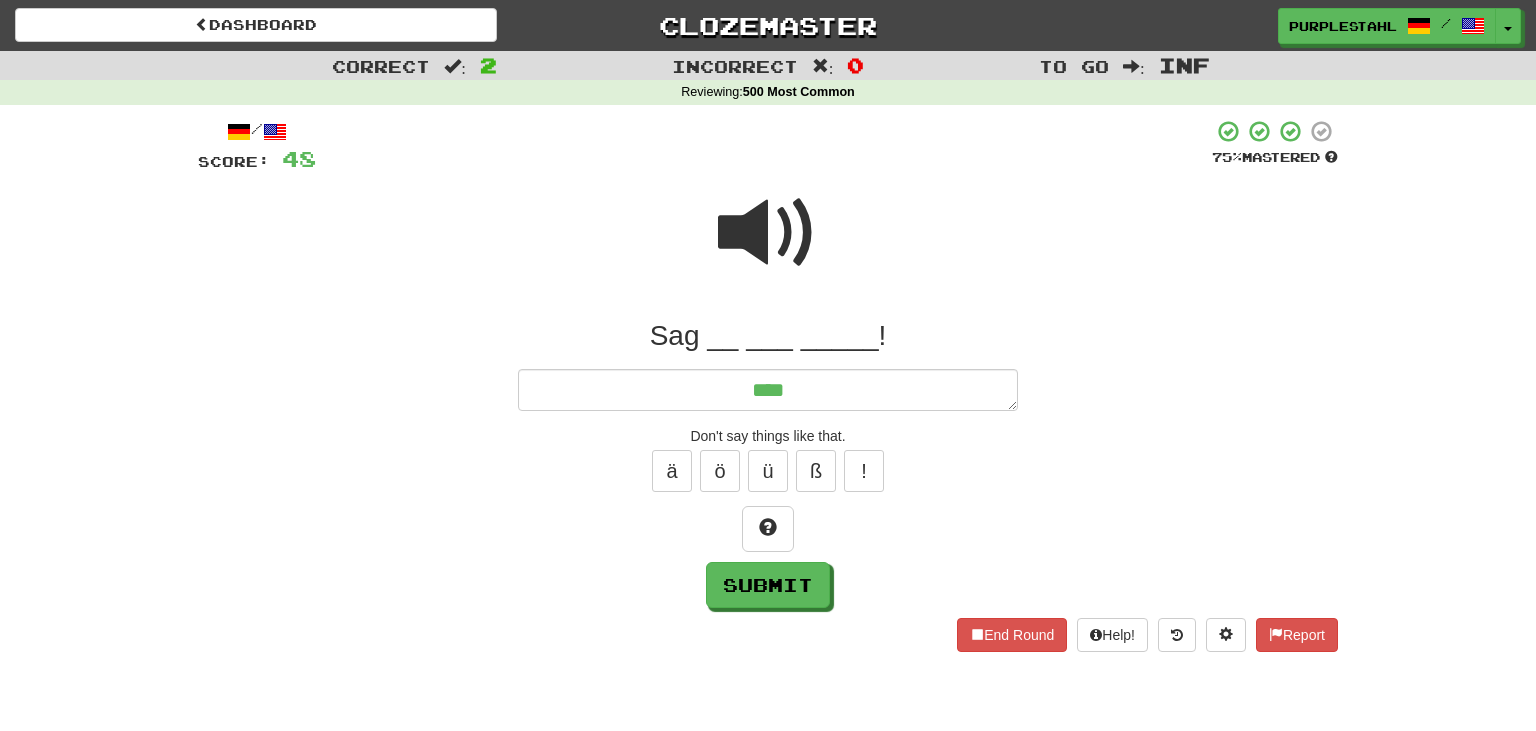 type on "*" 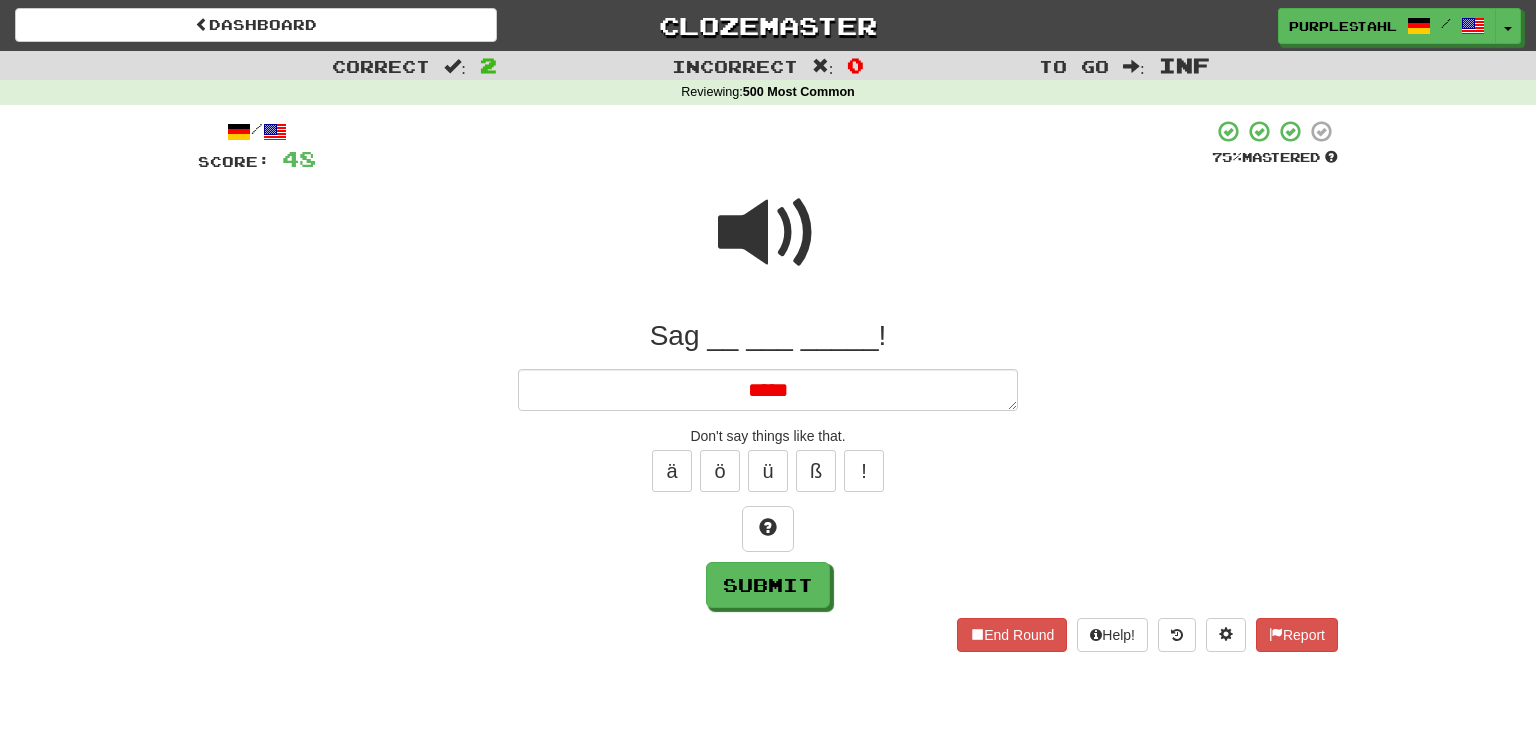 type on "*" 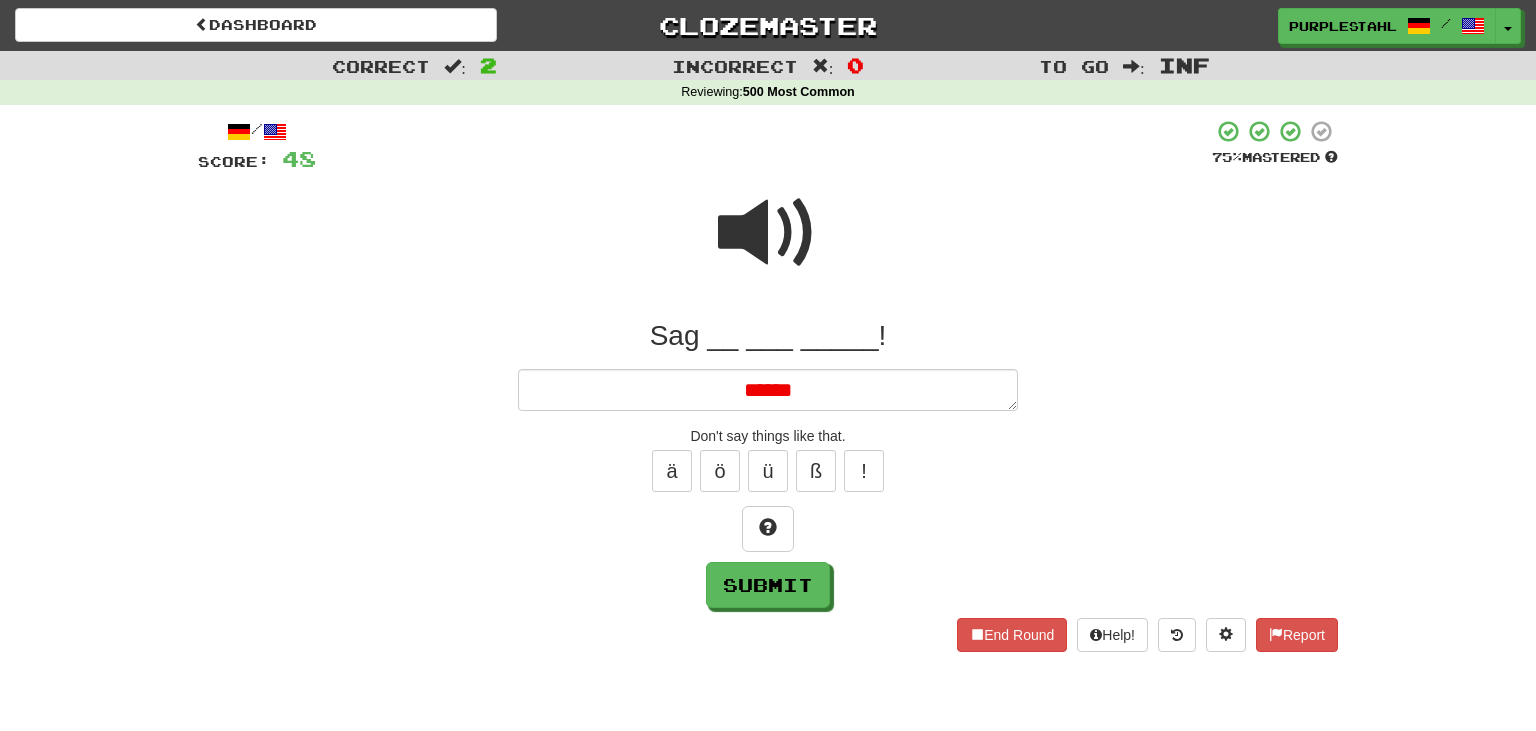 type on "*" 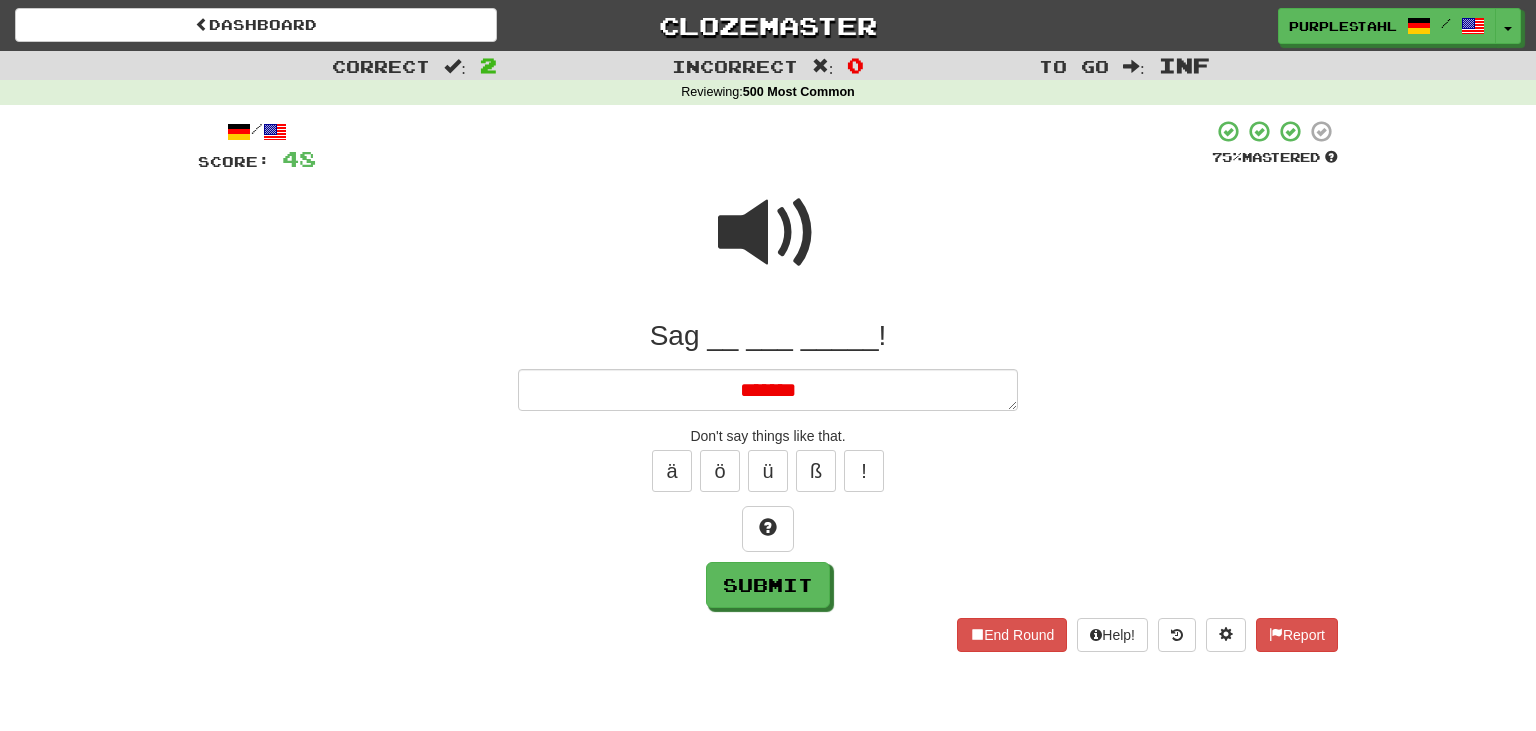 type on "*" 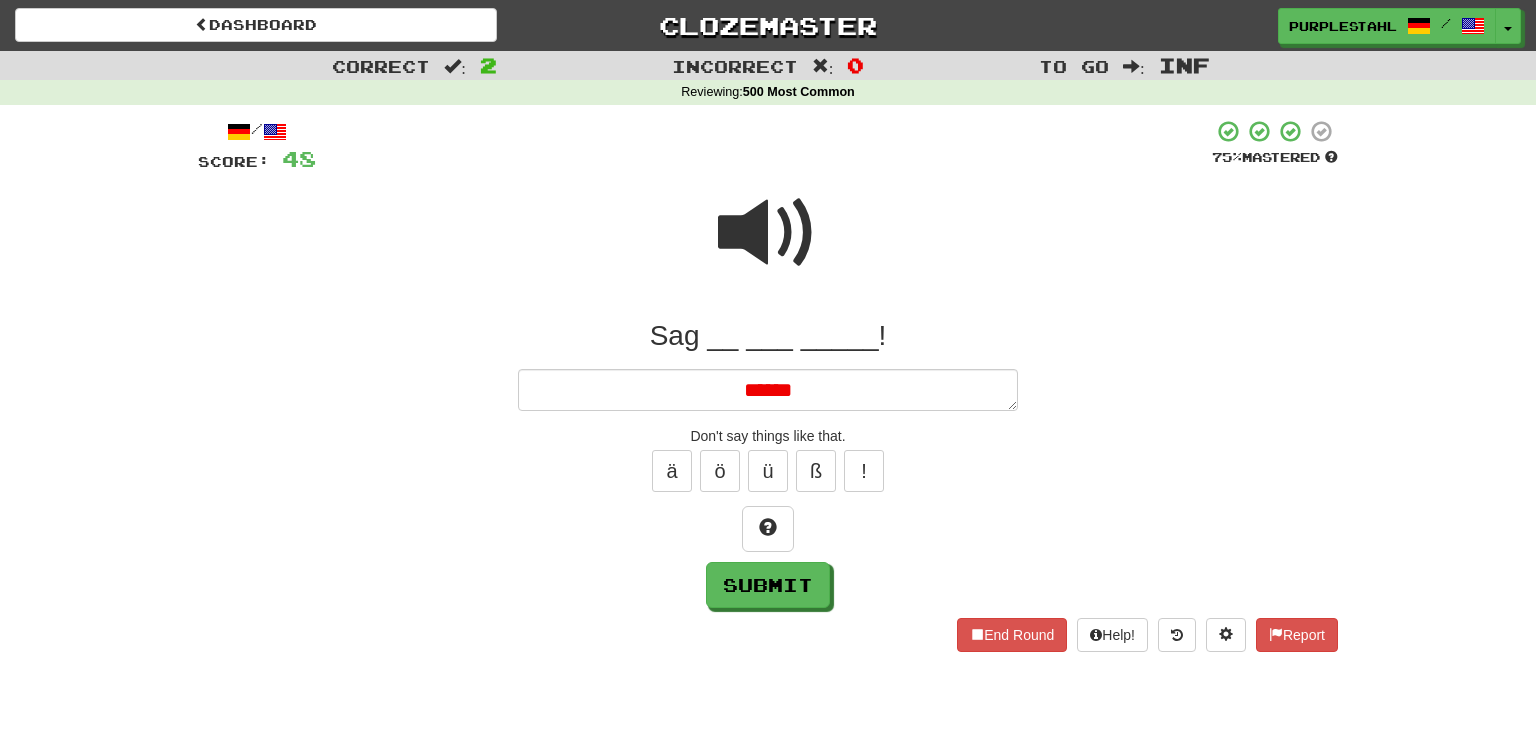 type on "*" 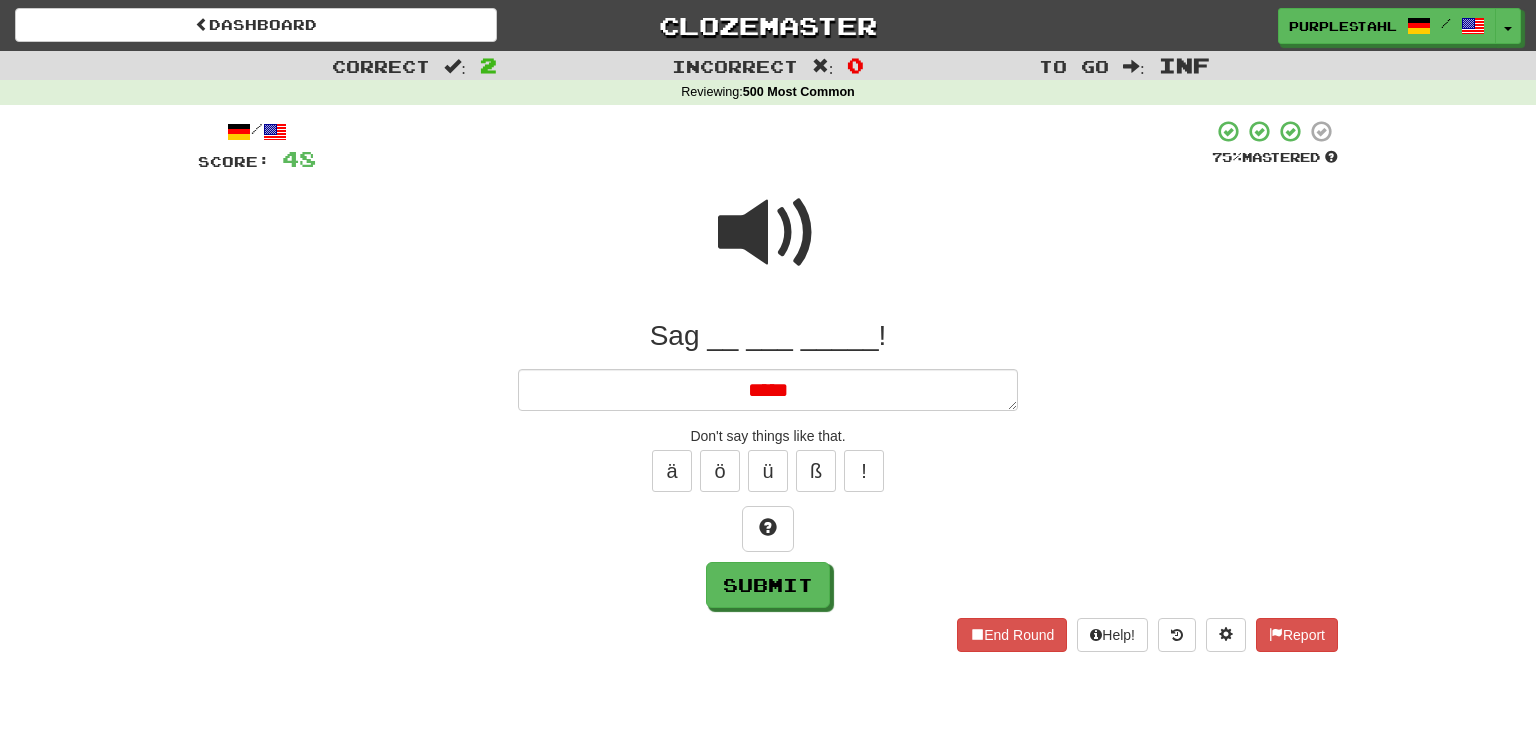type on "*" 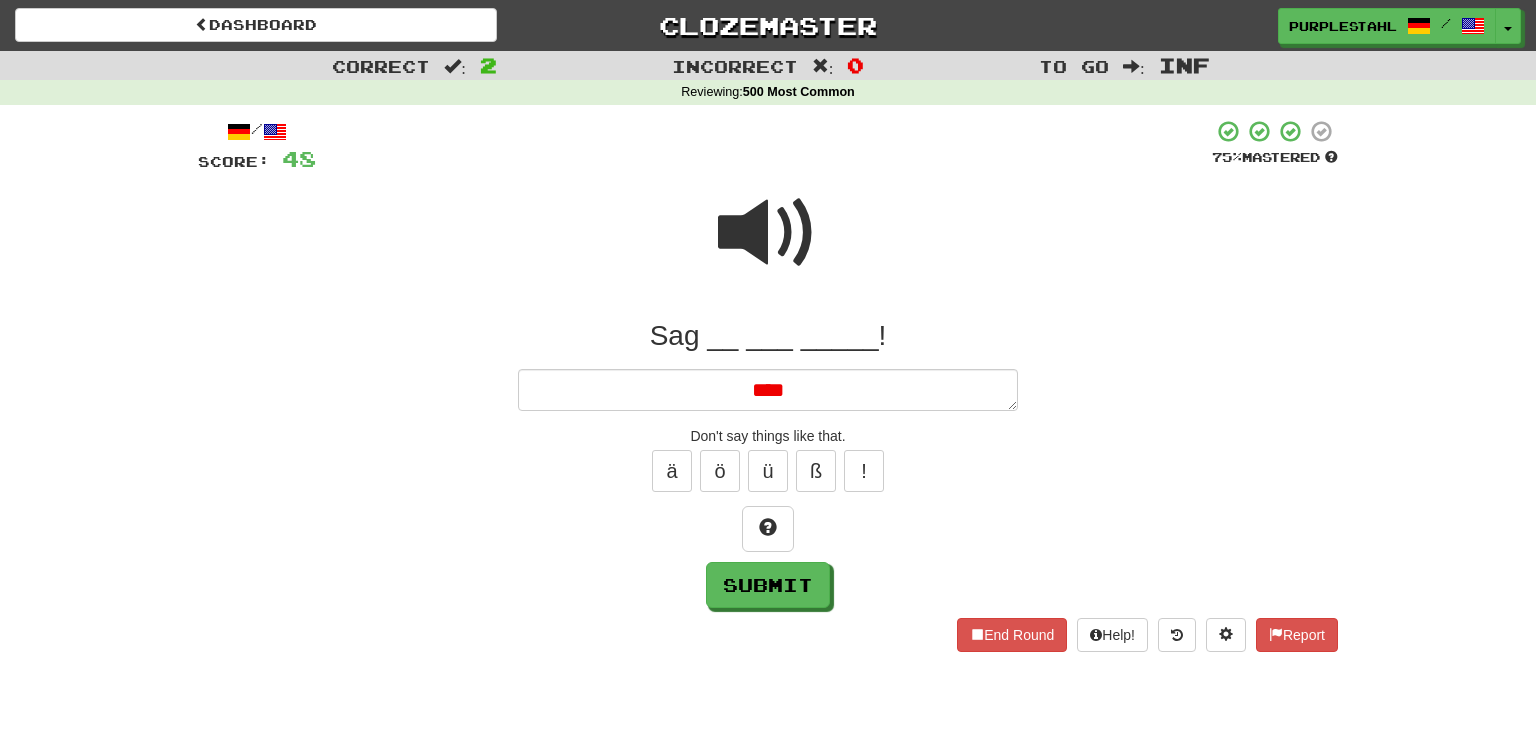 type on "*" 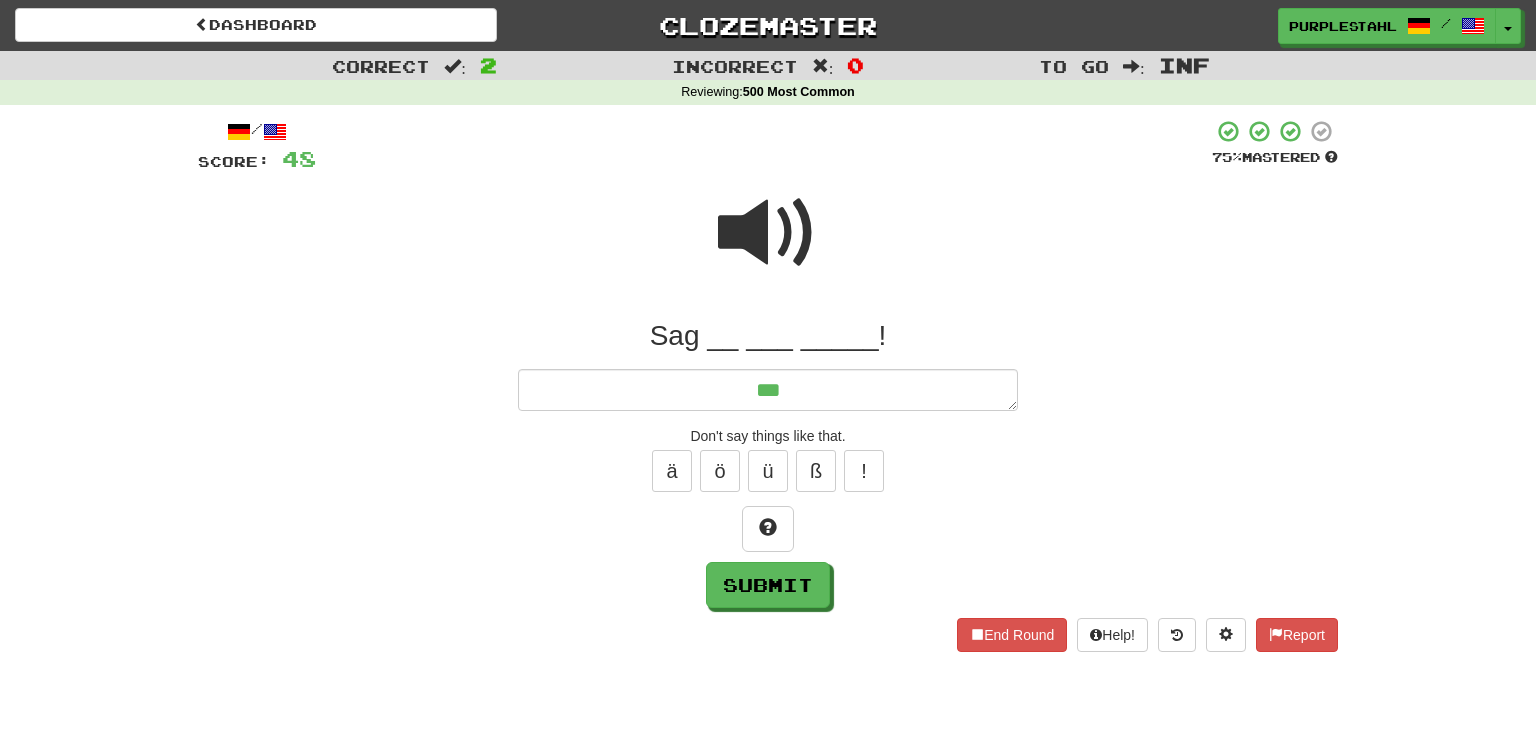 type on "*" 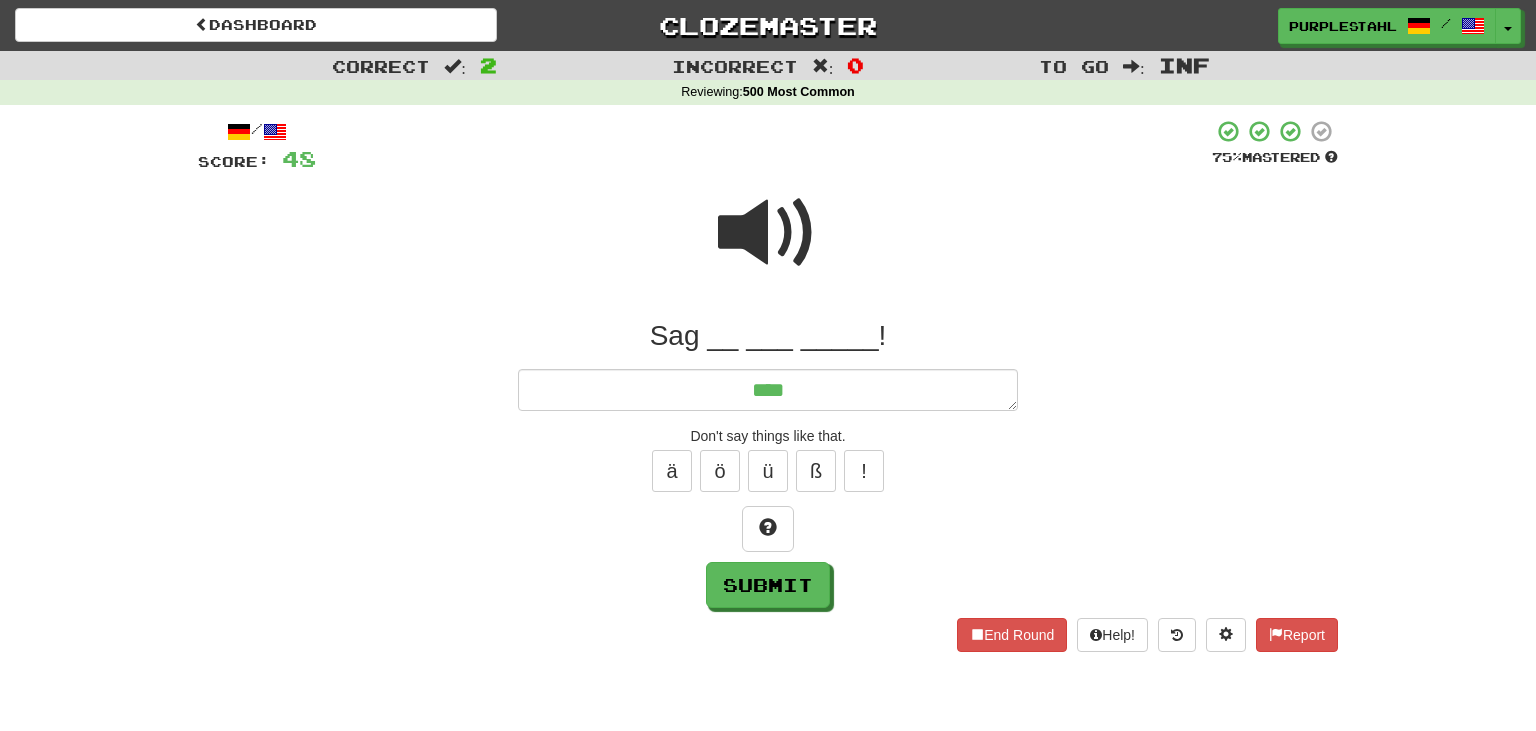 type on "*" 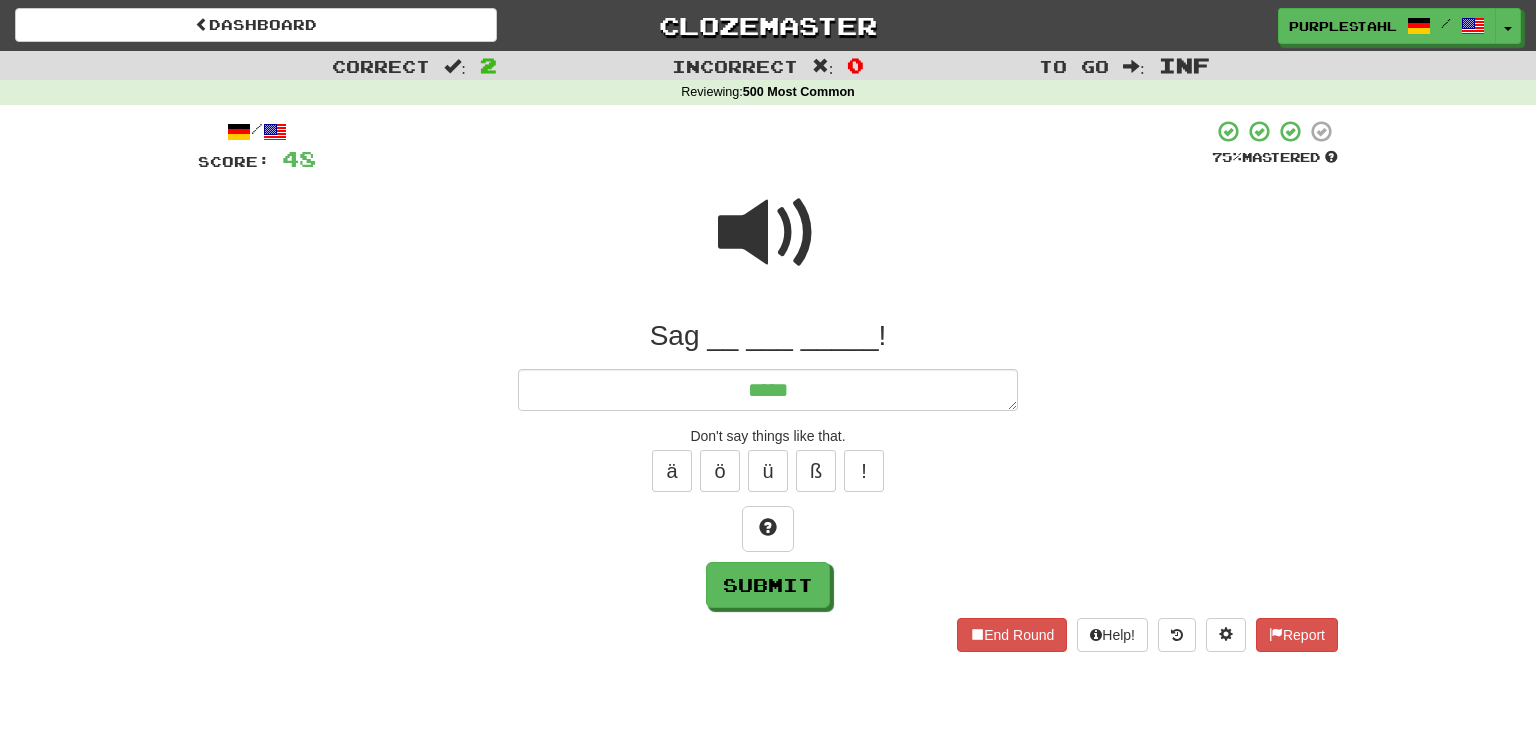 type on "*" 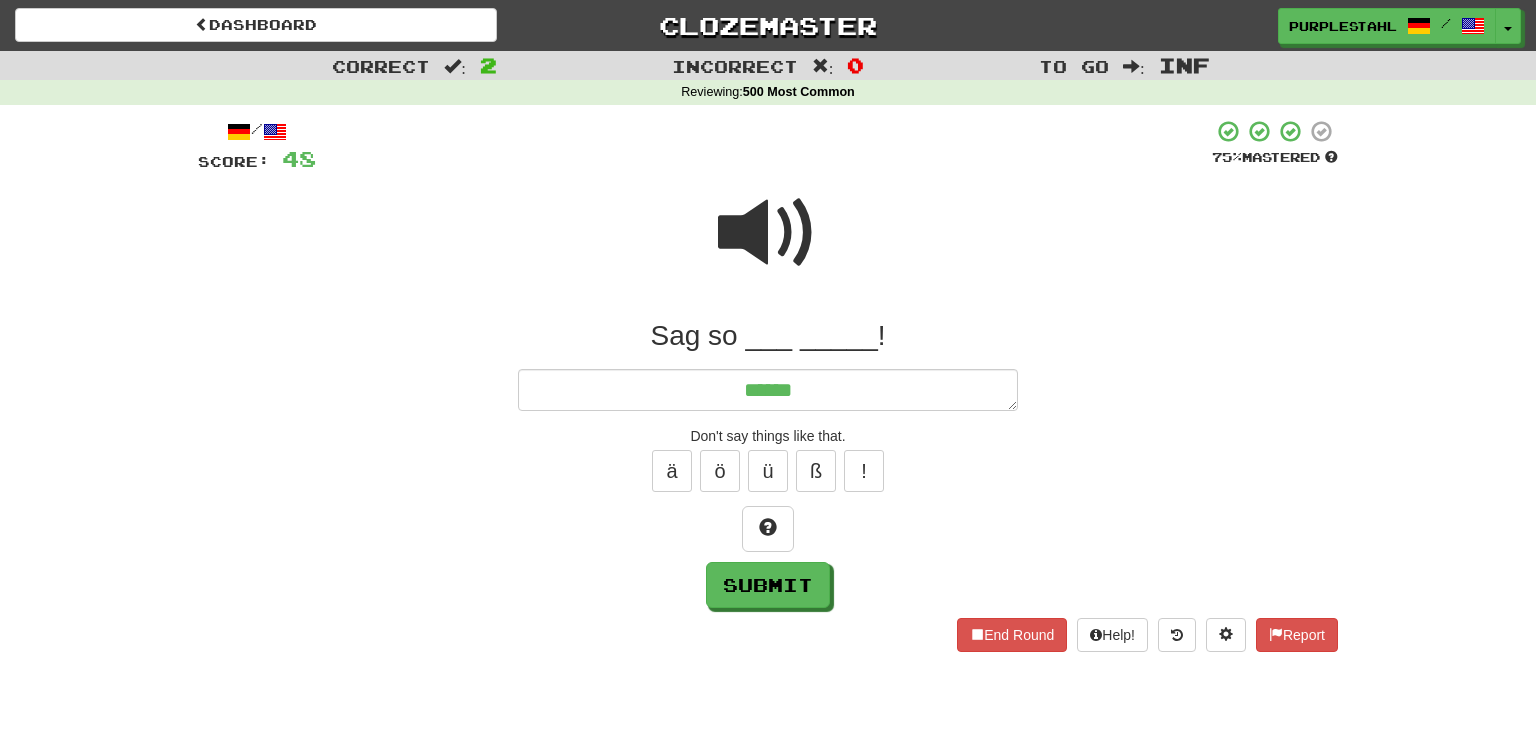 type on "*" 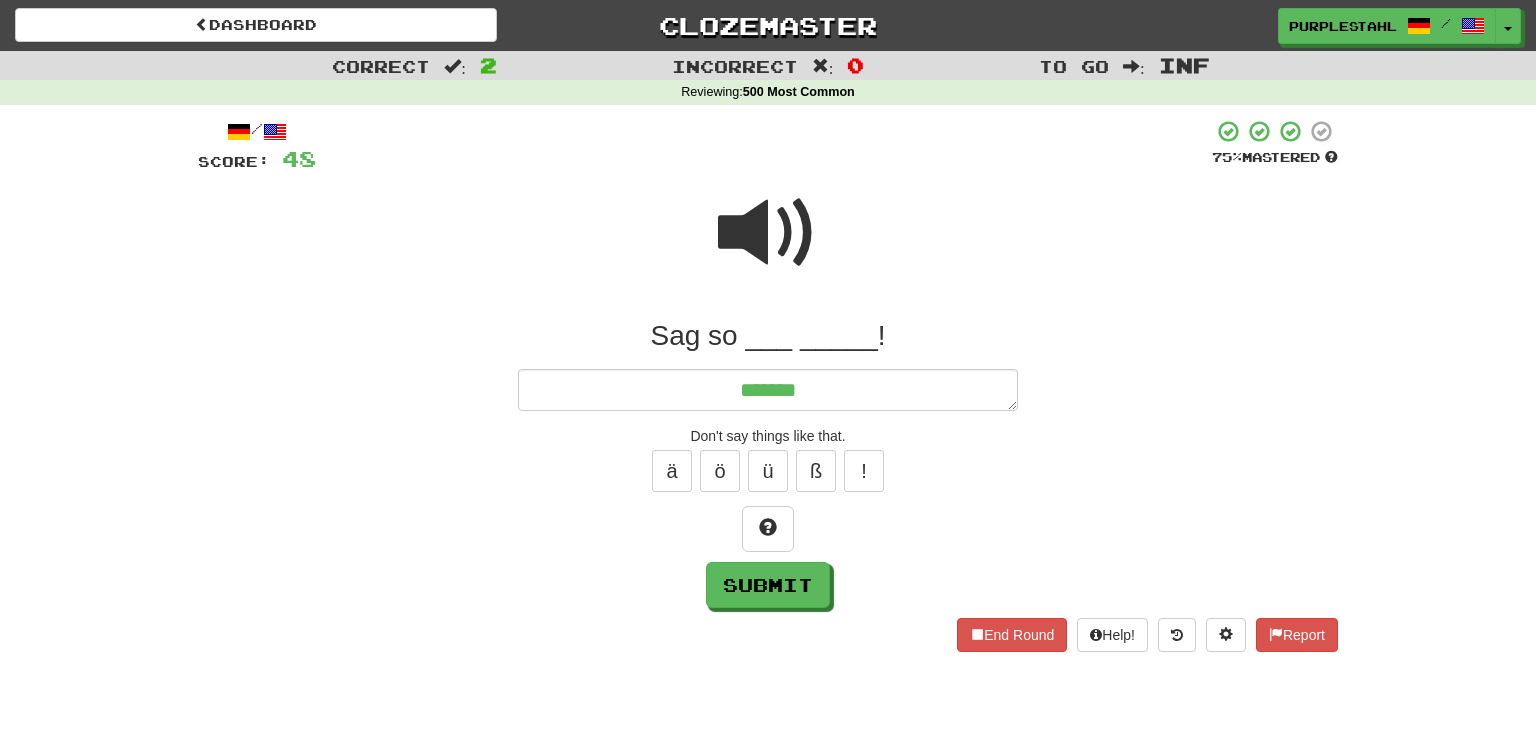type on "*" 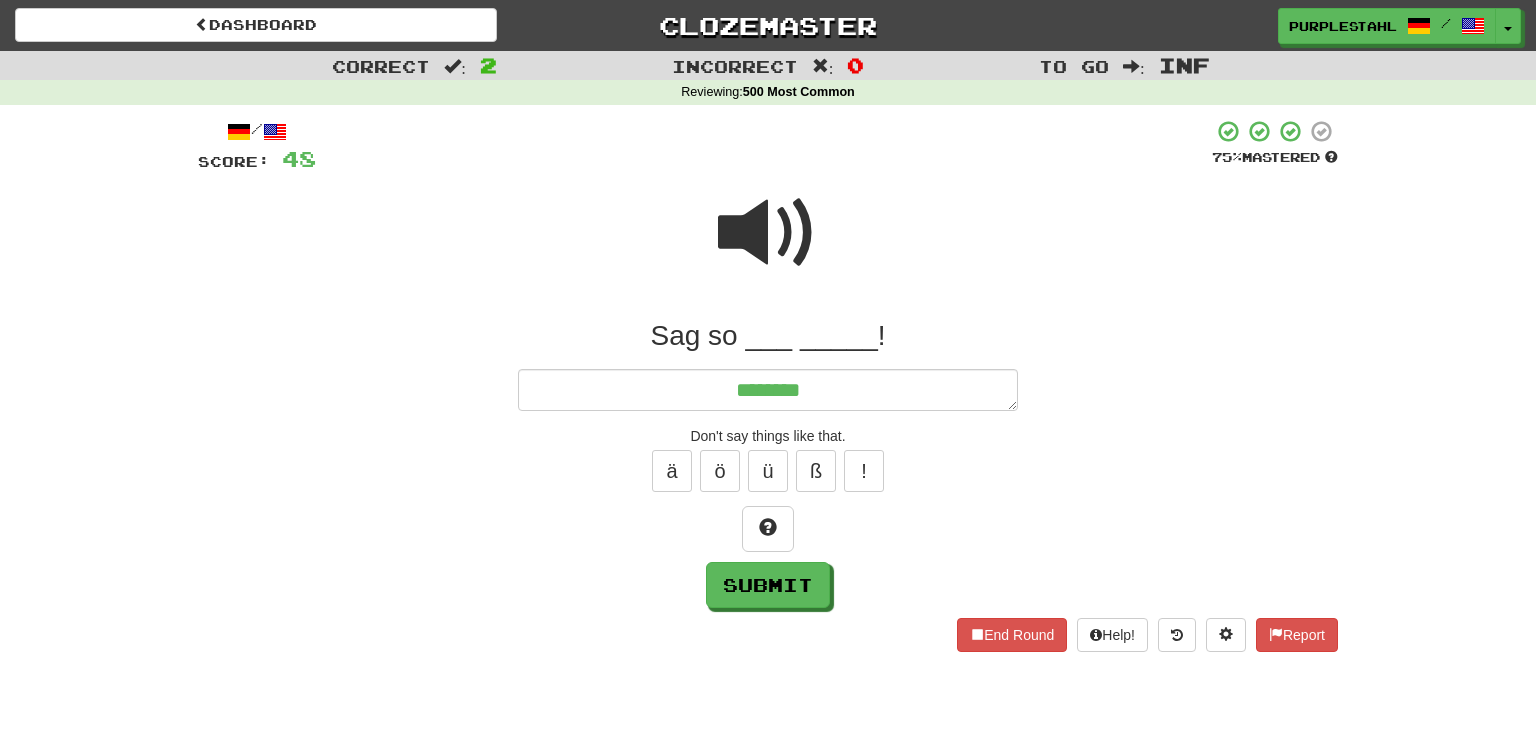 type on "*" 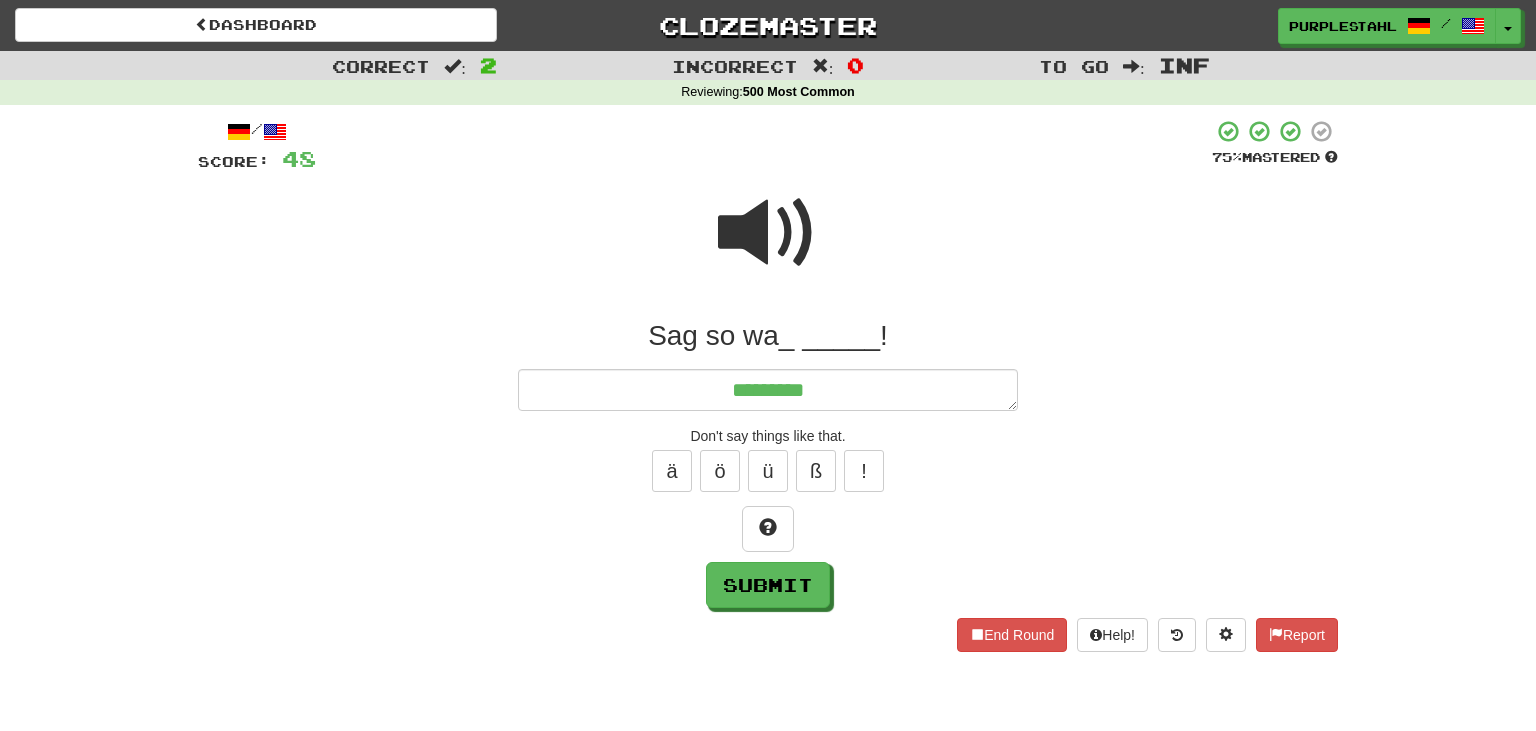 type on "*" 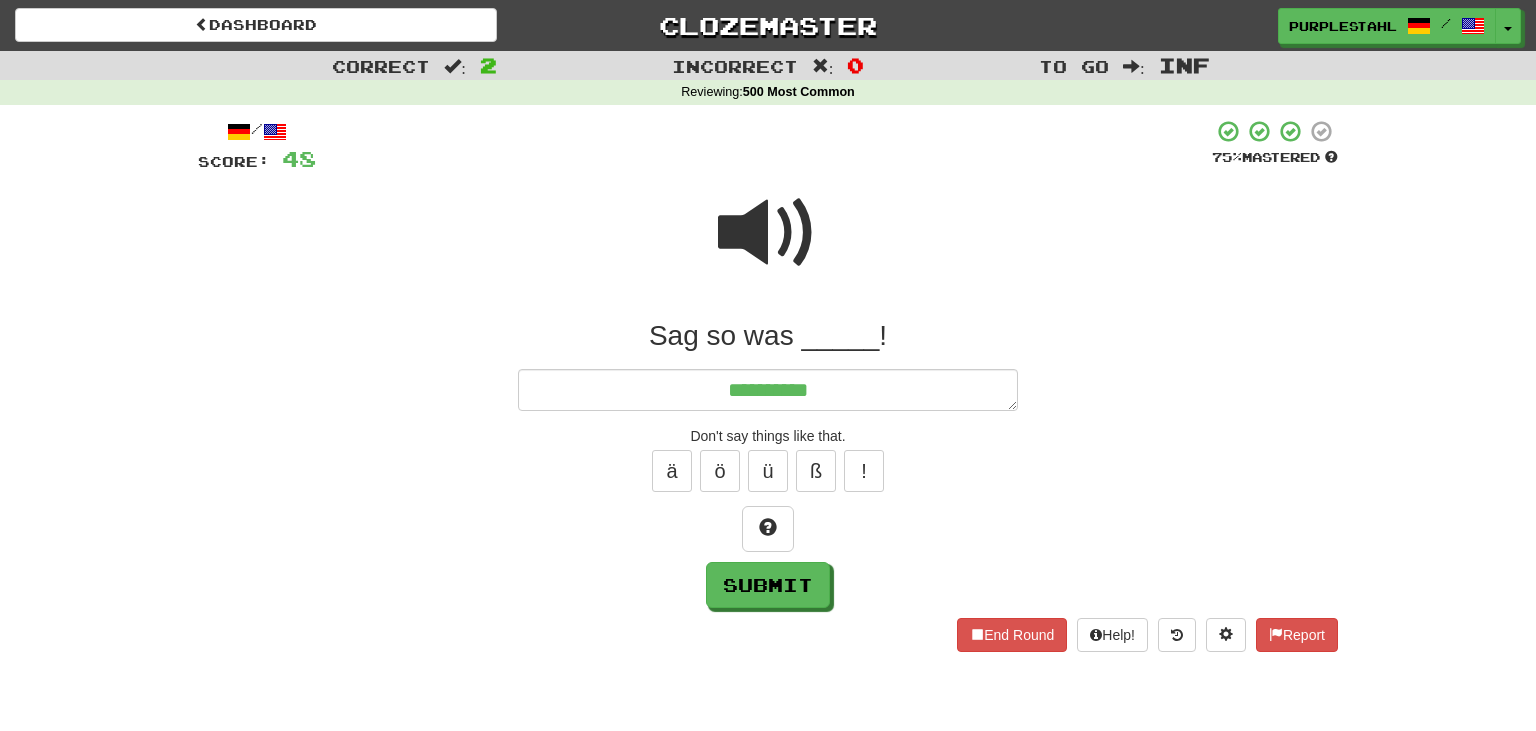 type on "*" 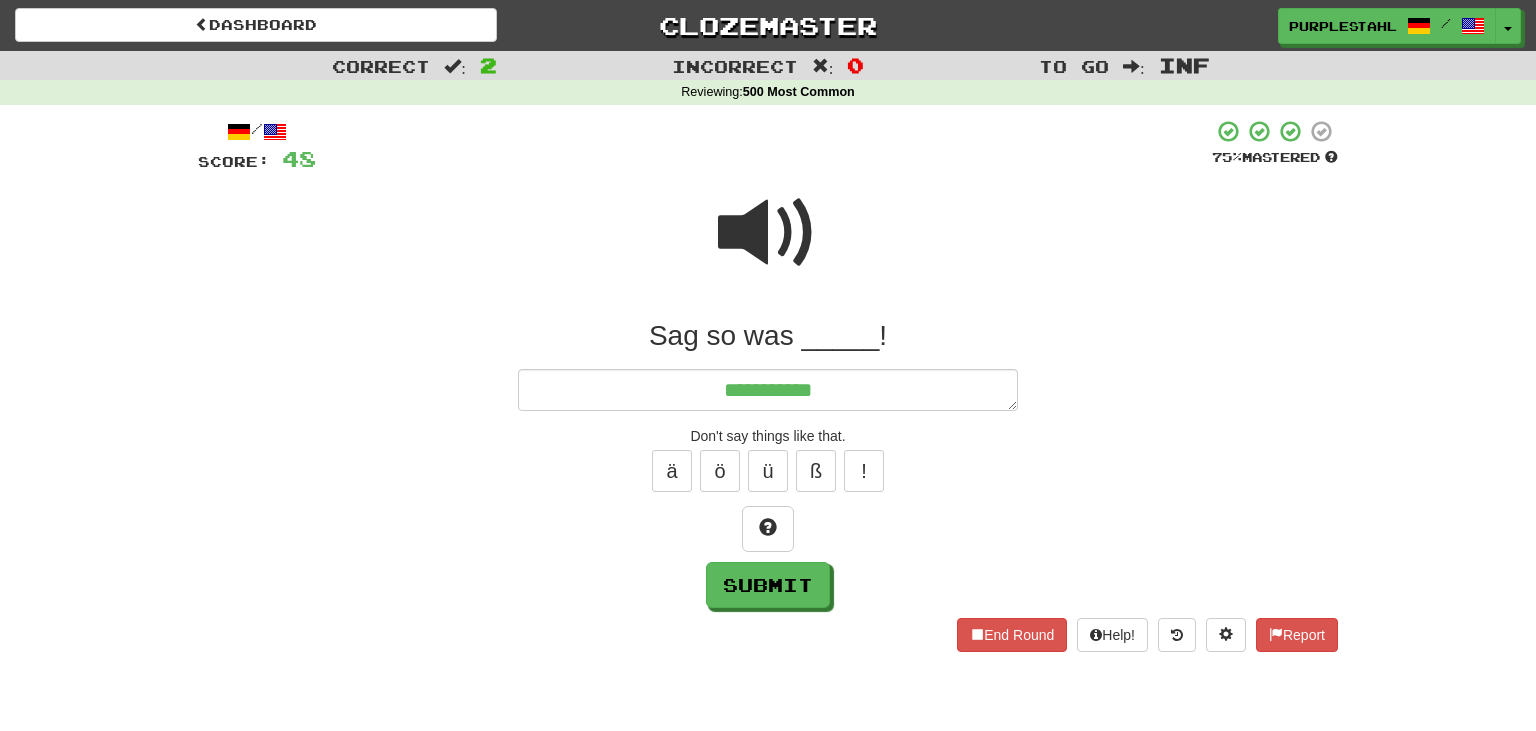 type on "*" 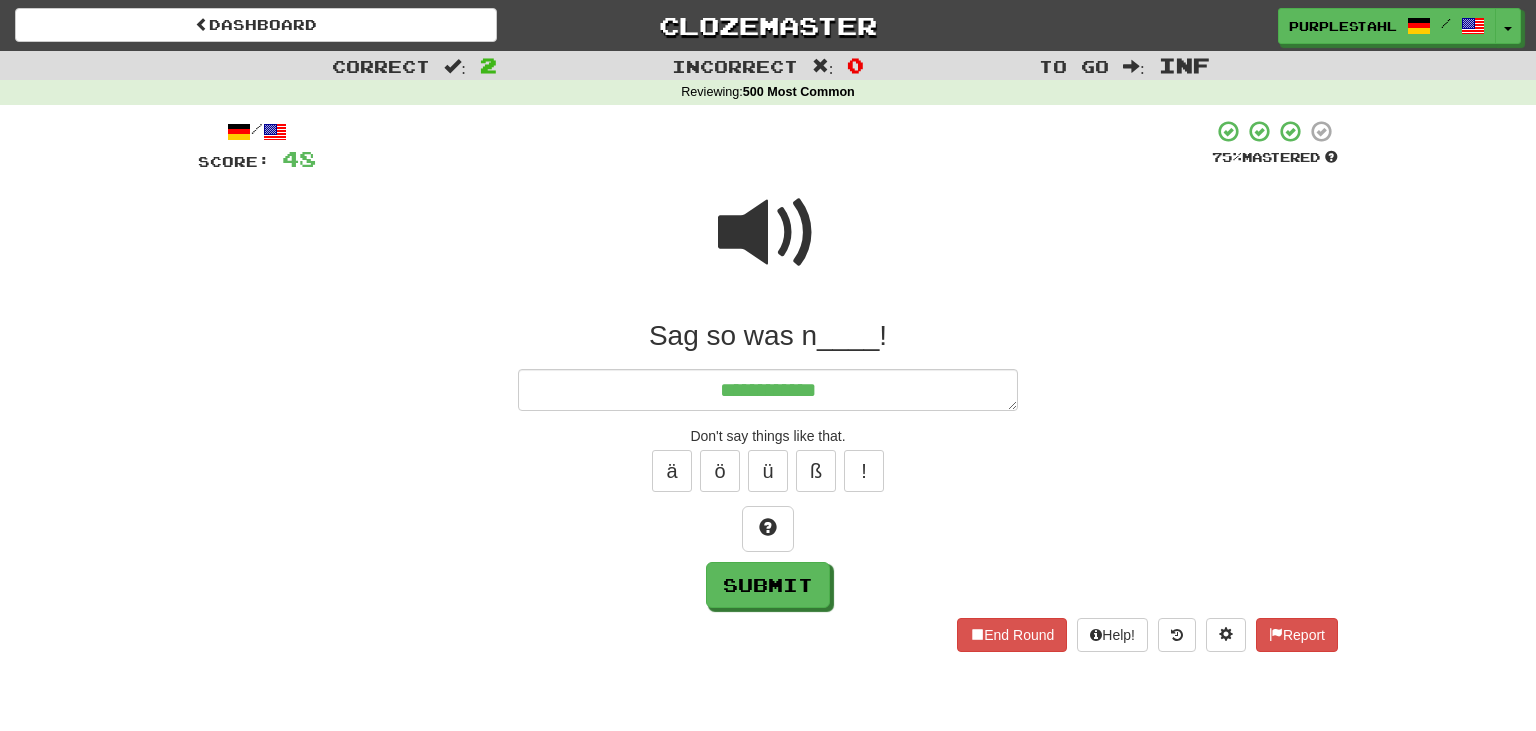 type on "*" 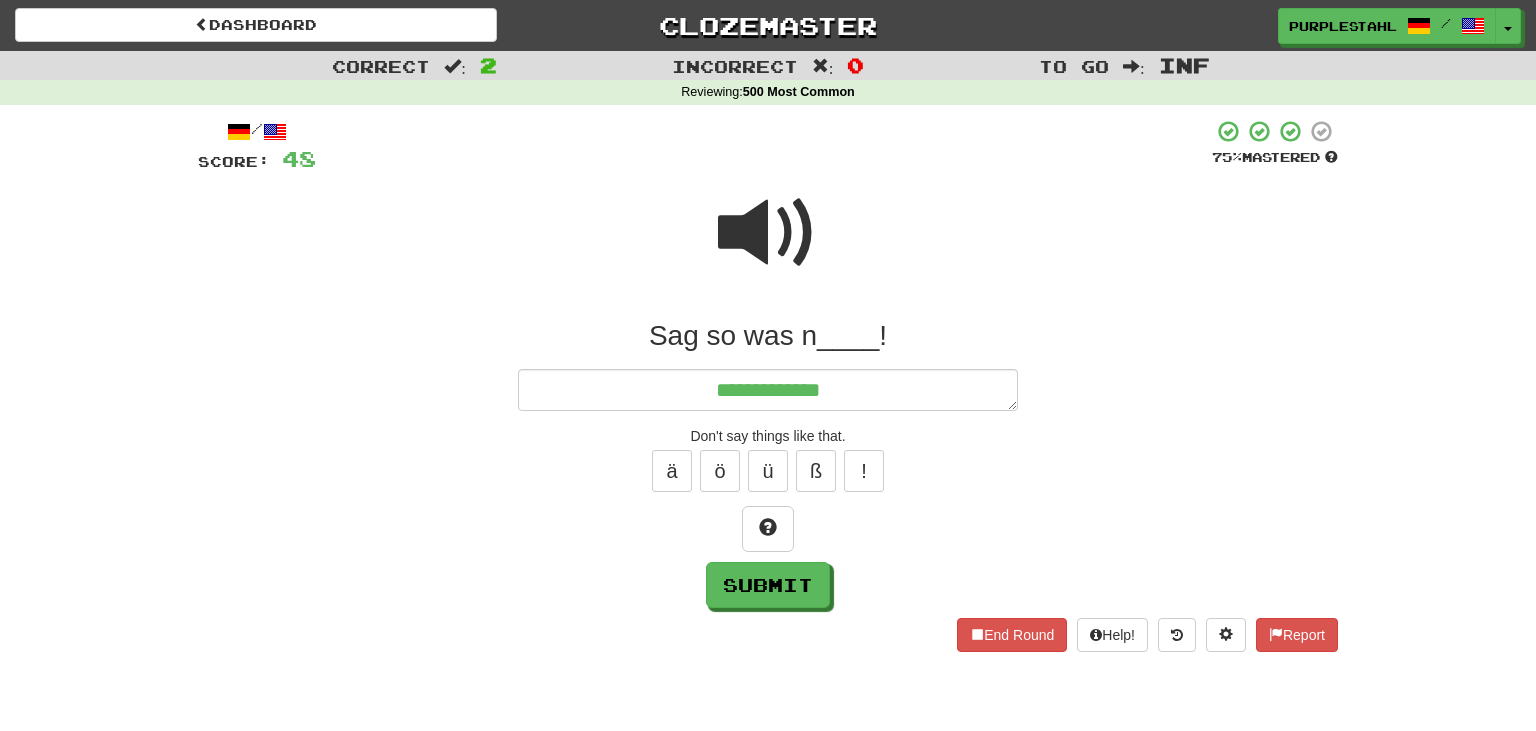 type on "*" 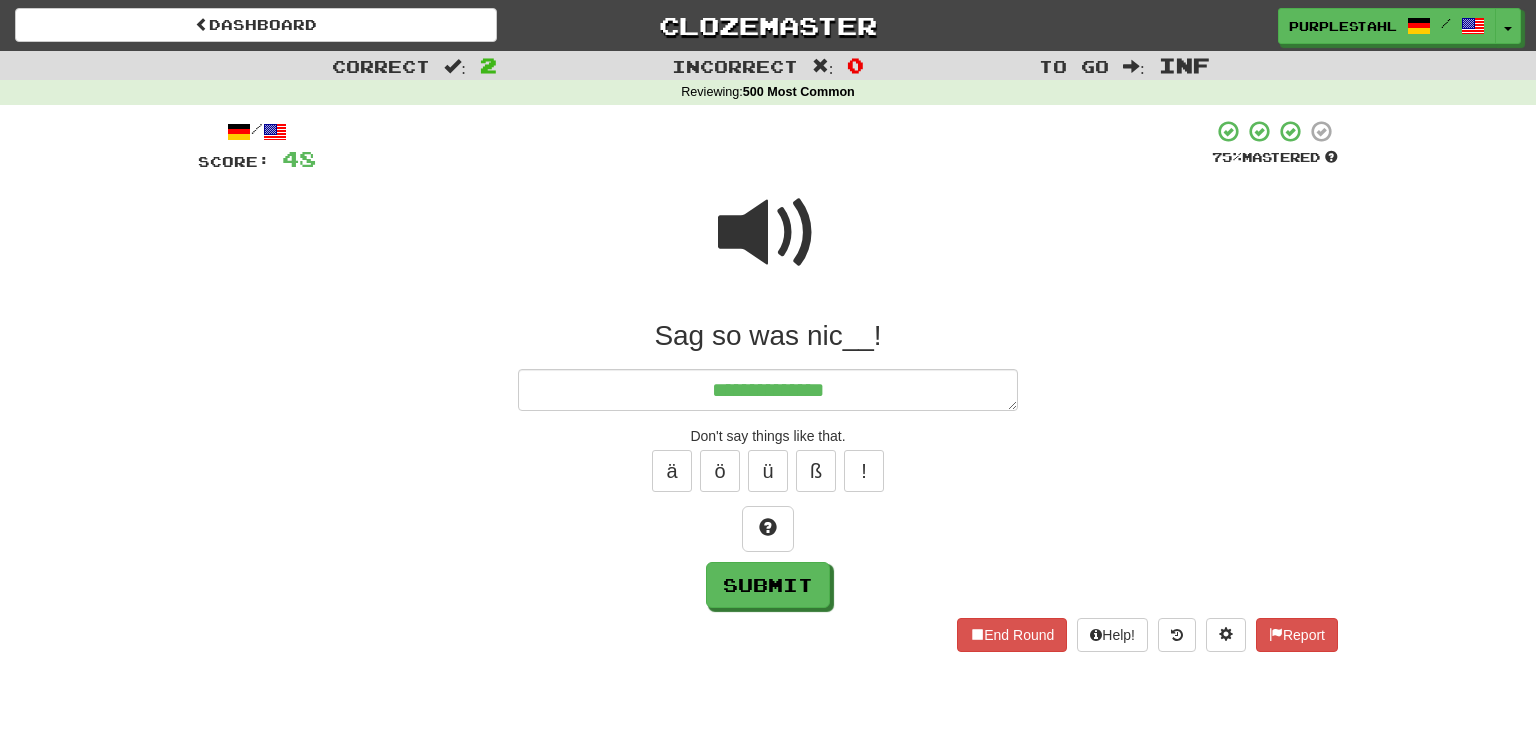 type on "*" 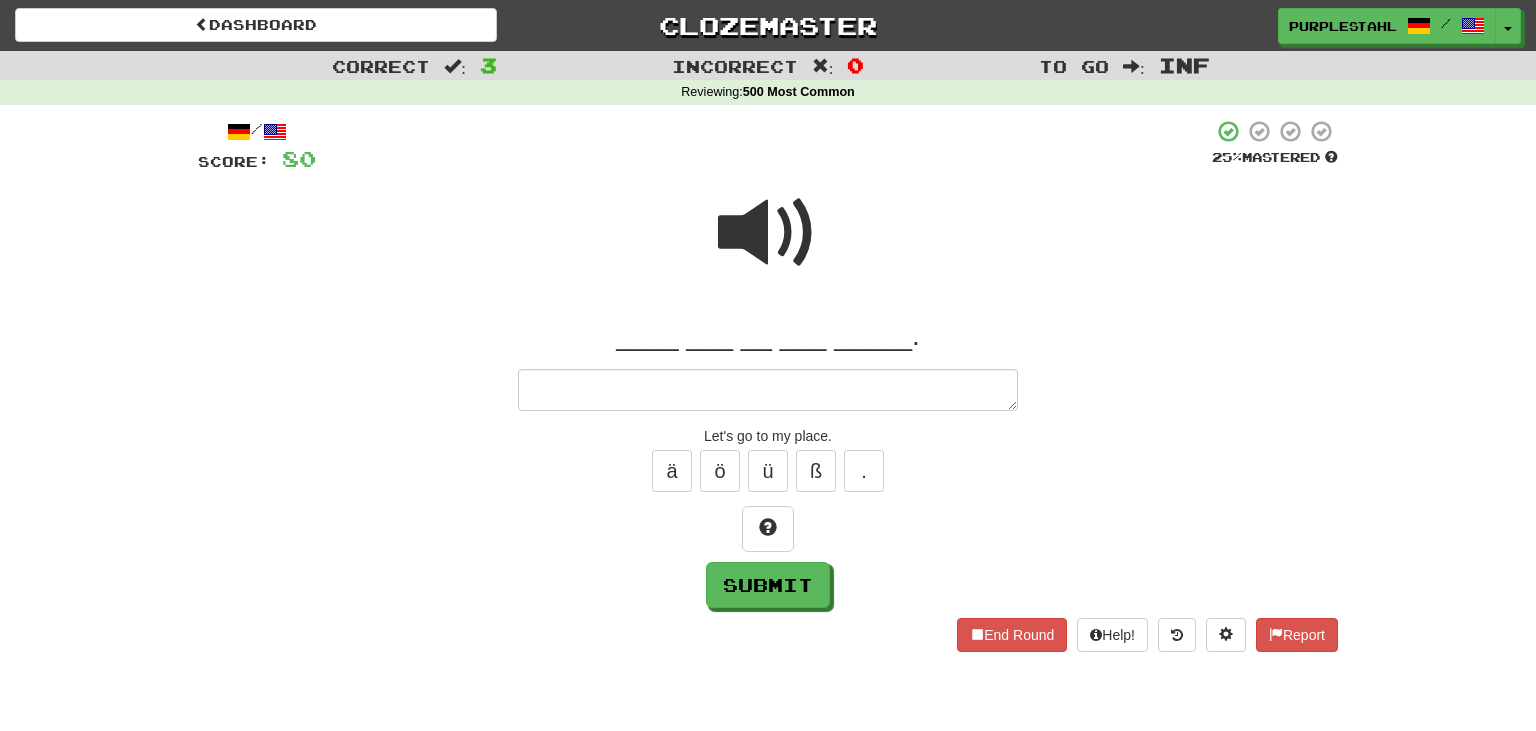 type on "*" 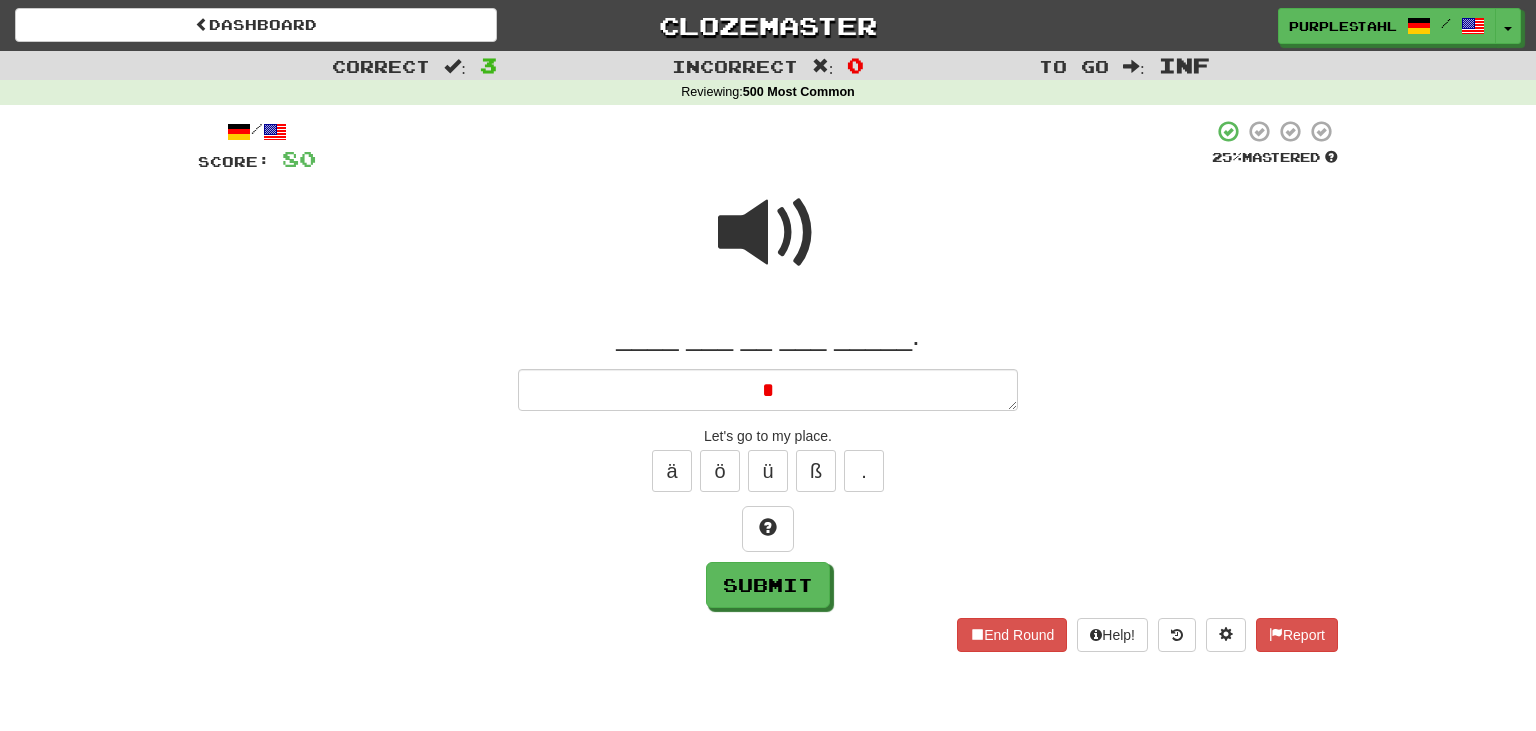 type 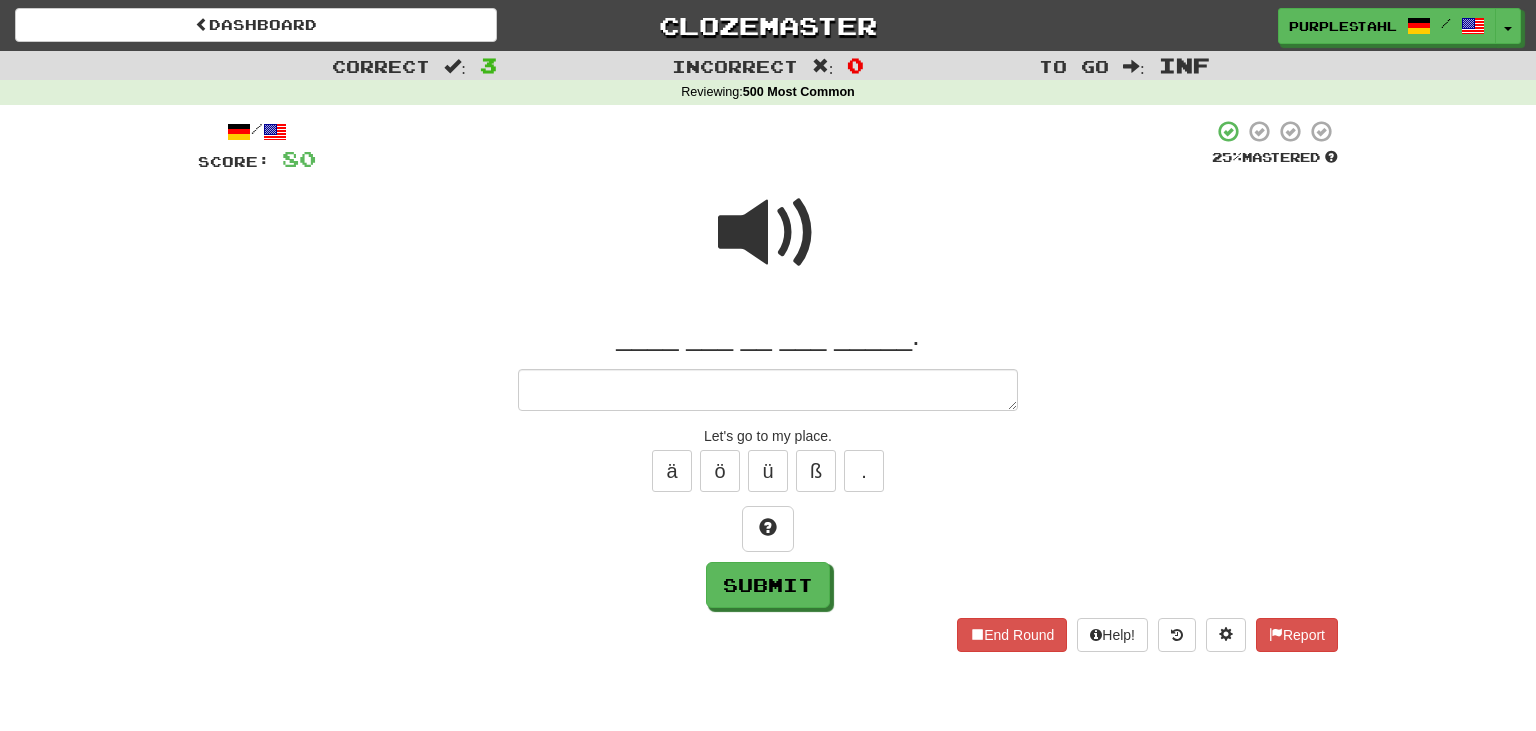 type on "*" 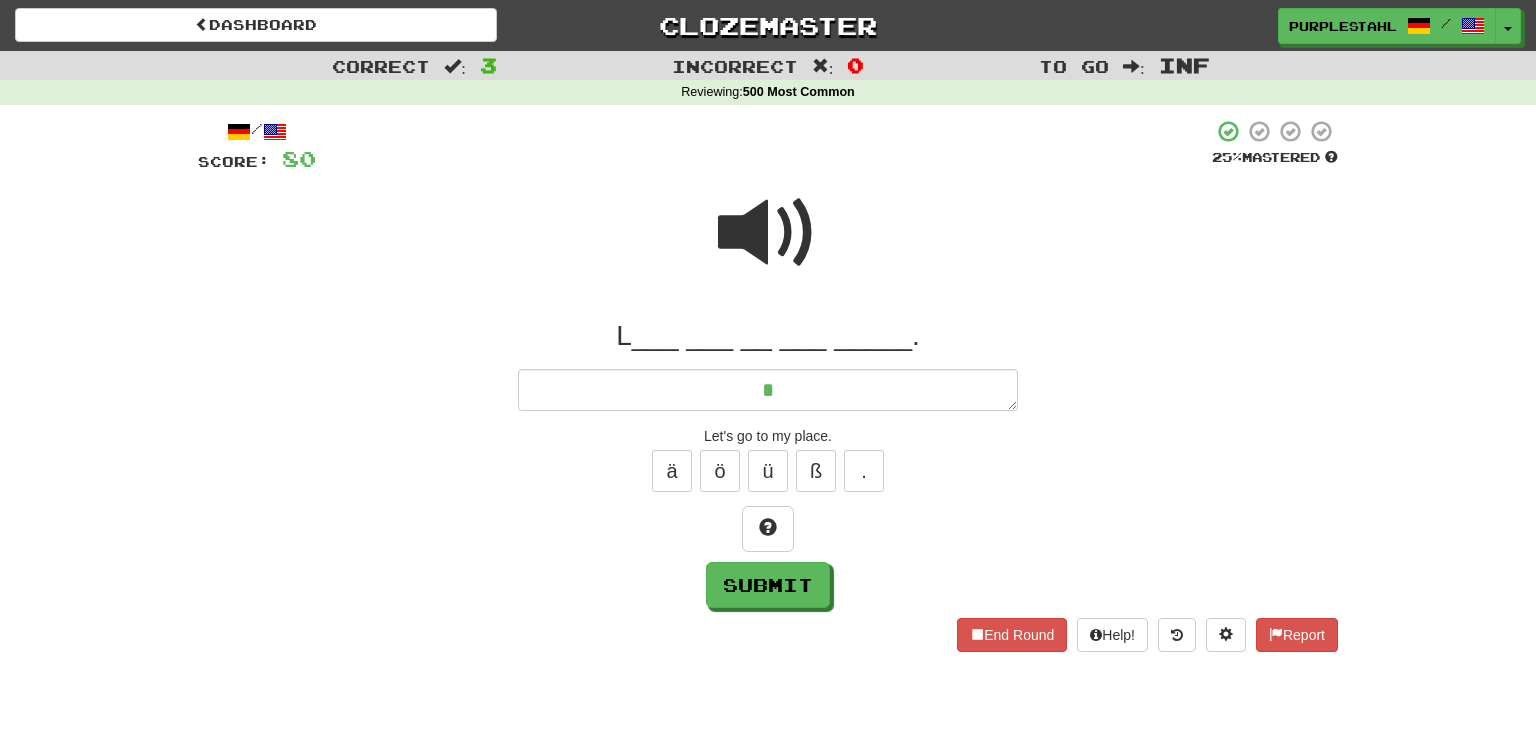 type on "*" 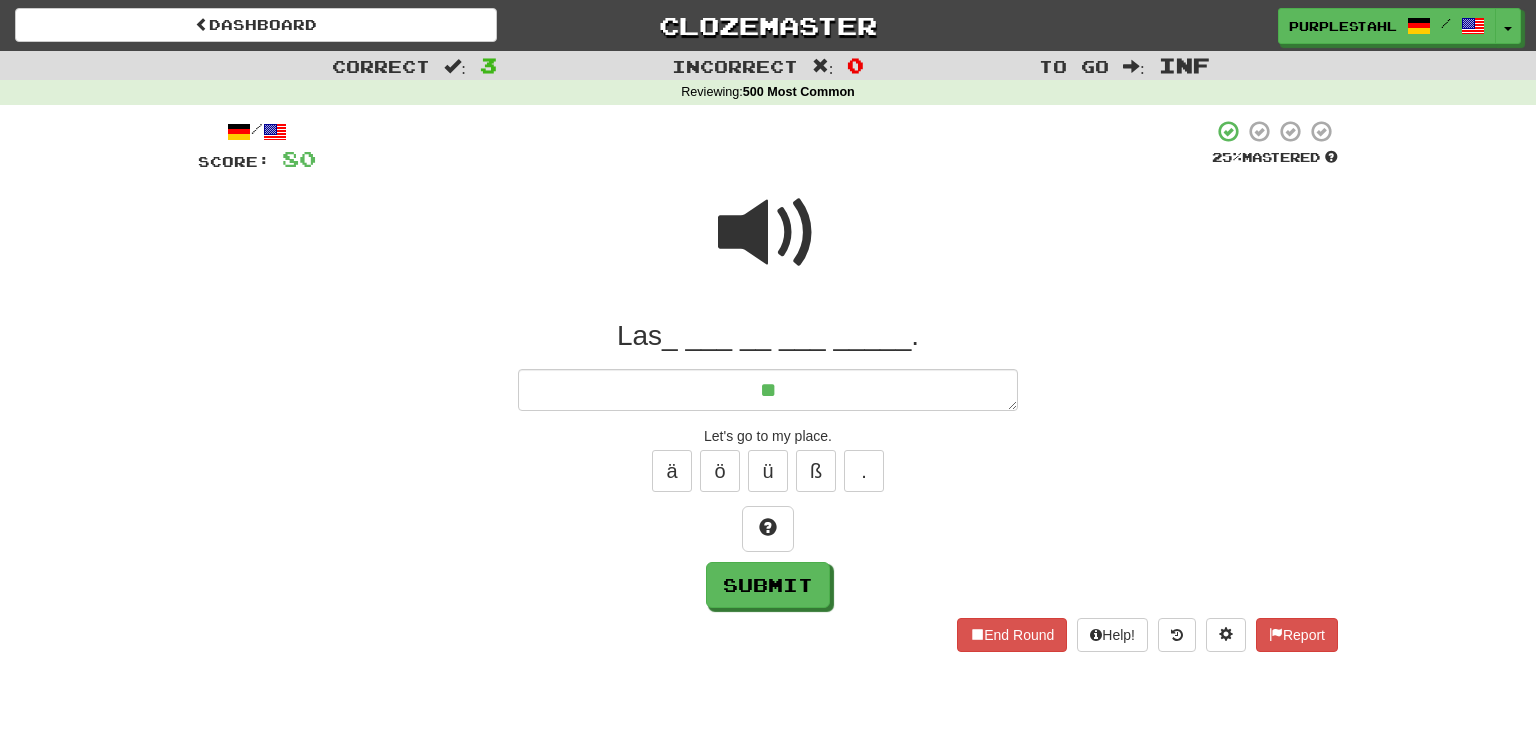 type on "*" 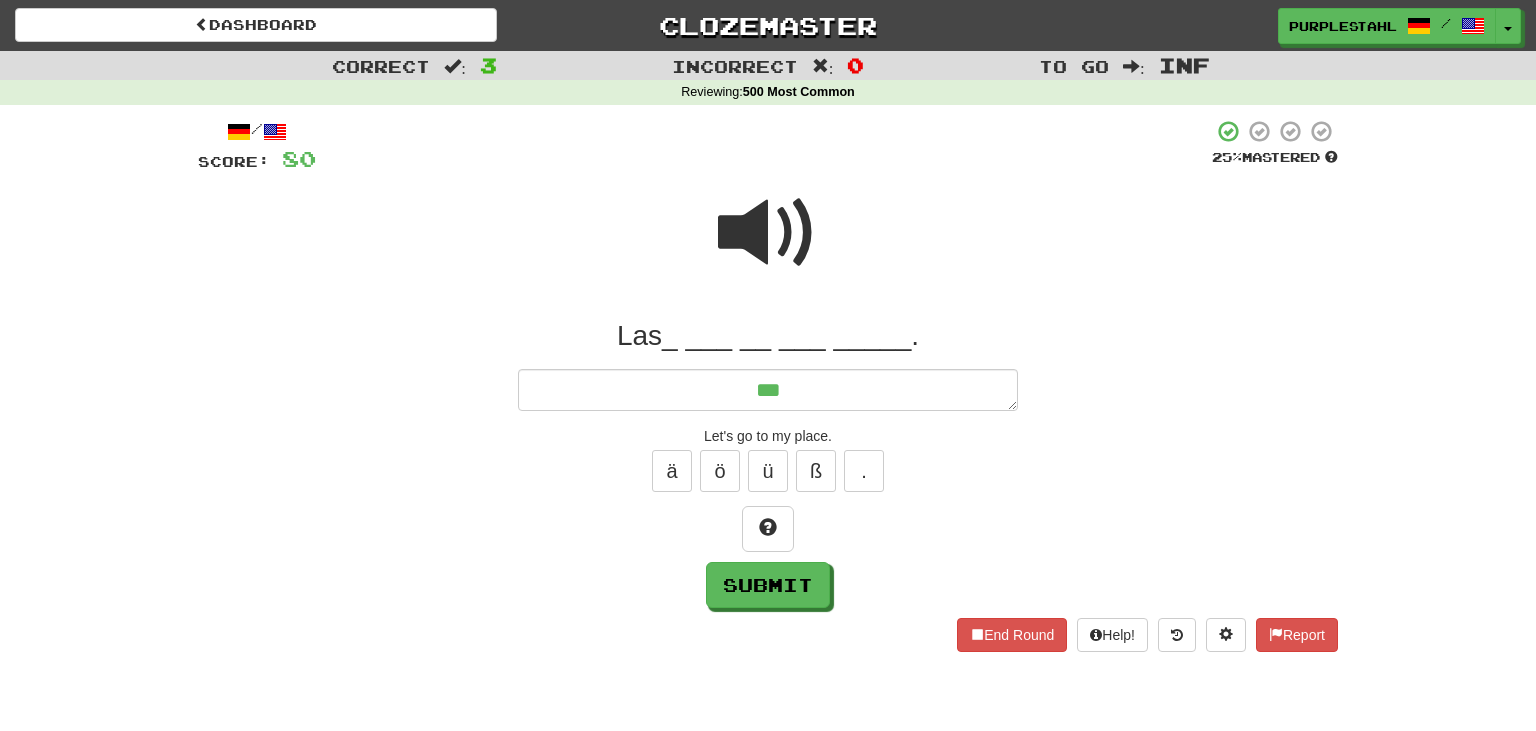 type on "*" 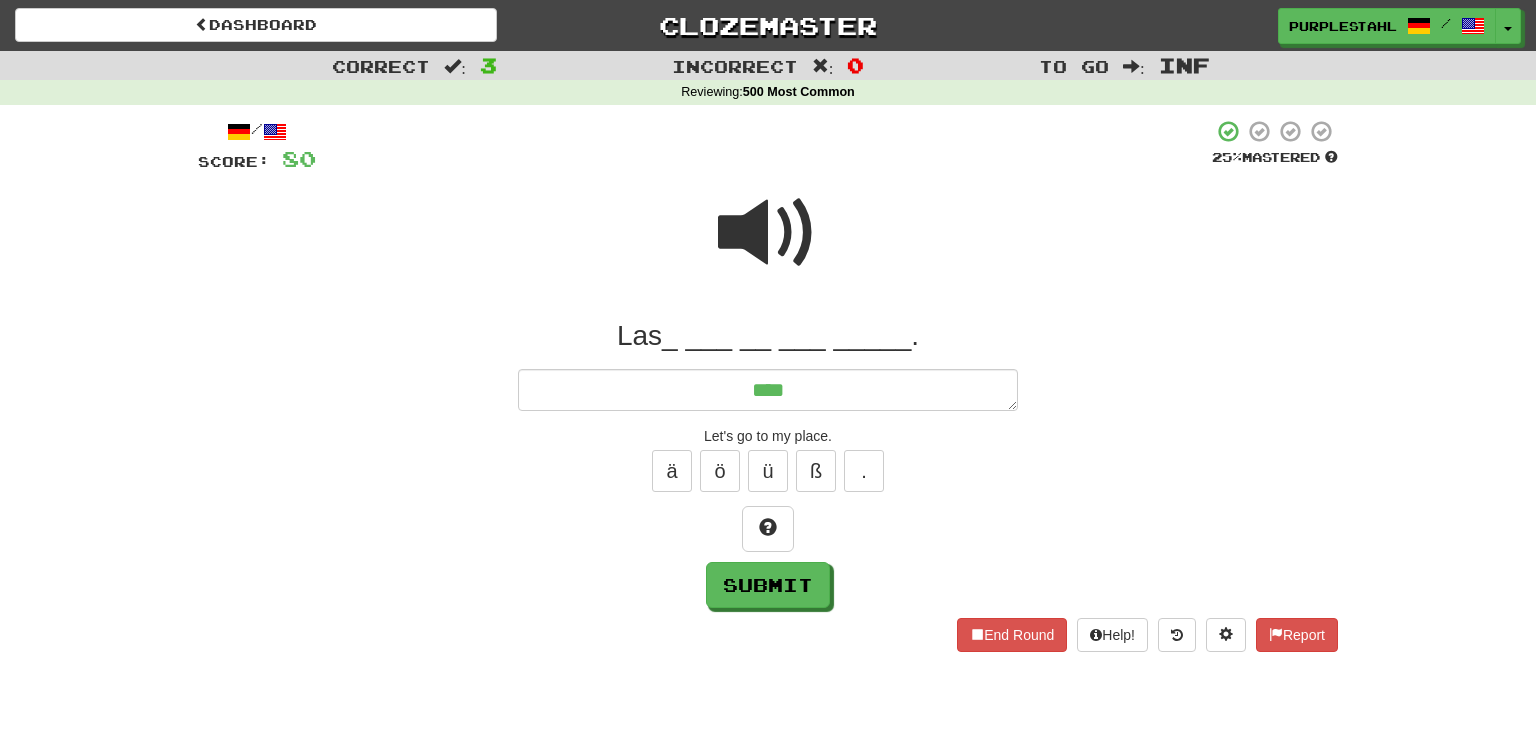 type on "*" 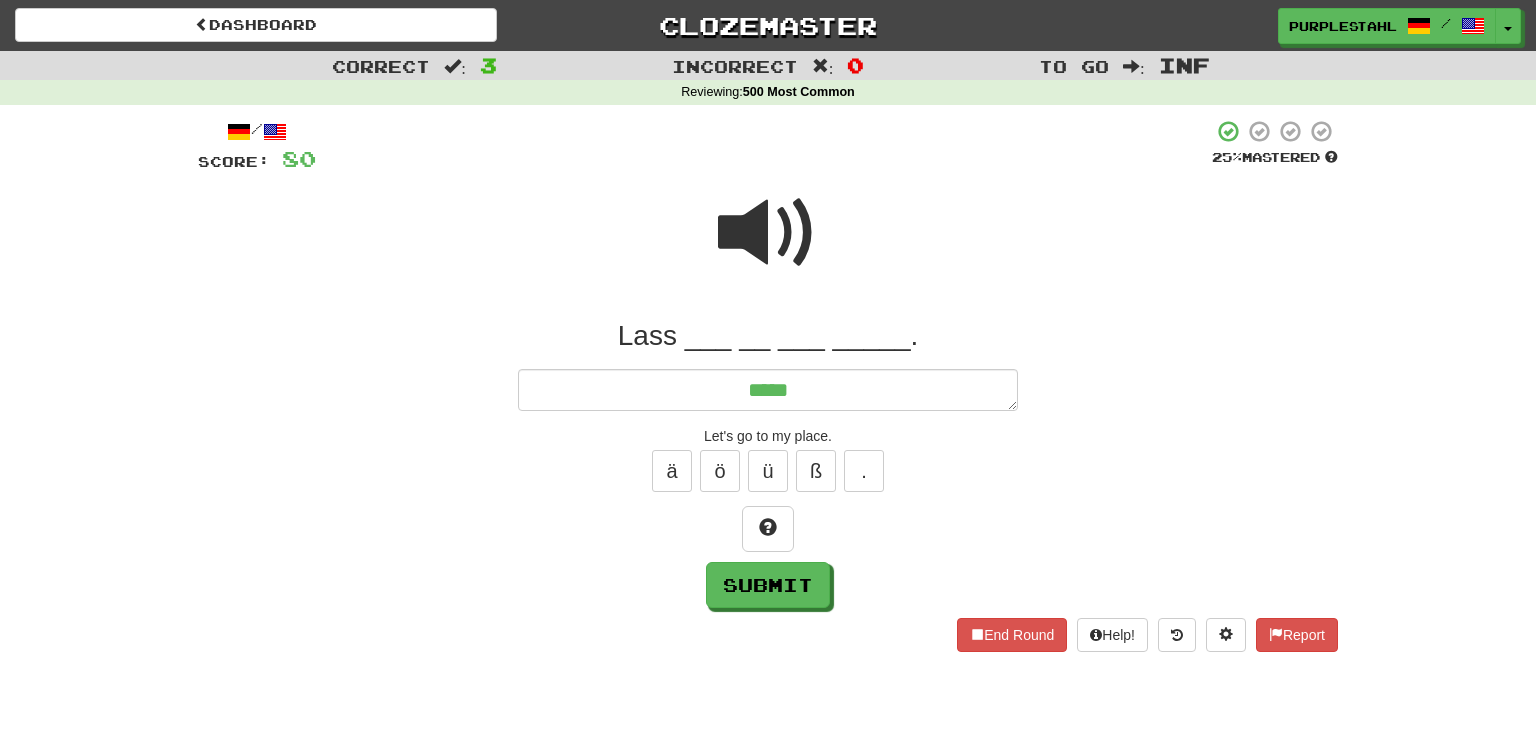 type on "*" 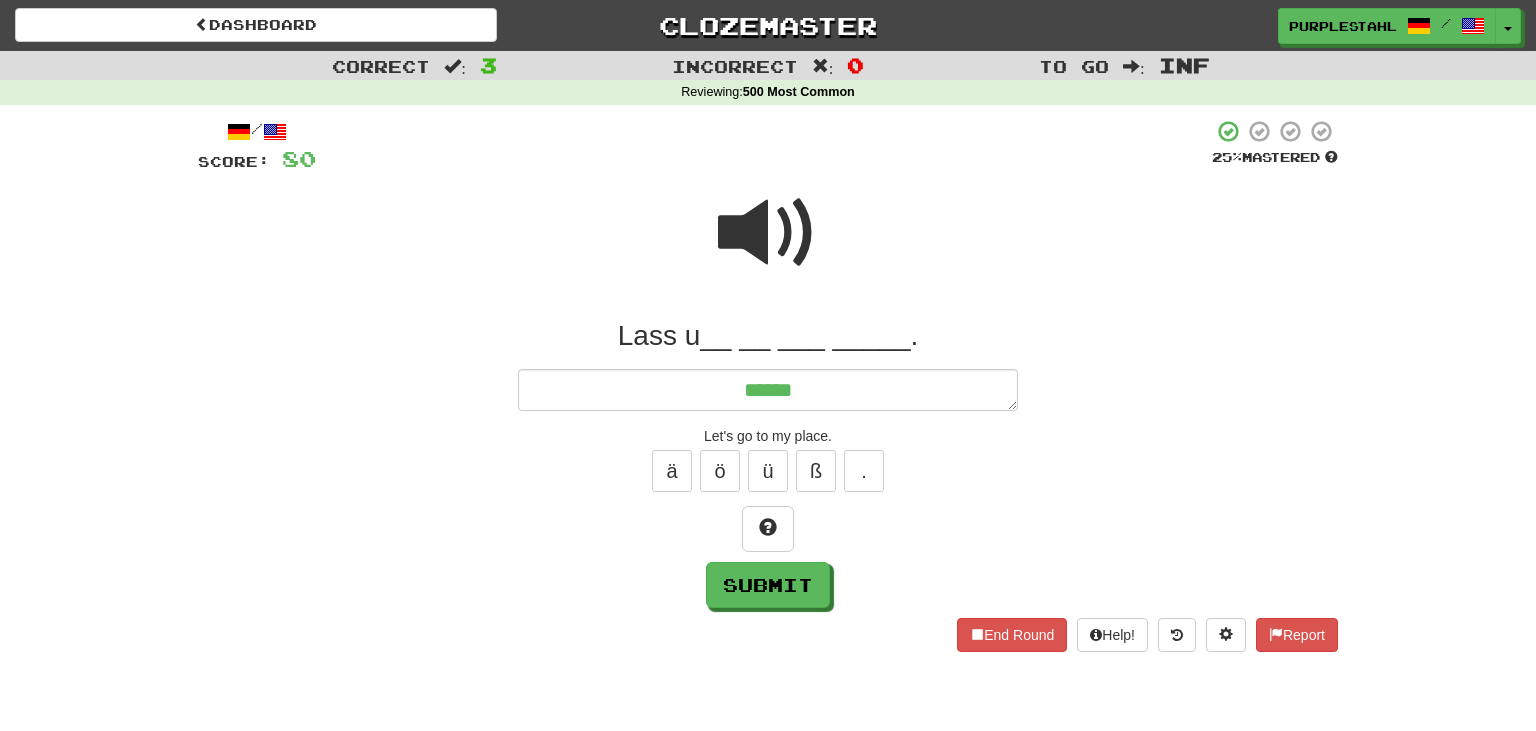 type on "*" 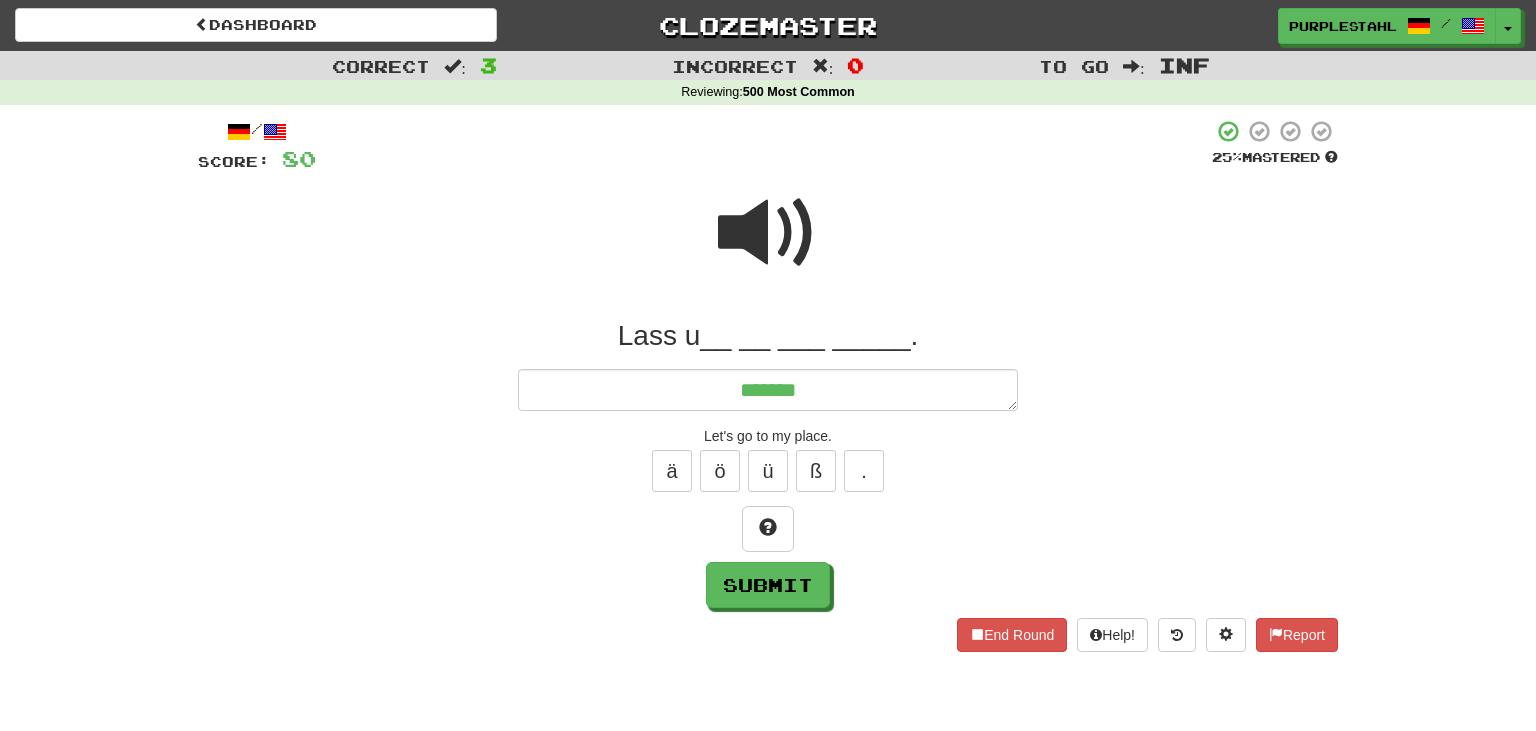 type on "*" 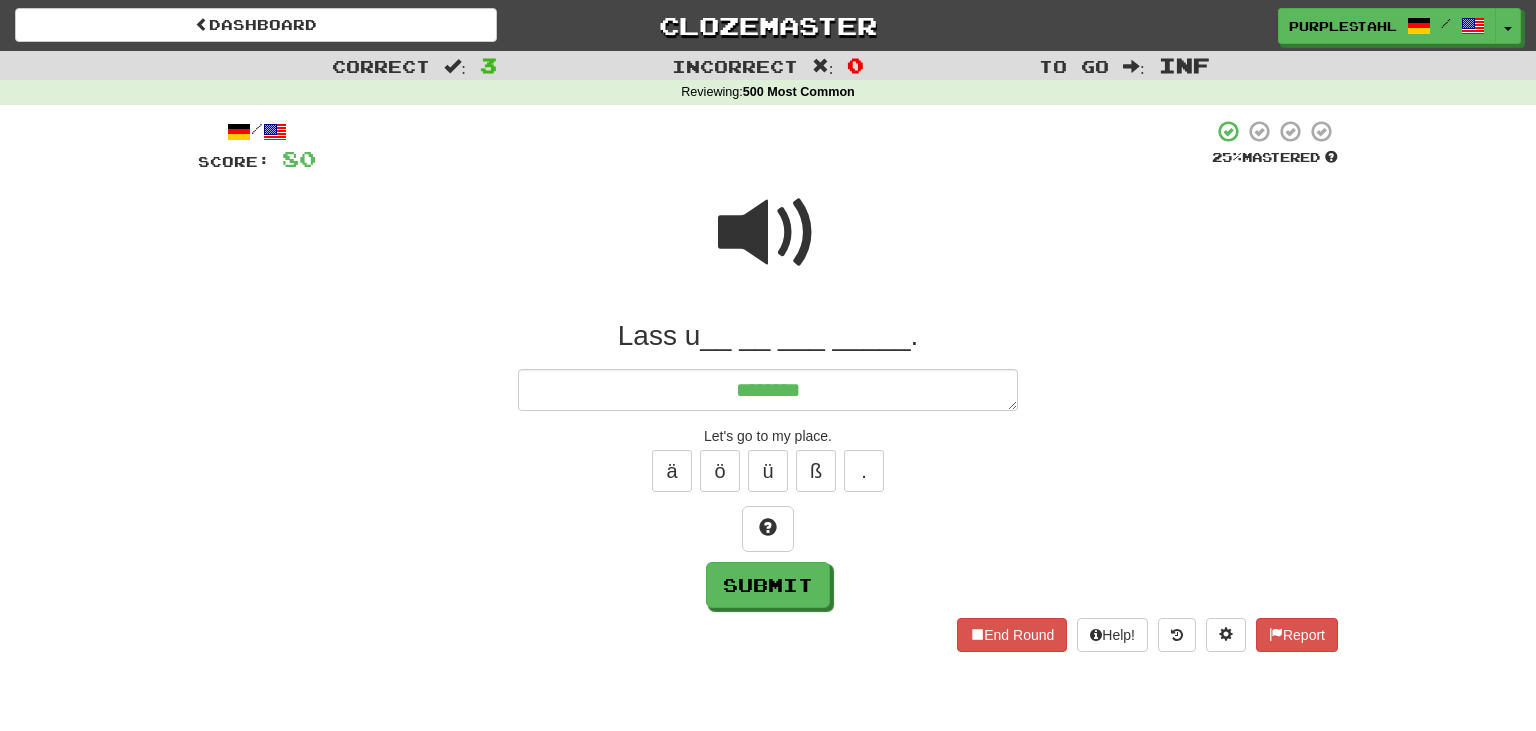 type on "*" 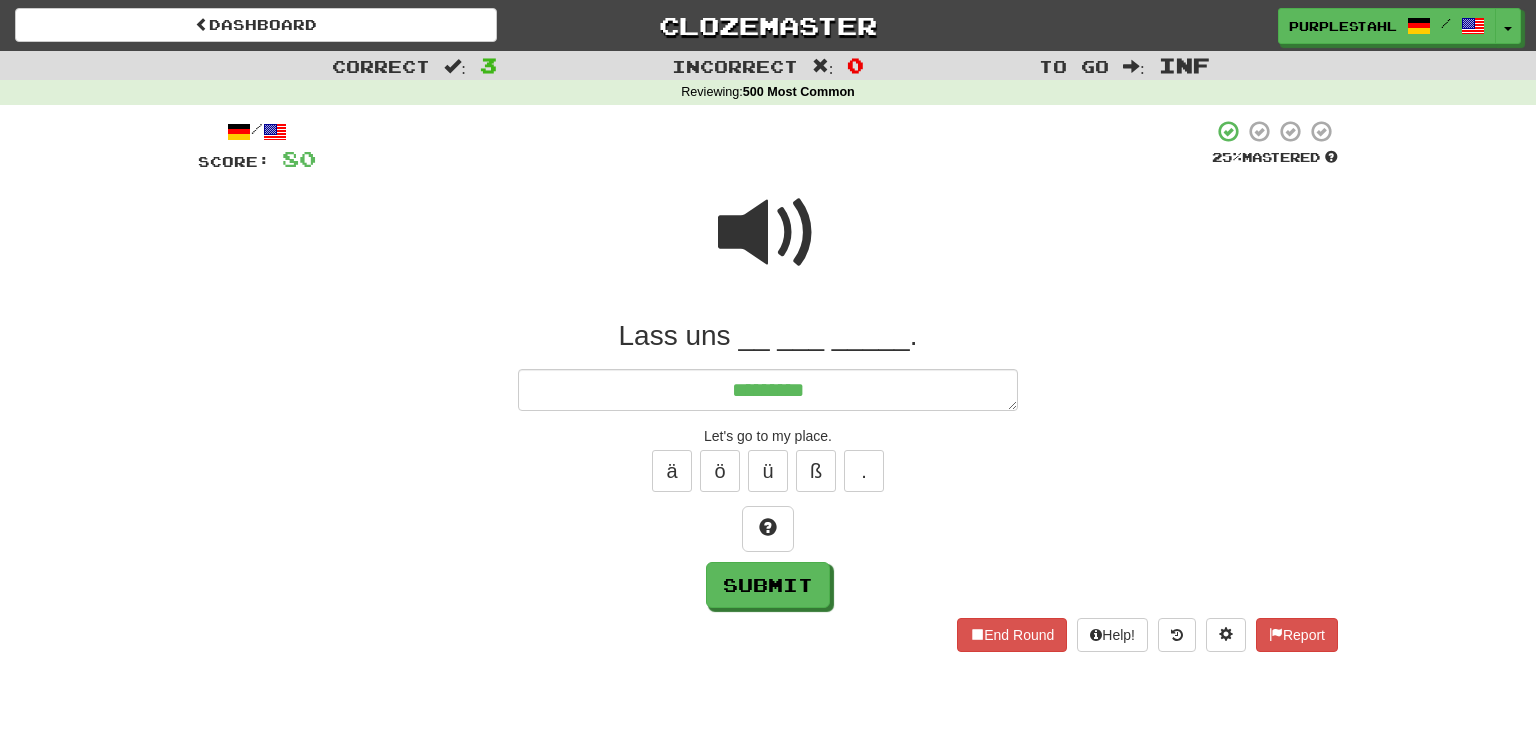 type on "*" 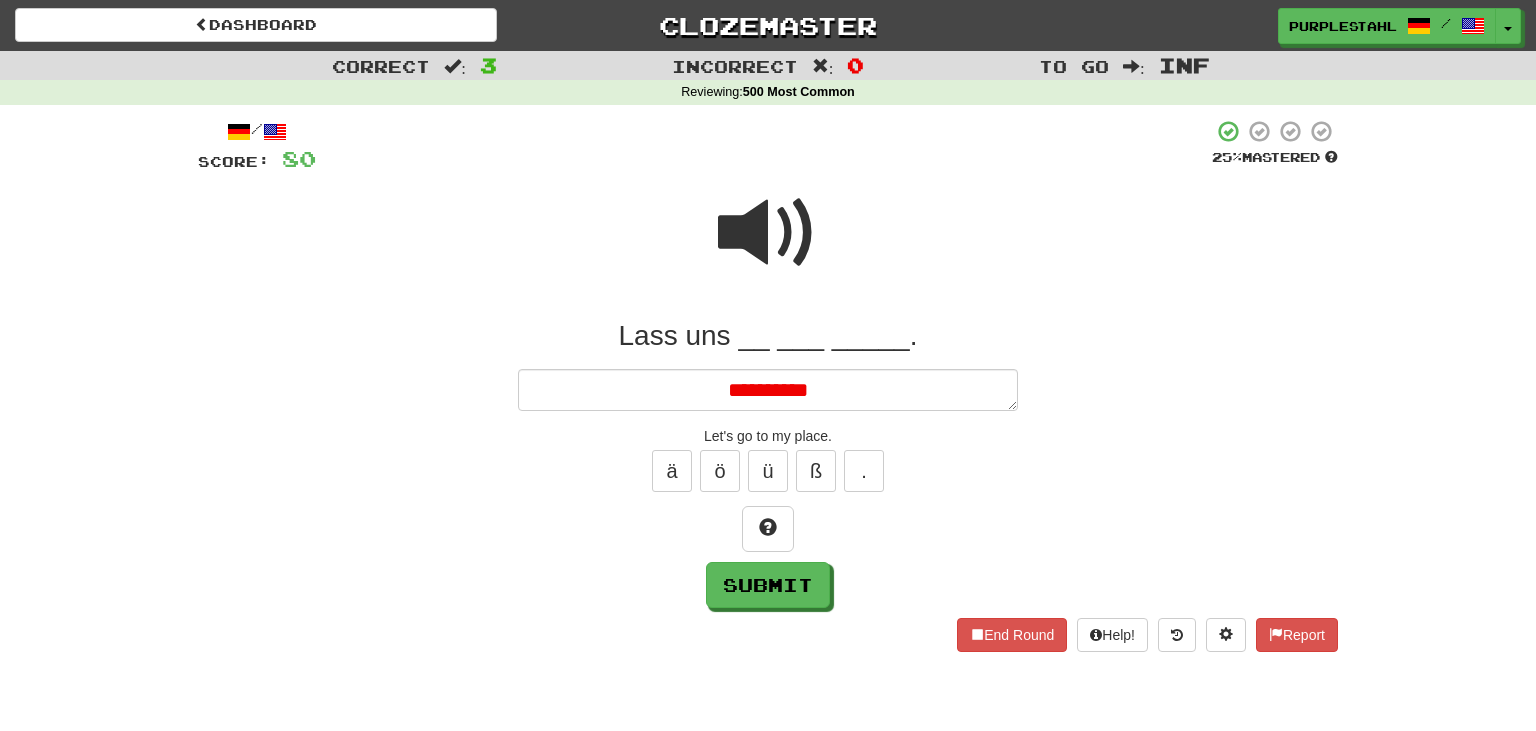 type on "*" 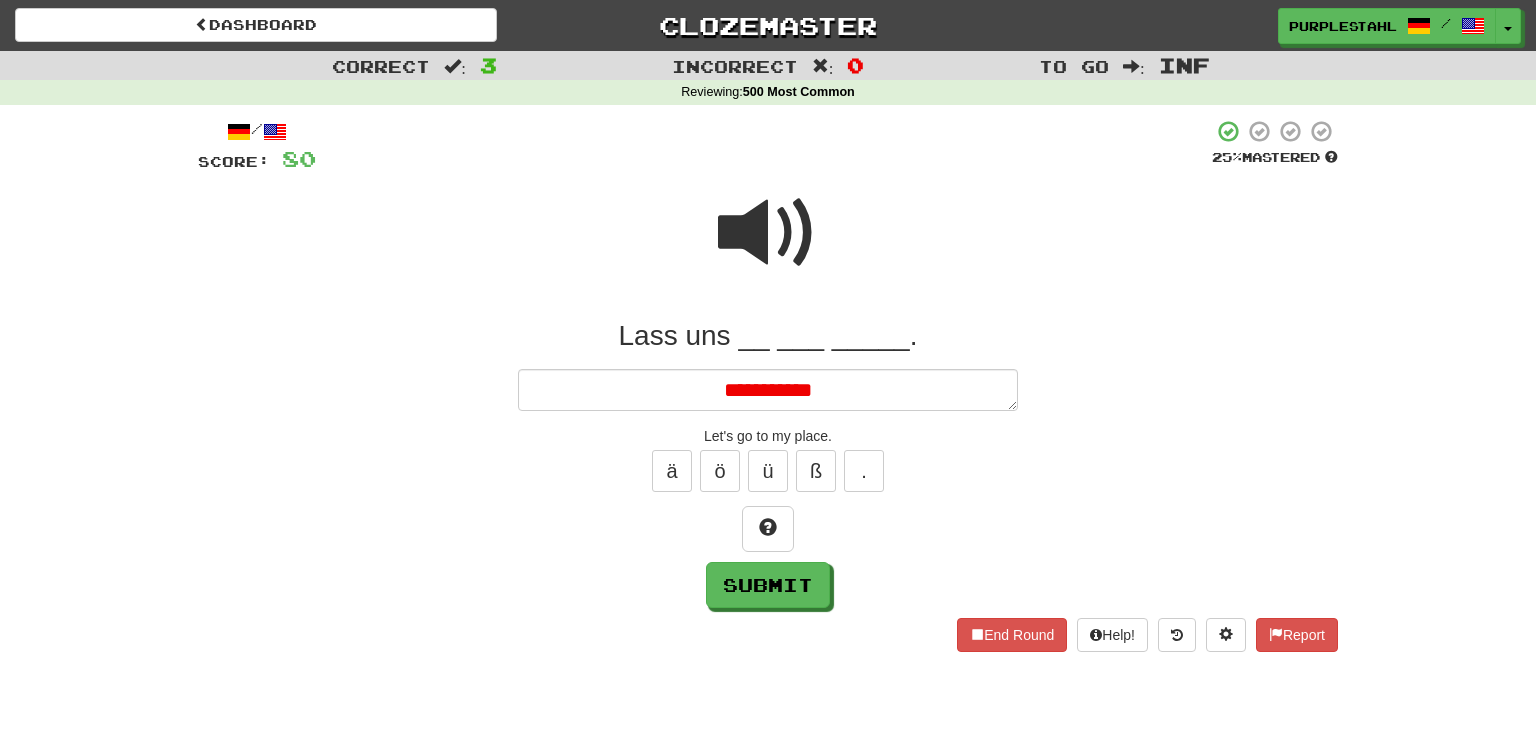 type on "*" 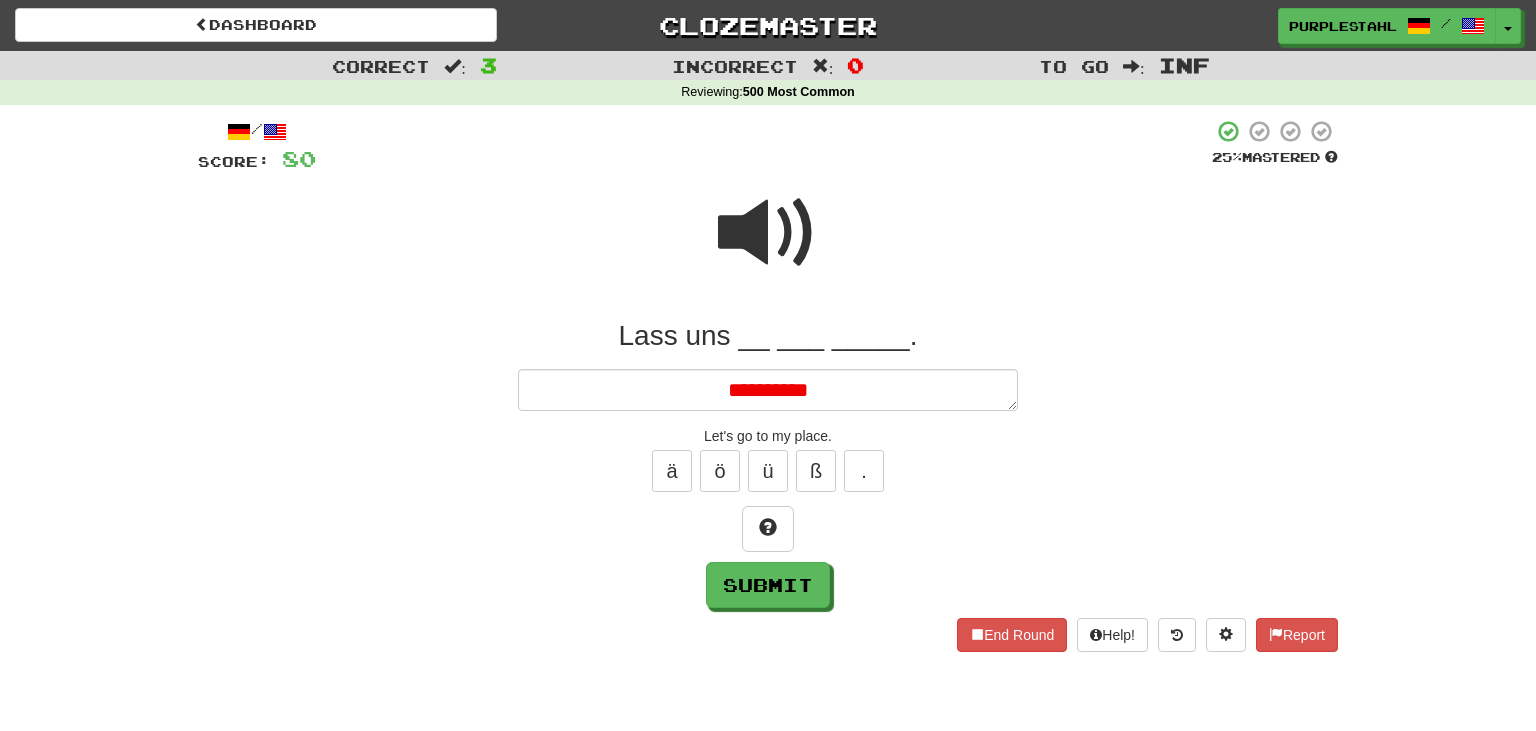 type on "*" 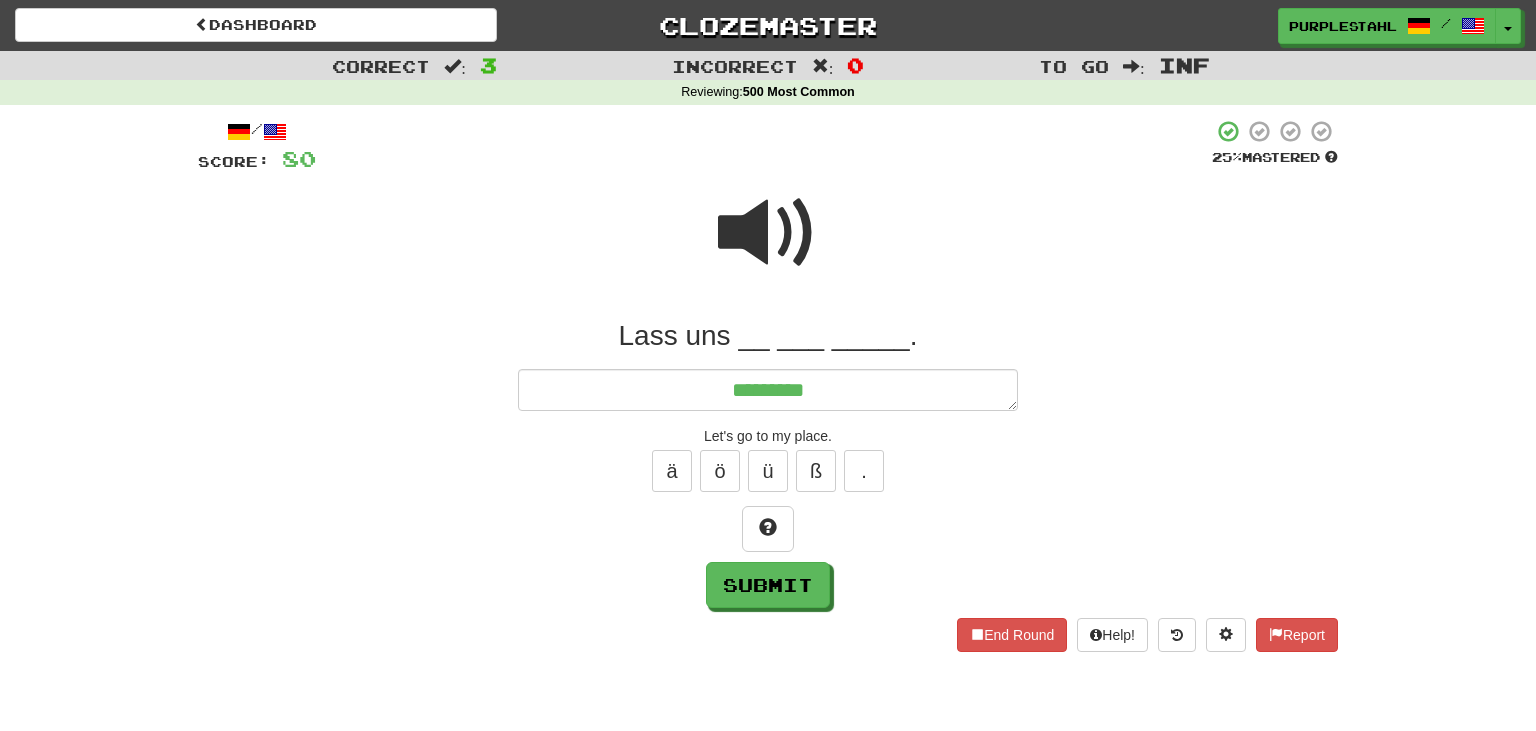 type on "*" 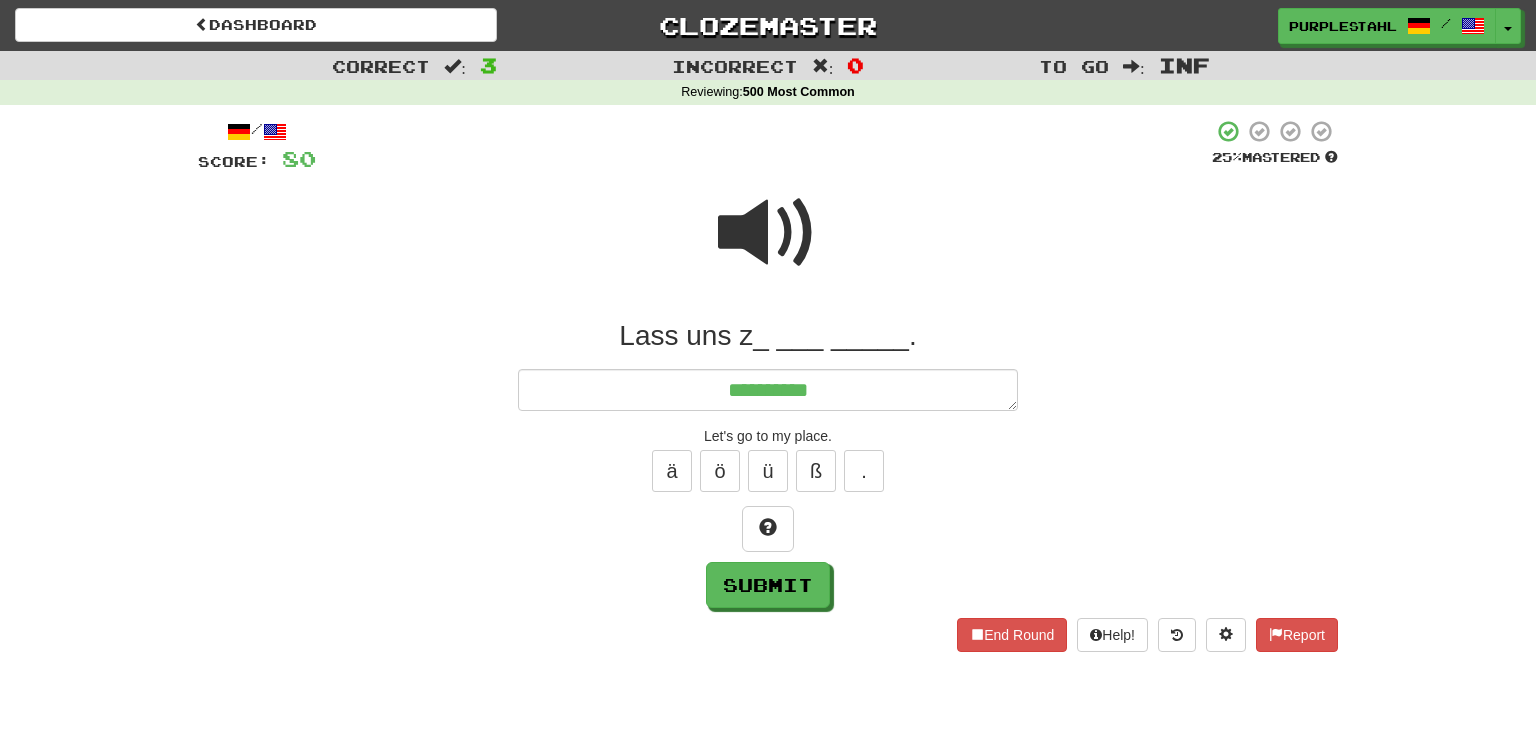 type on "*" 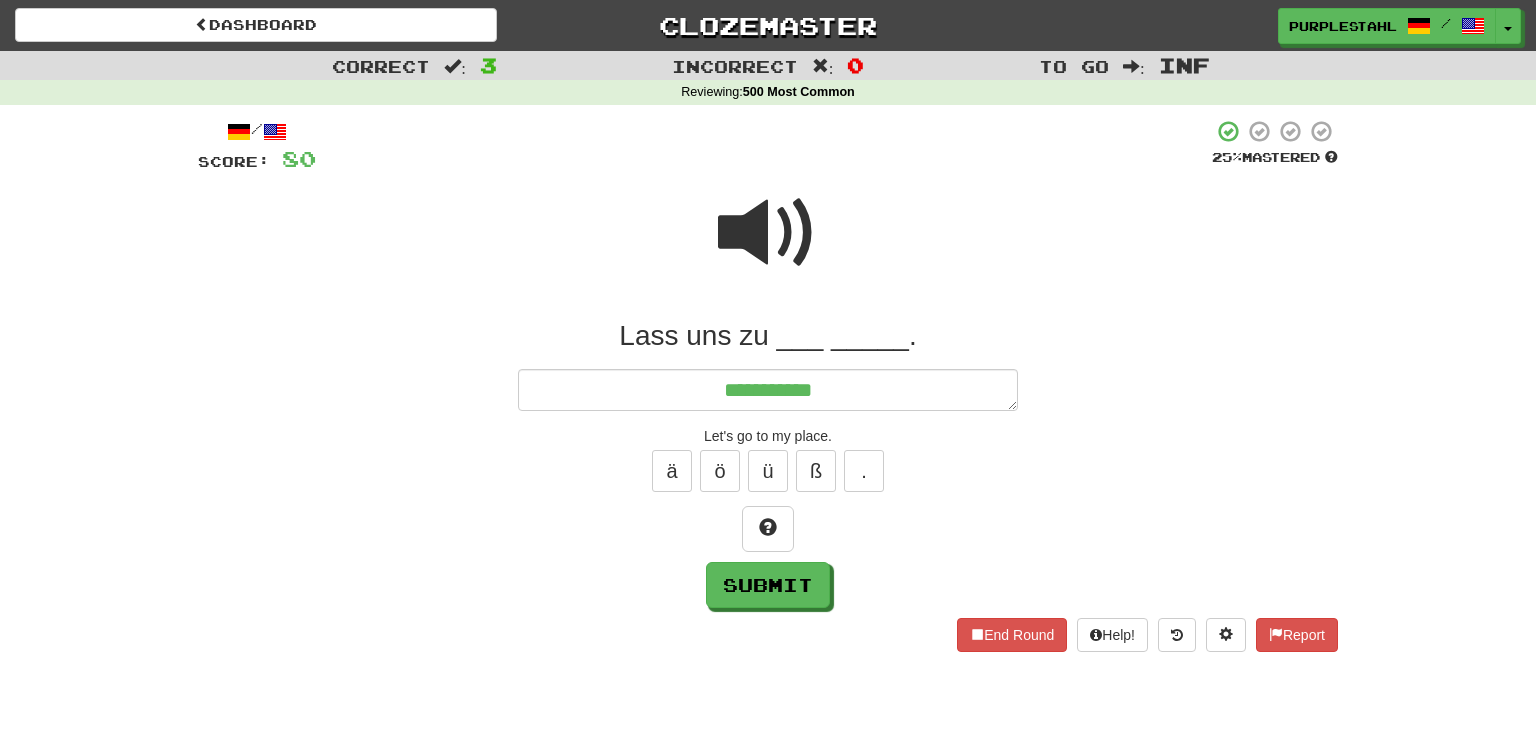 type on "*" 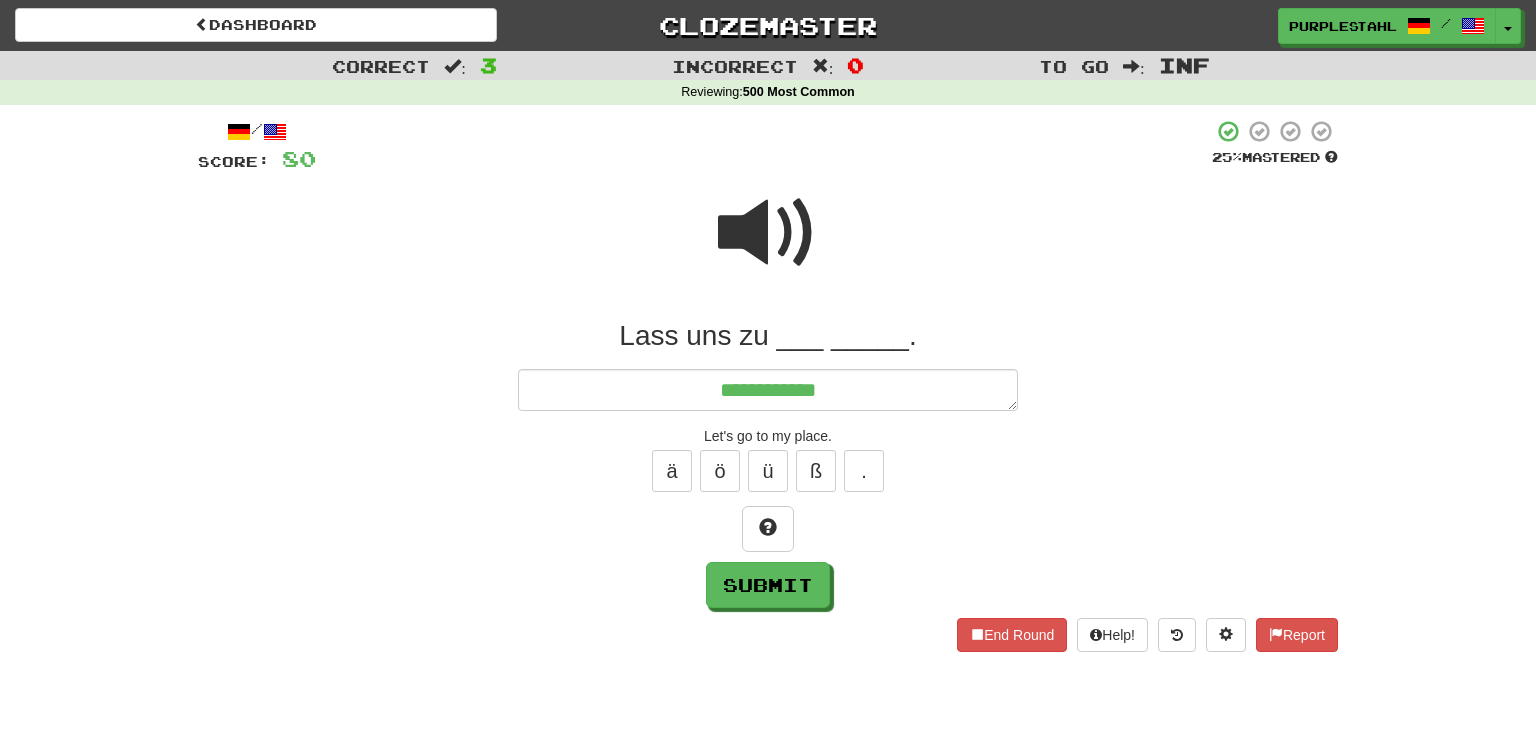 type on "*" 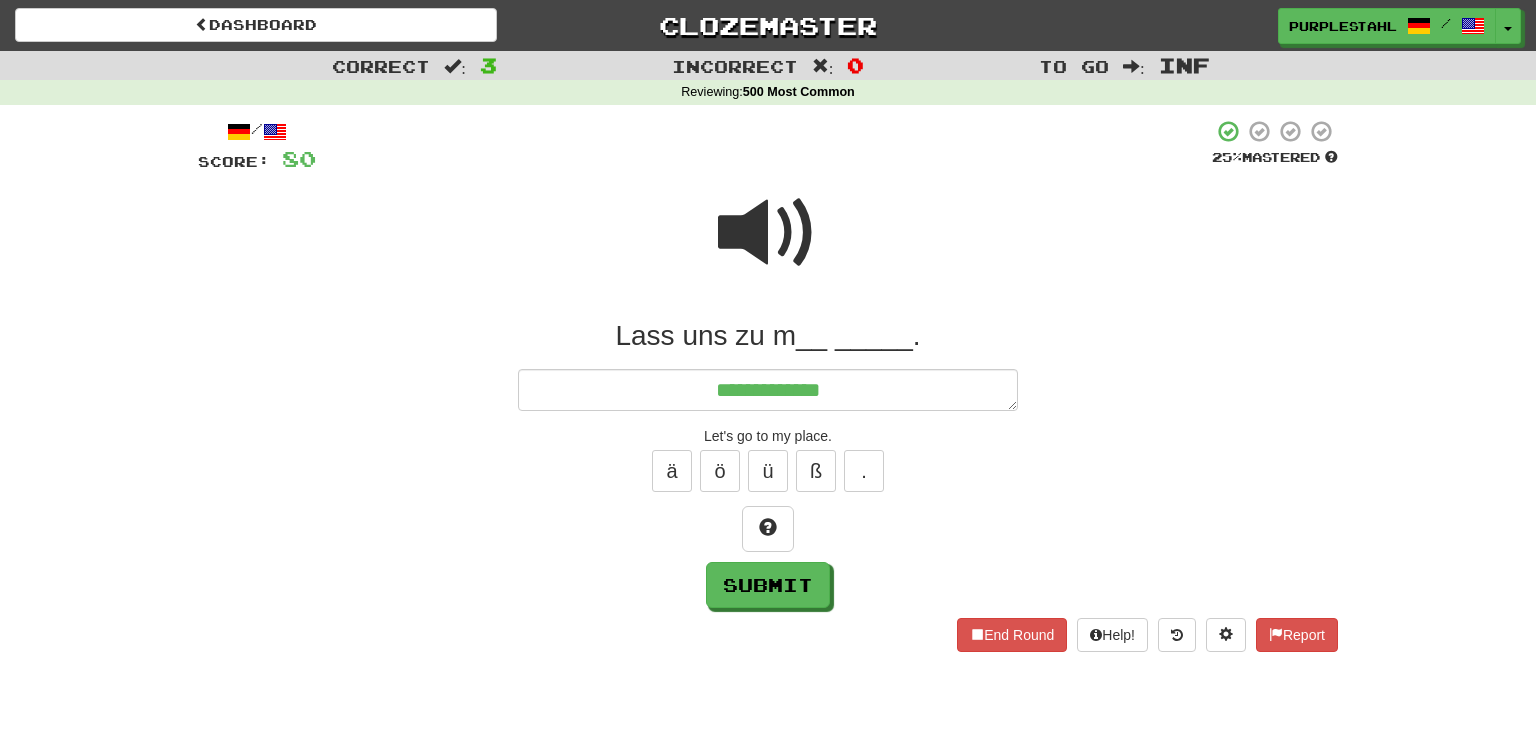type on "*" 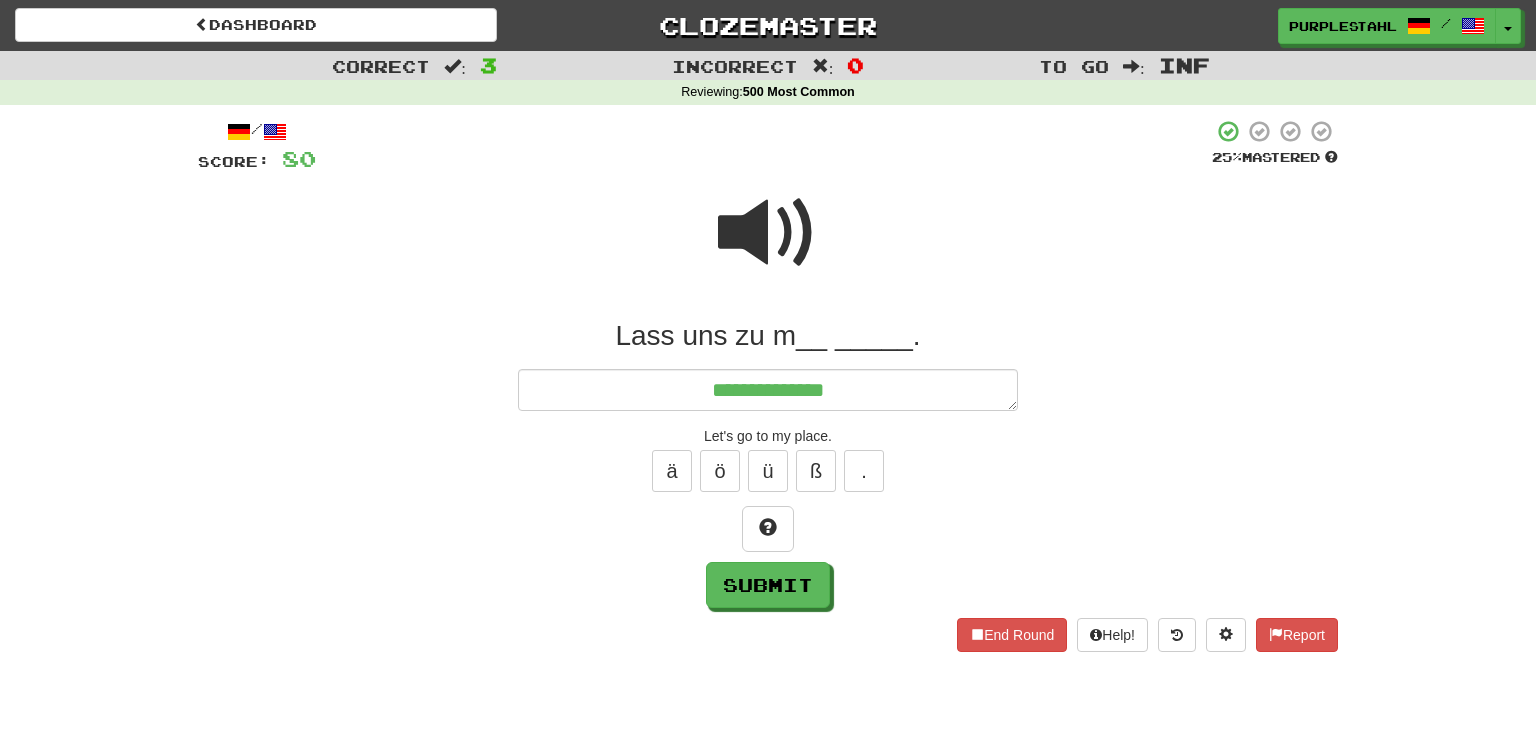 type on "*" 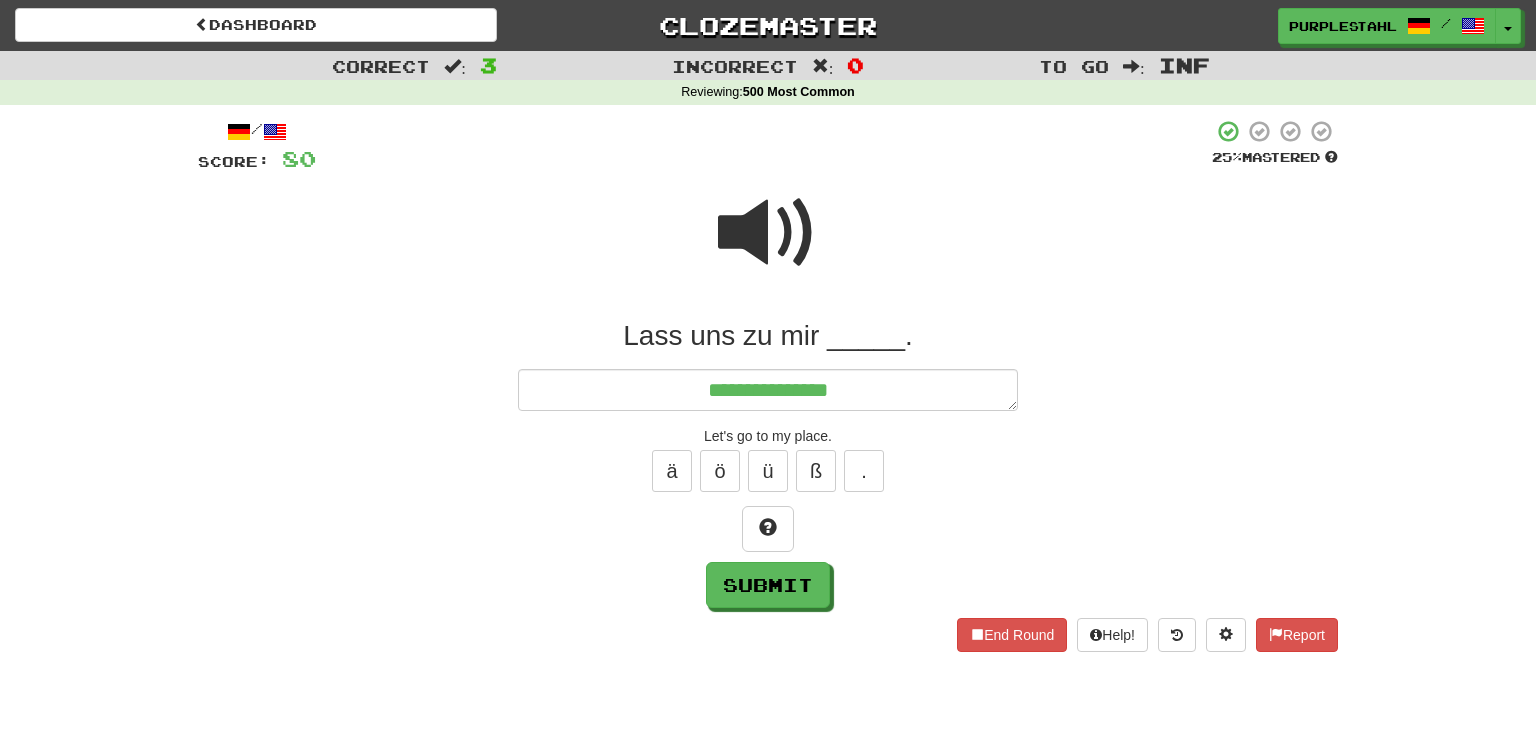 type on "*" 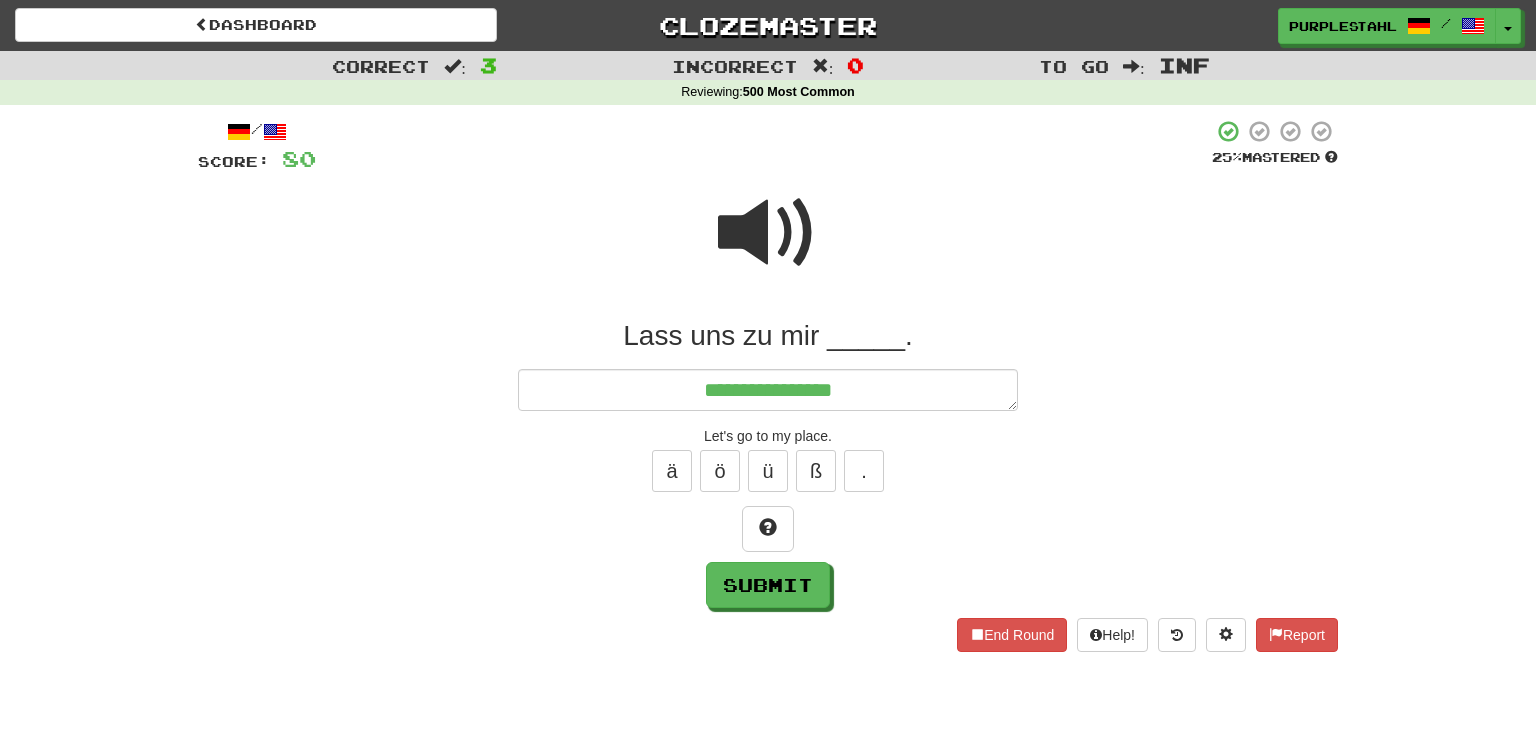 type on "*" 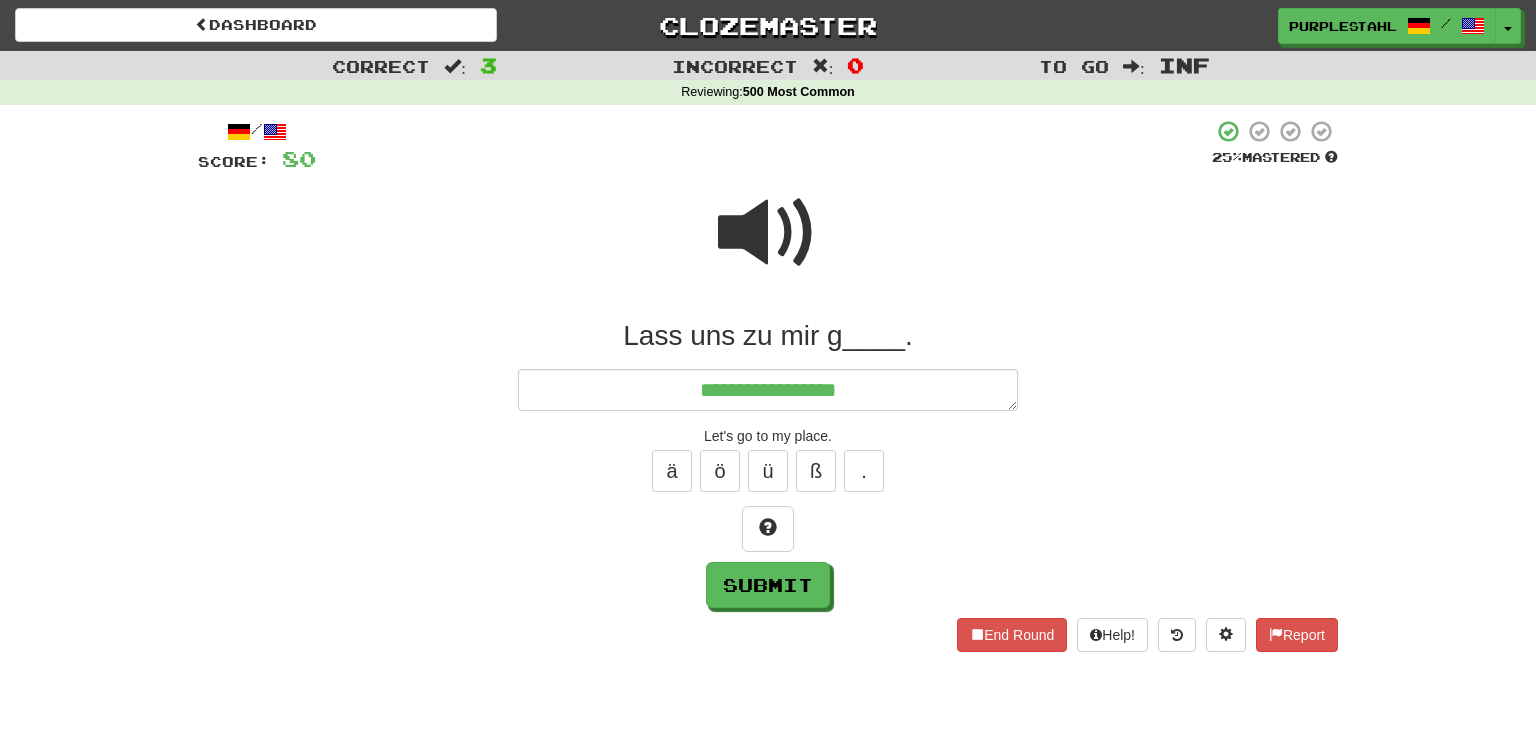 type on "*" 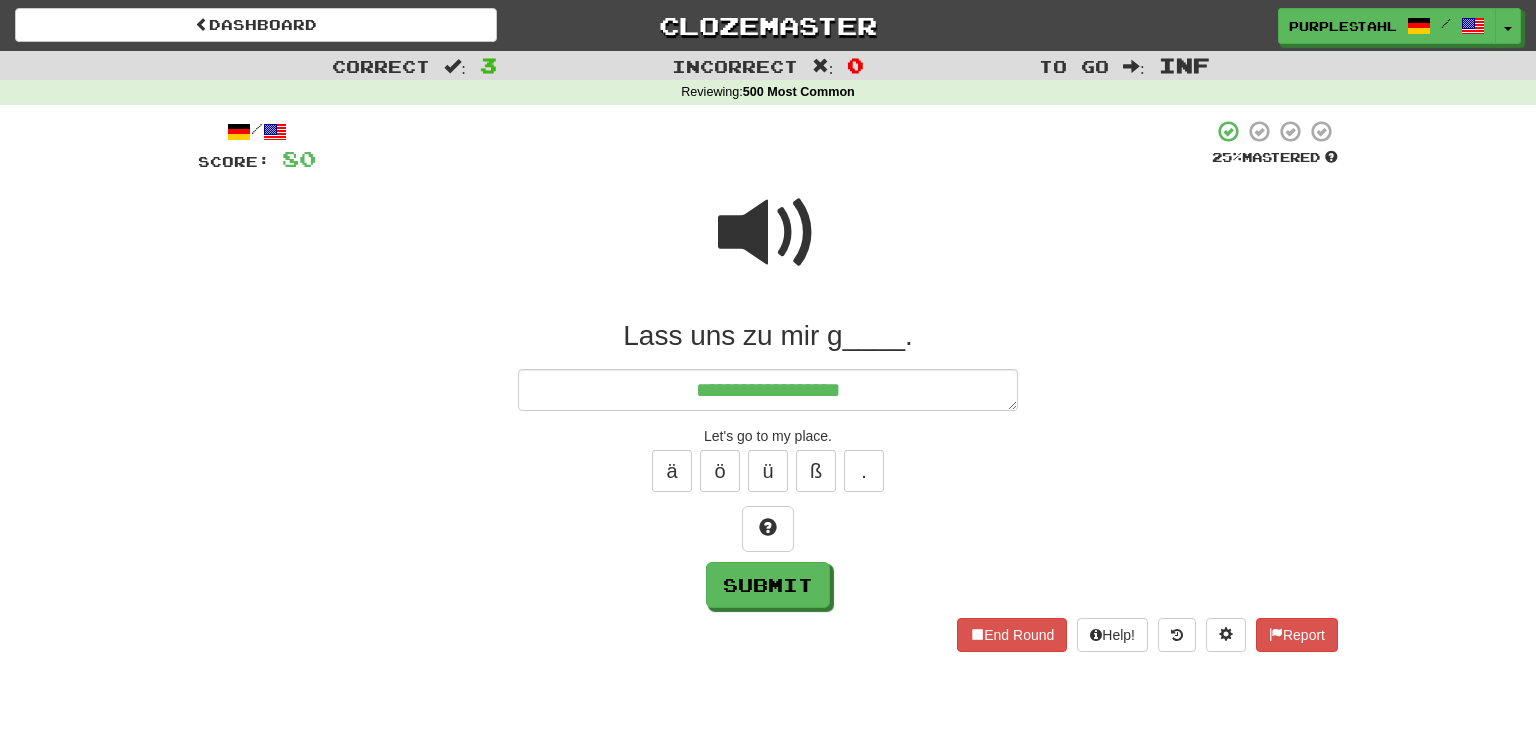type on "*" 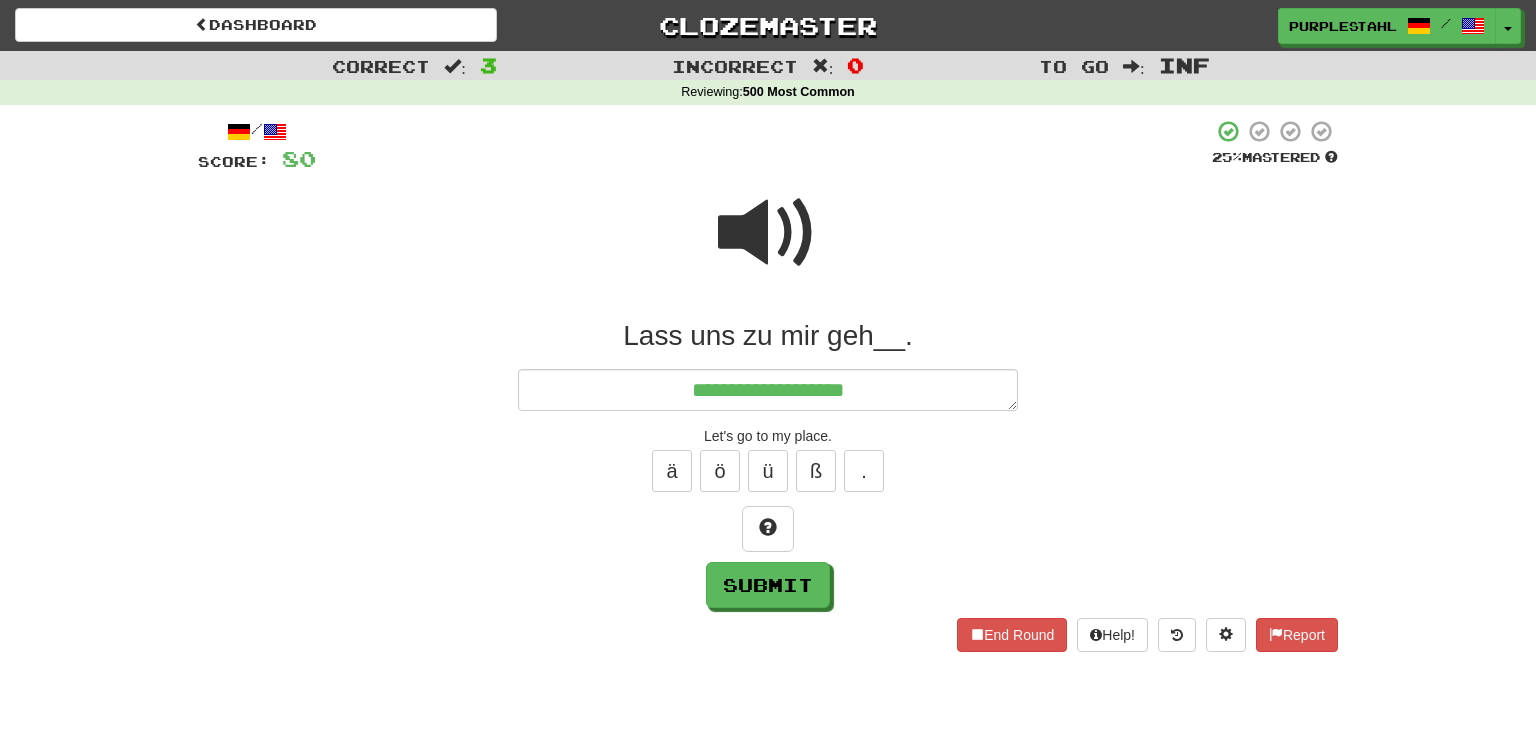 type on "**********" 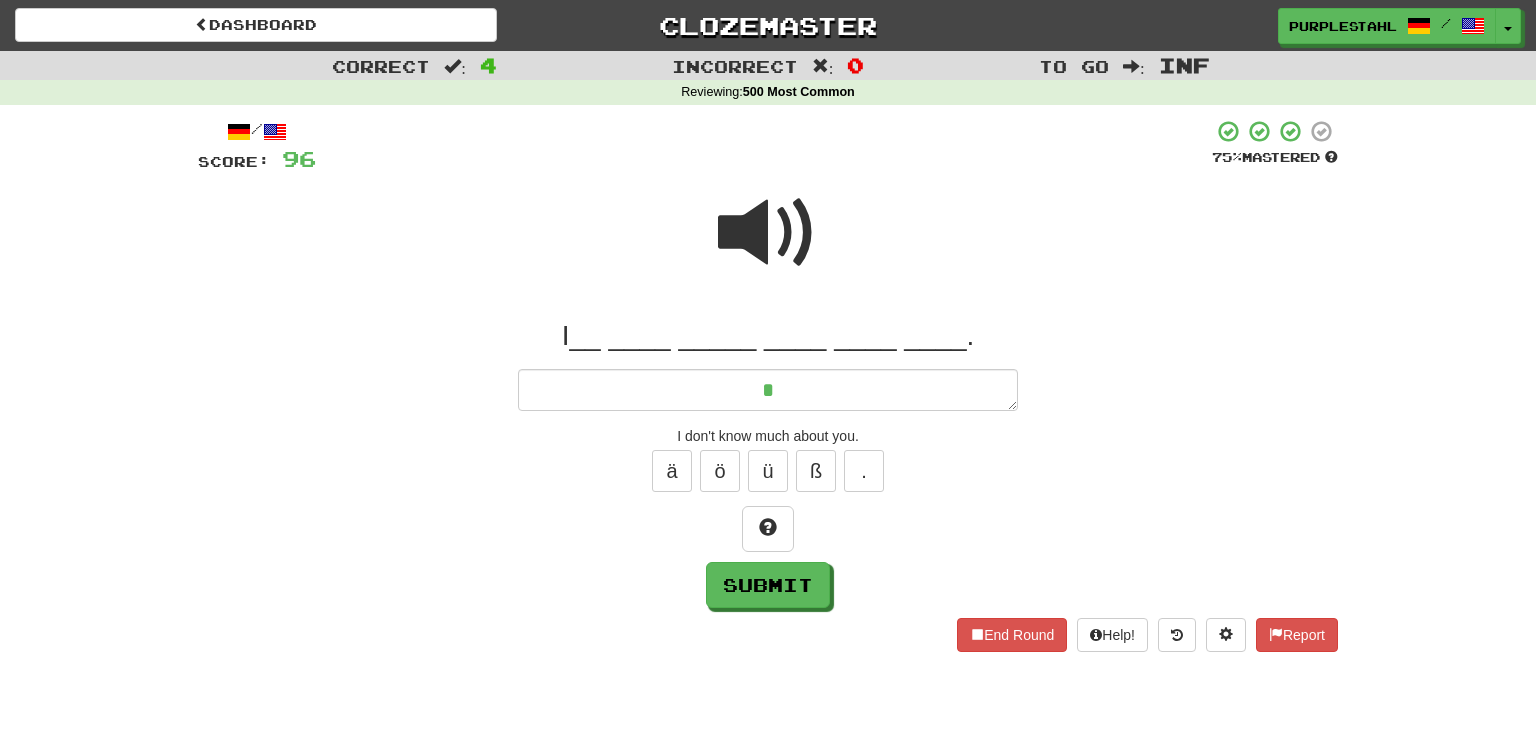 type on "*" 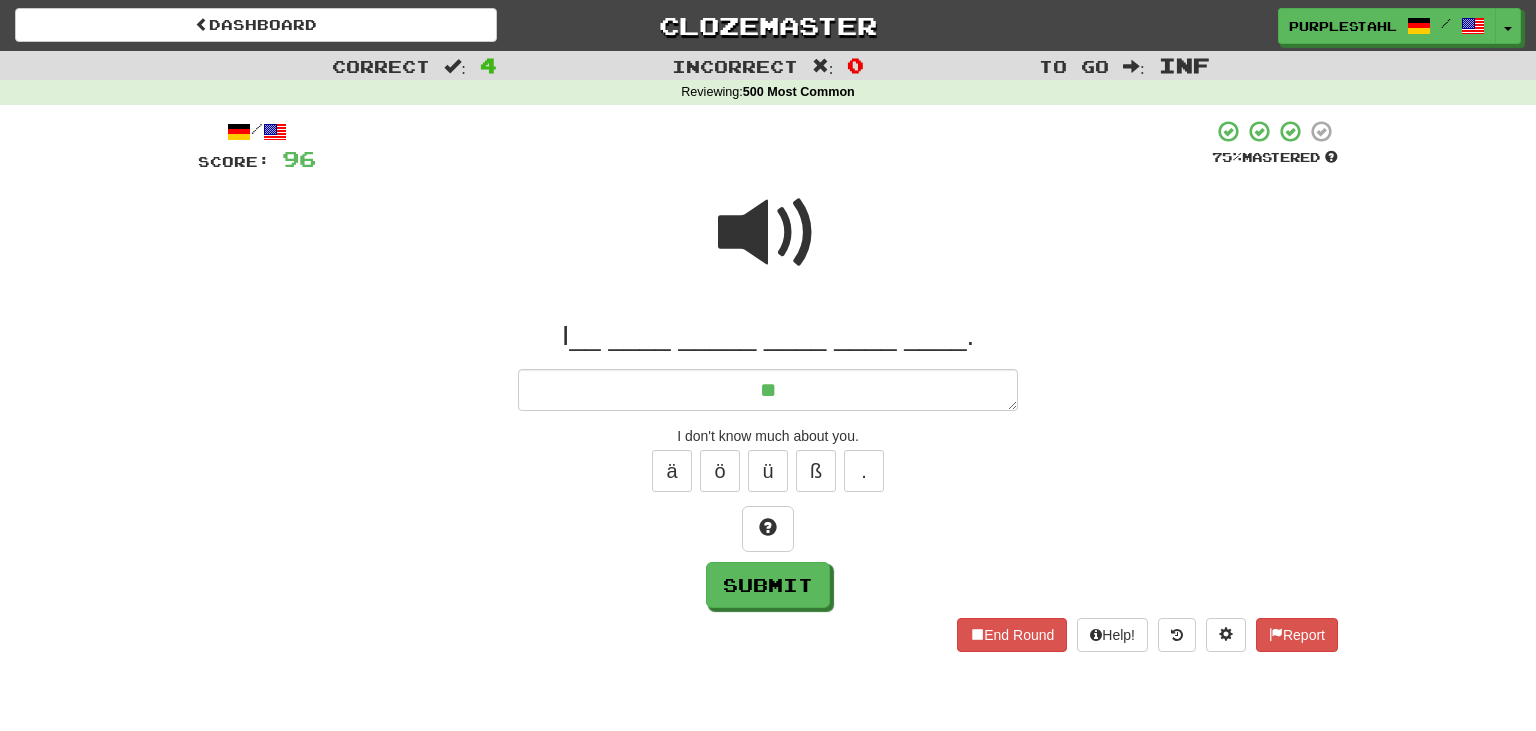 type on "*" 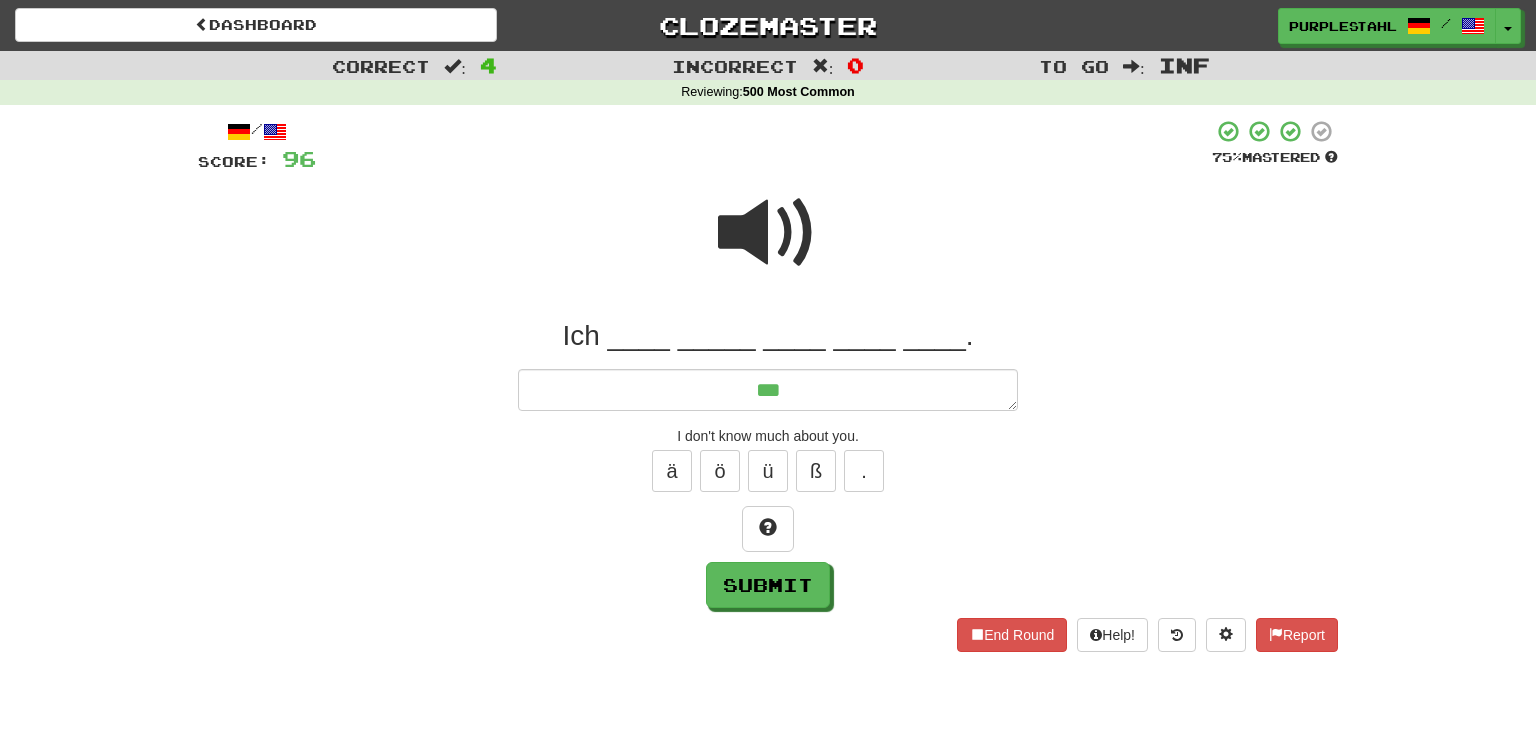 type on "*" 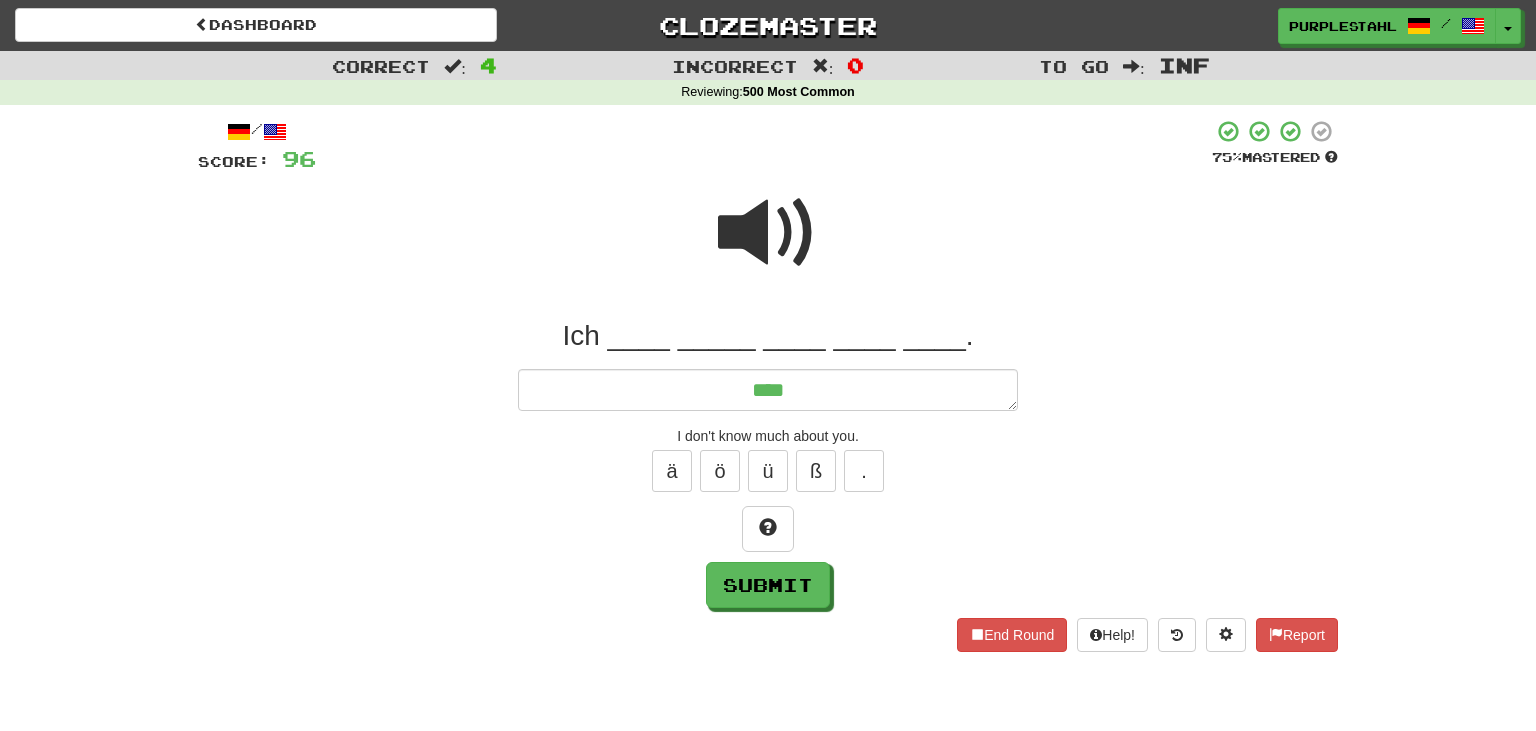 type on "*" 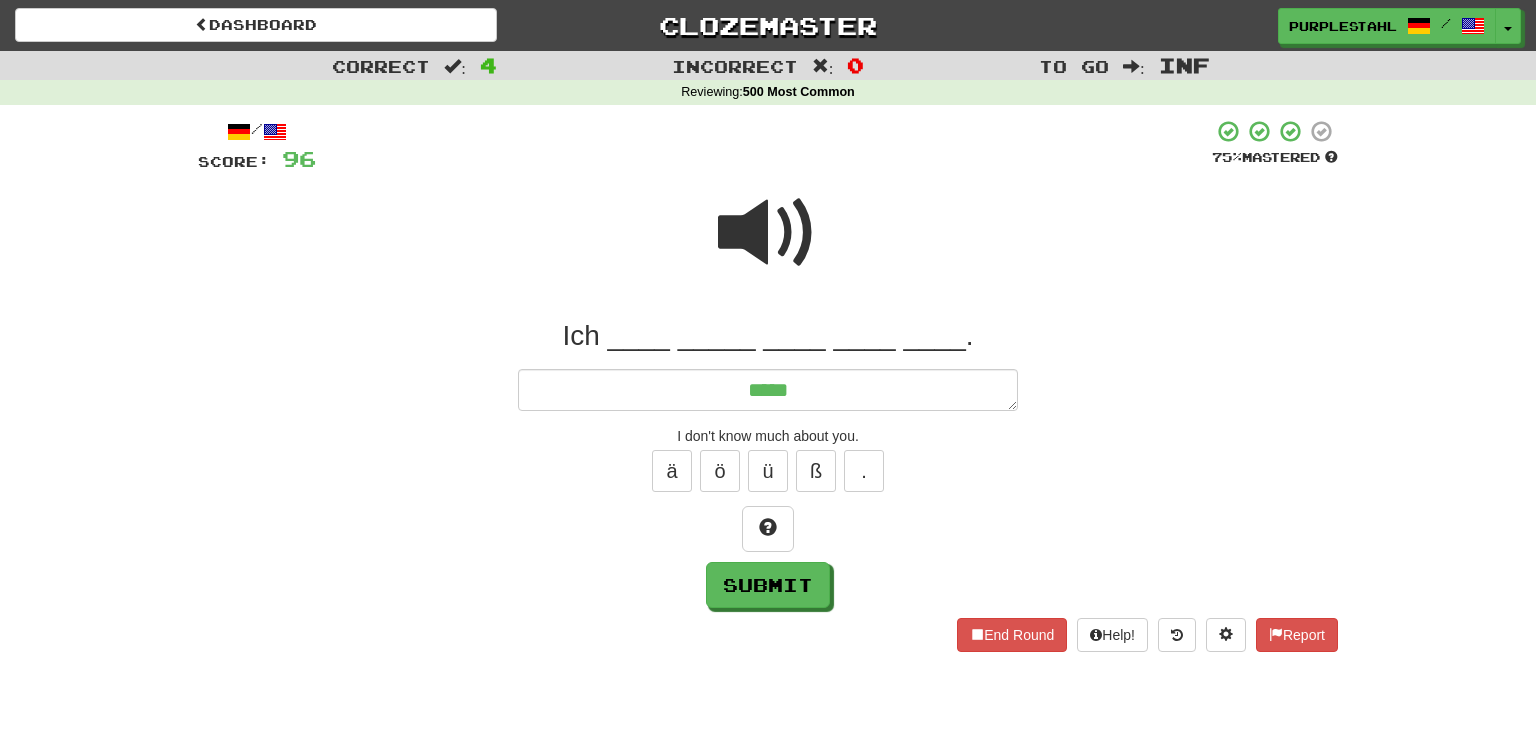 type on "*" 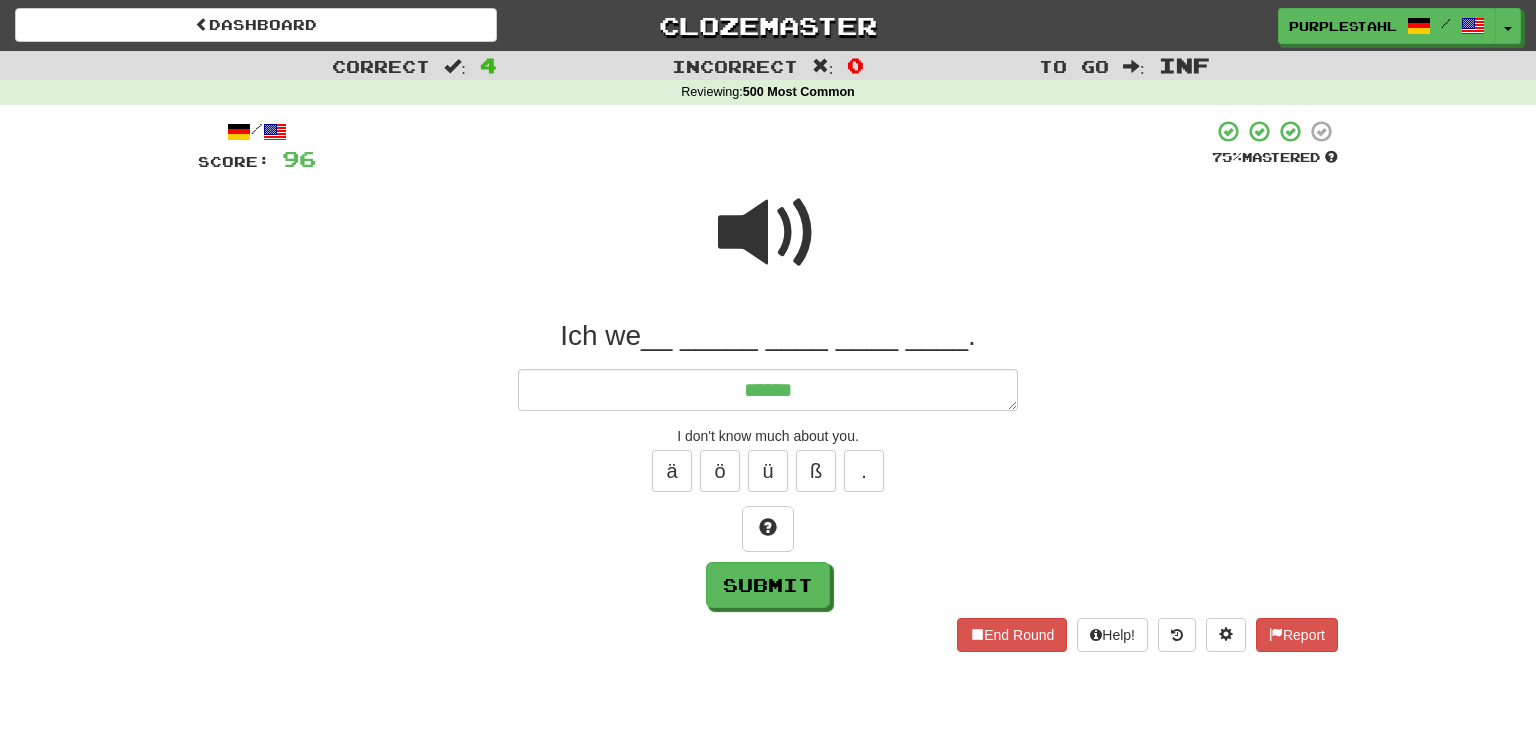 type on "*" 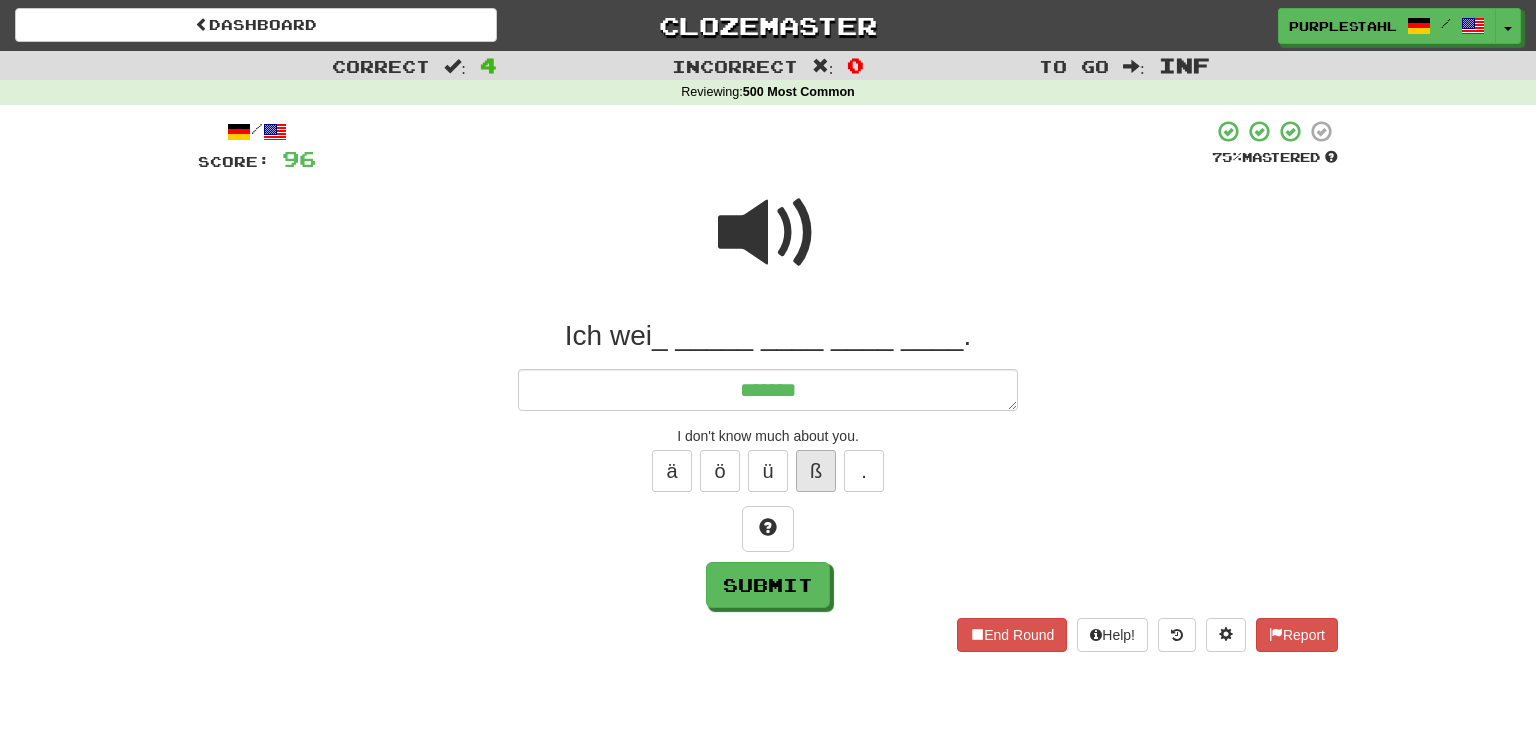 type on "*******" 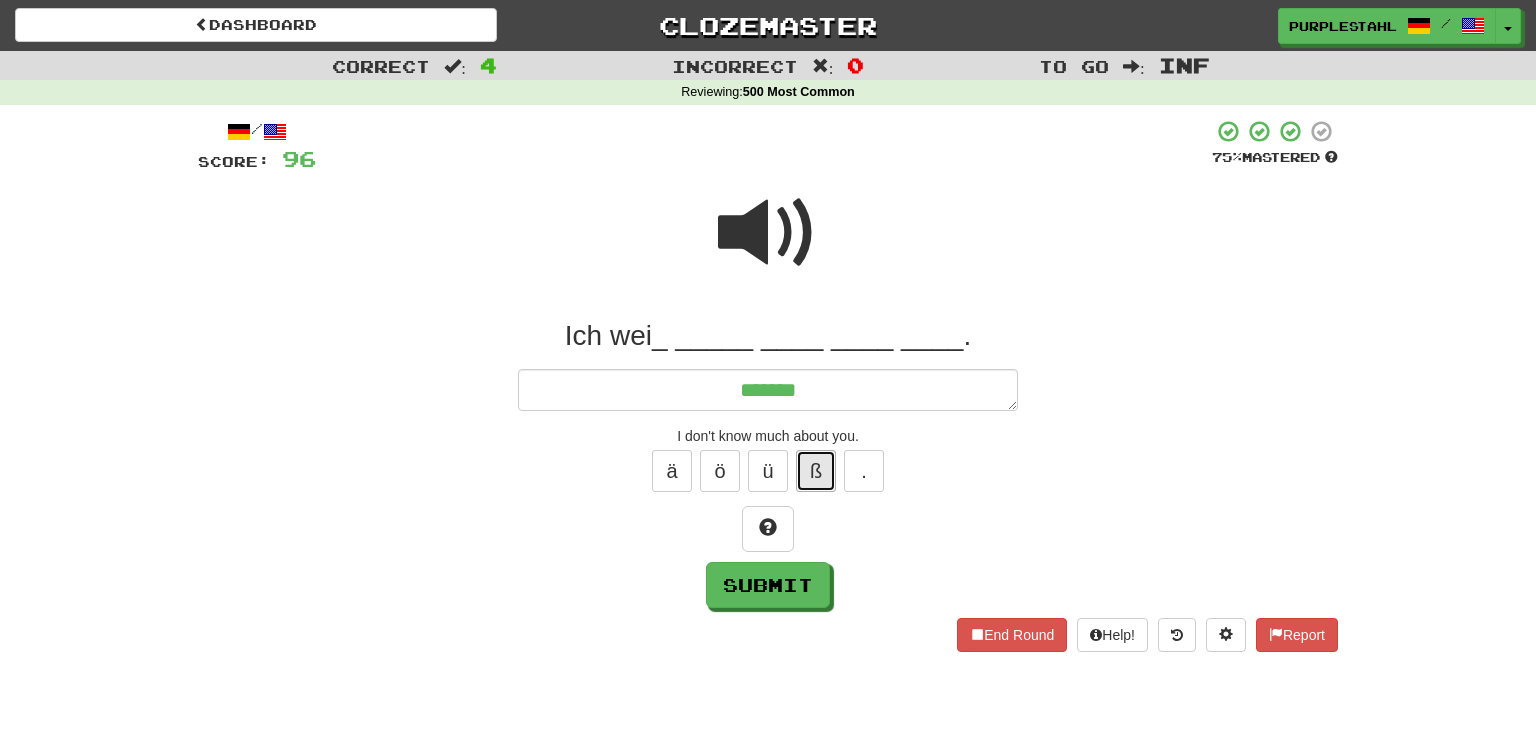 click on "ß" at bounding box center (816, 471) 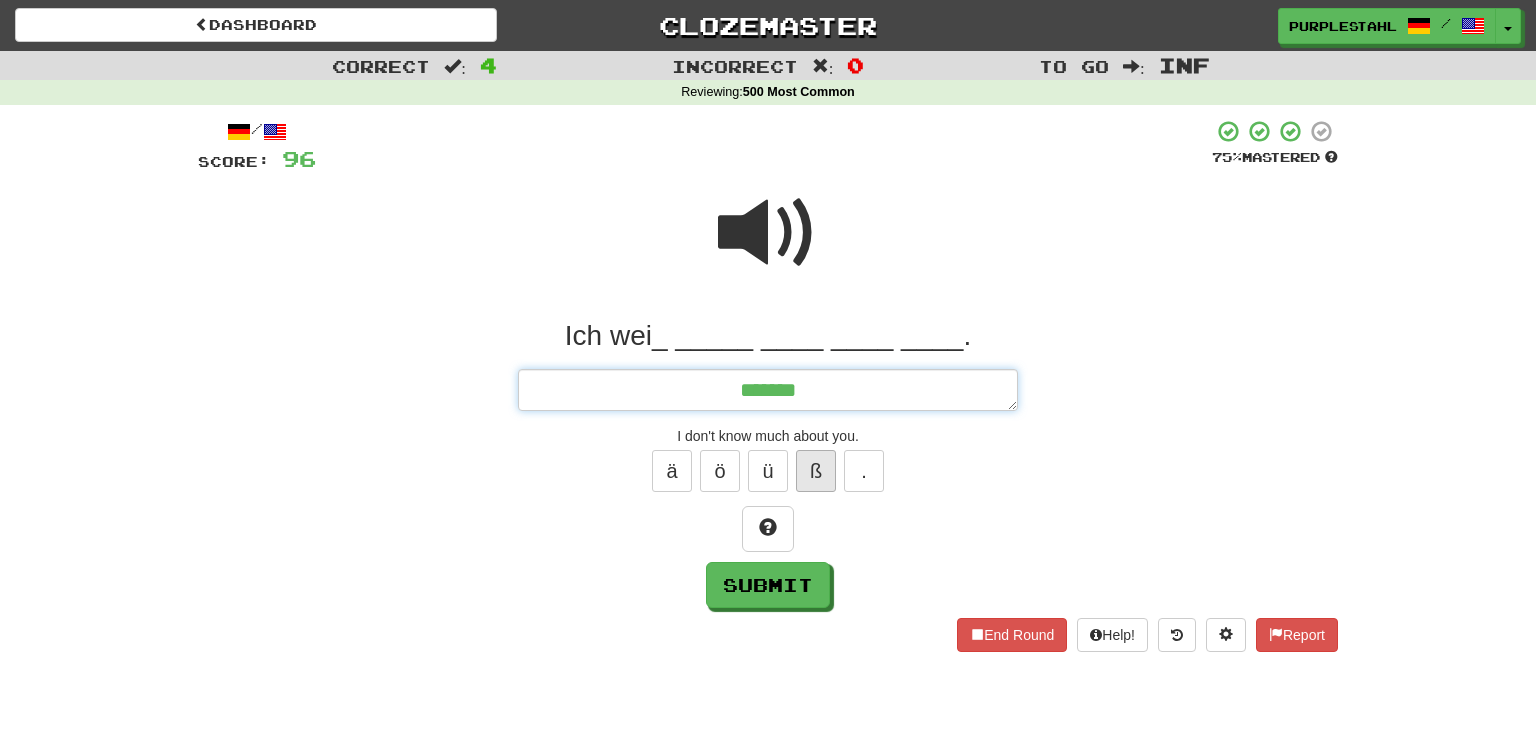 type on "*" 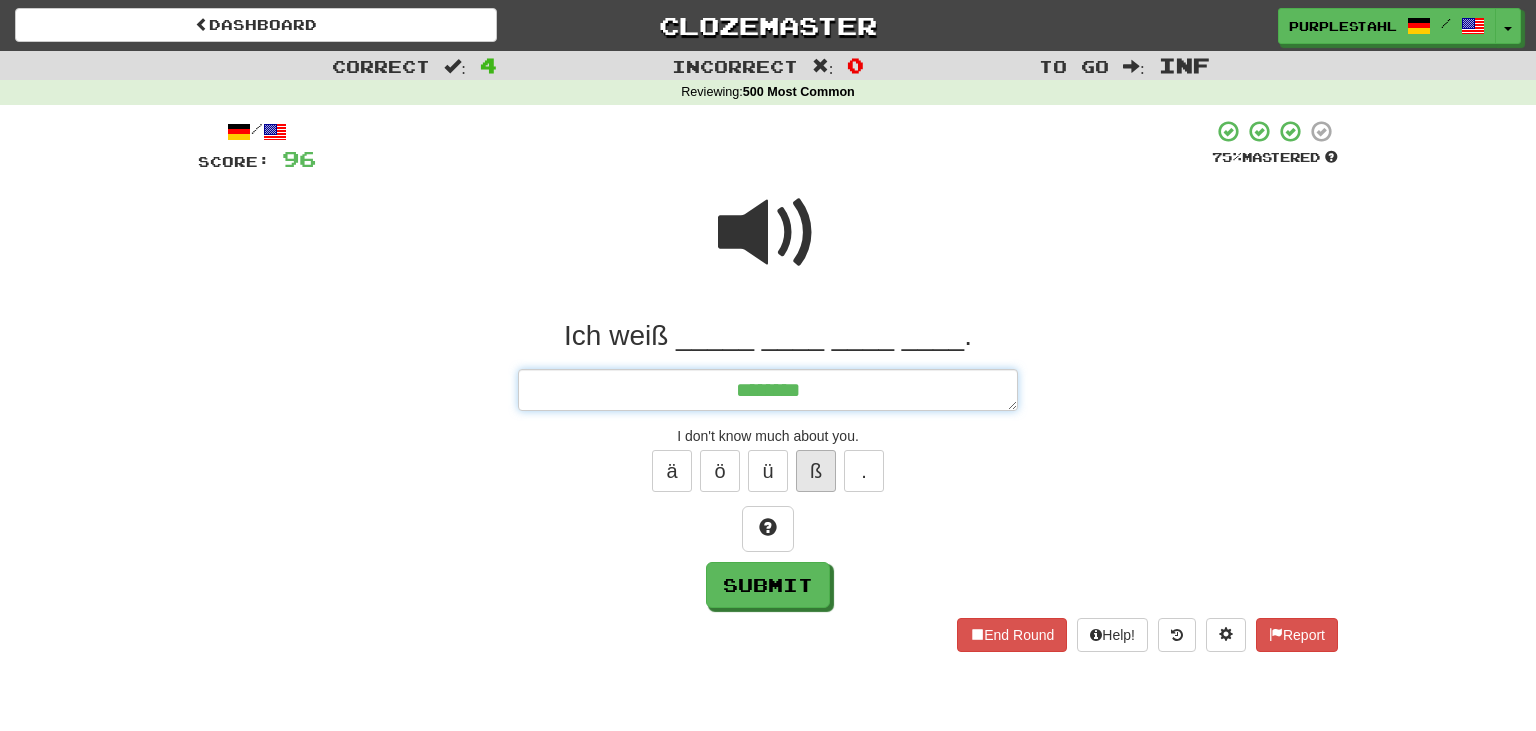 type on "*" 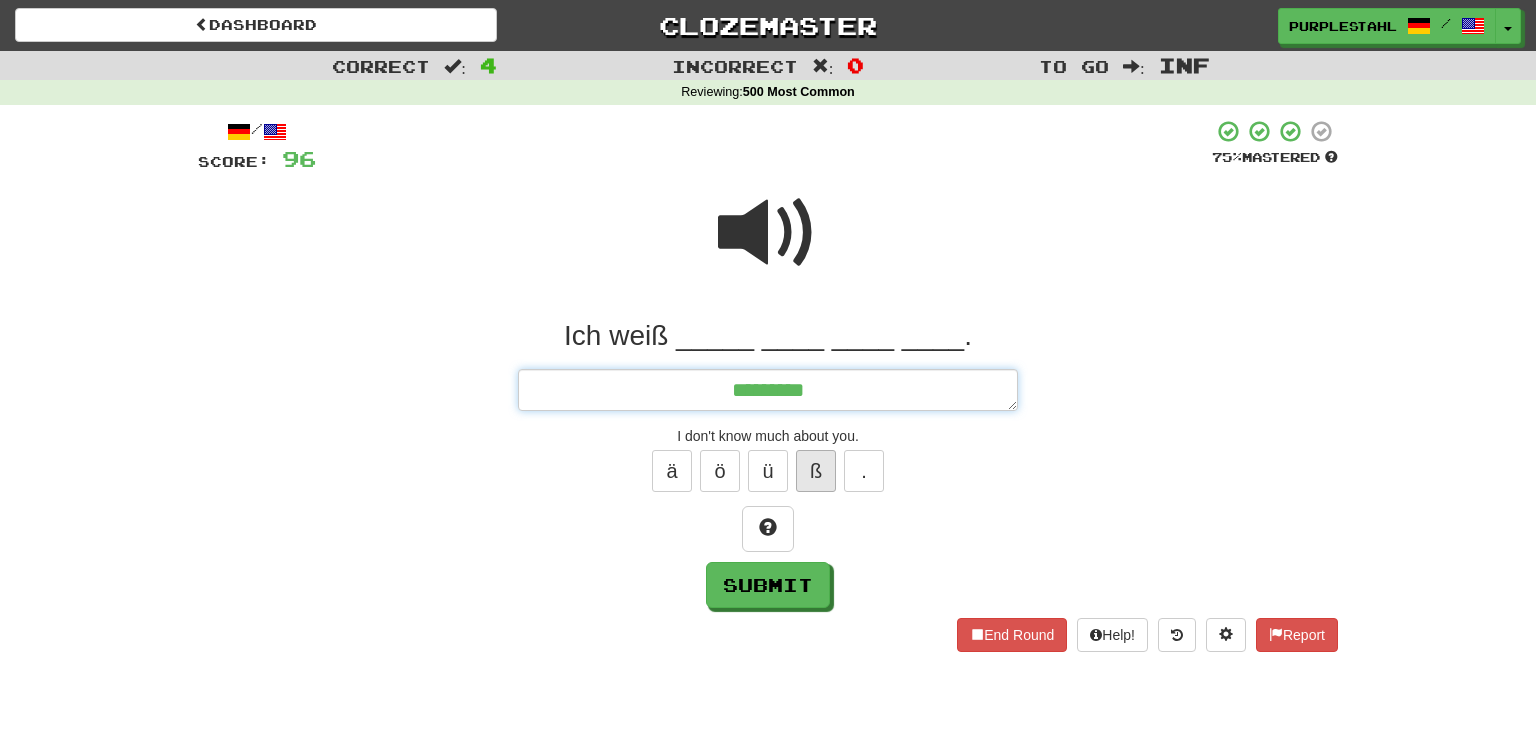 type on "*" 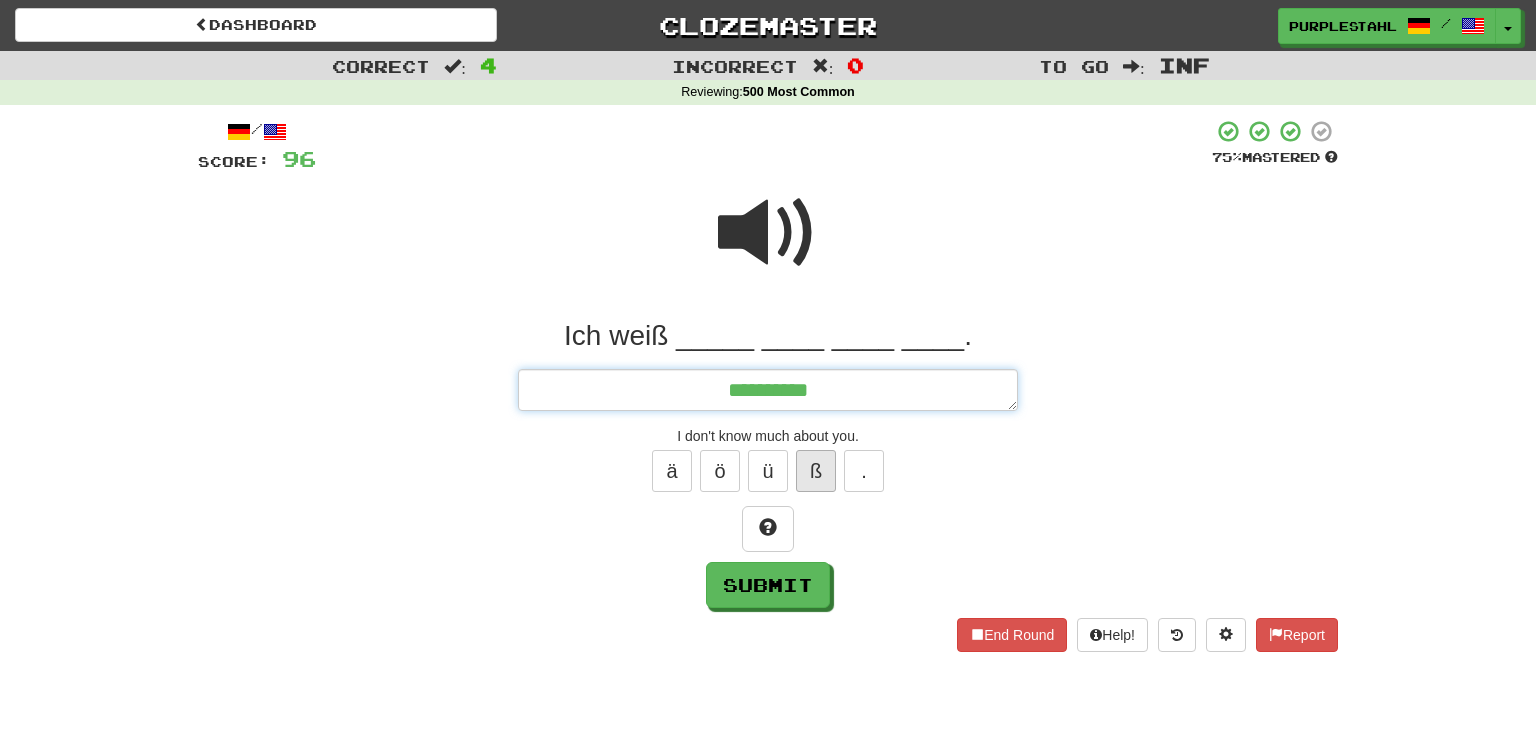 type on "*" 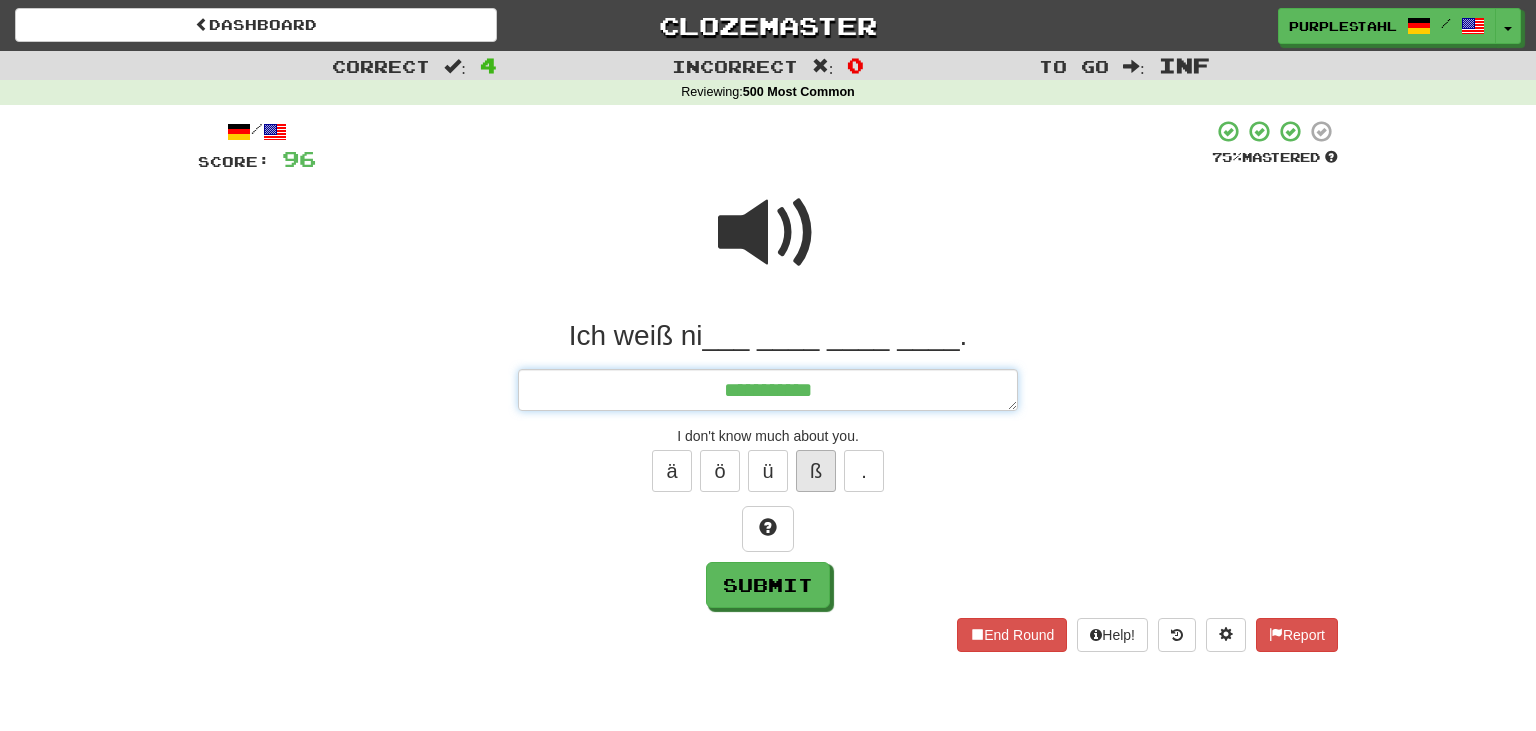 type on "*" 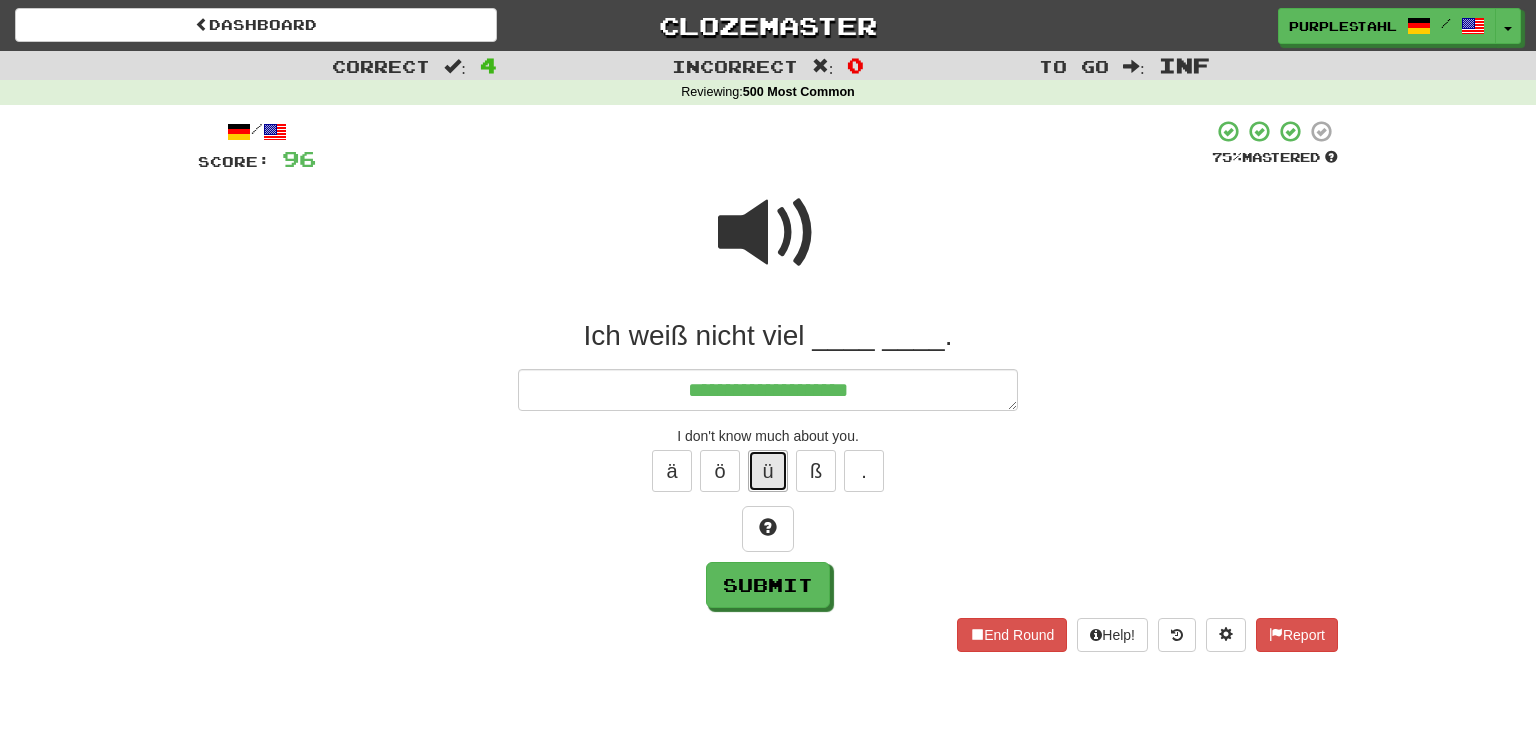 click on "ü" at bounding box center [768, 471] 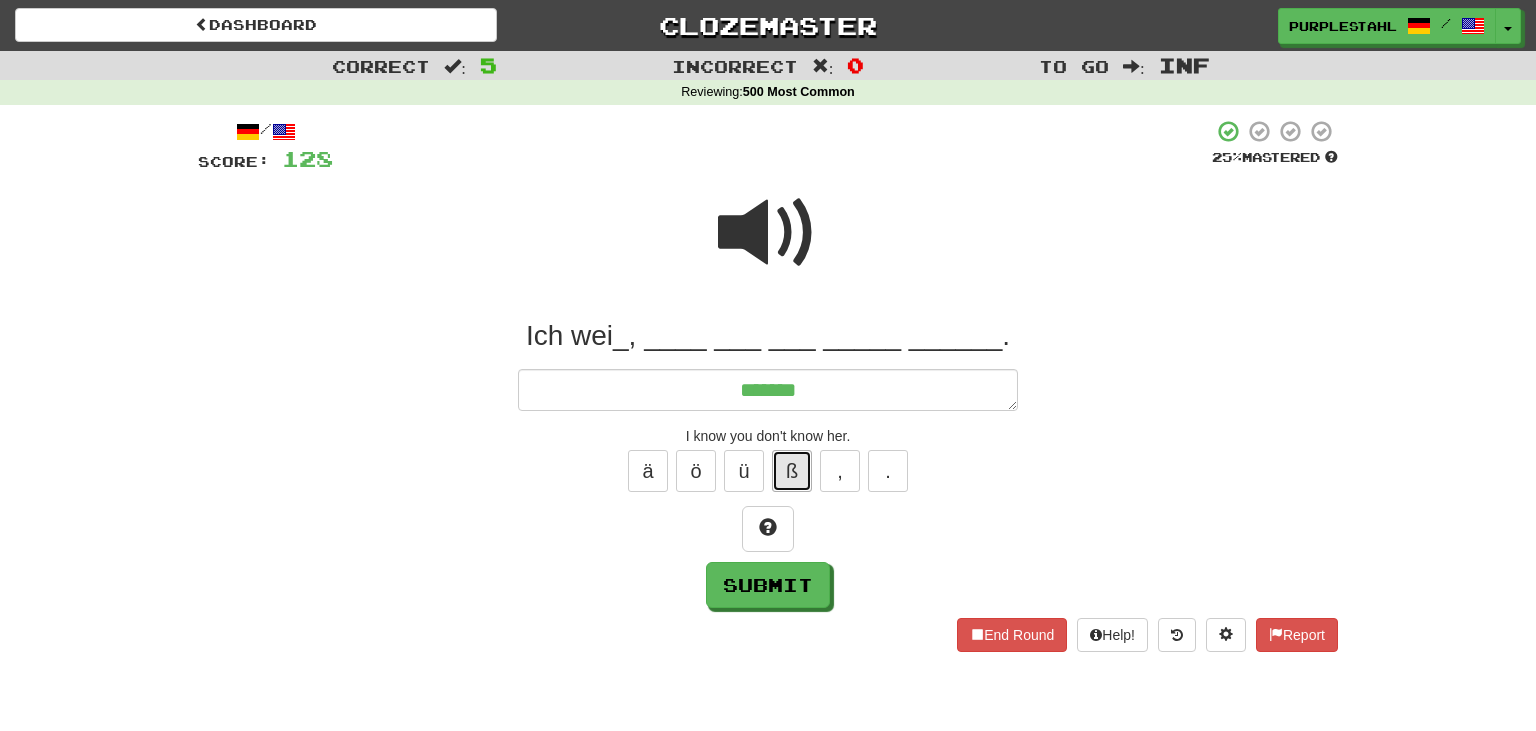 click on "ß" at bounding box center [792, 471] 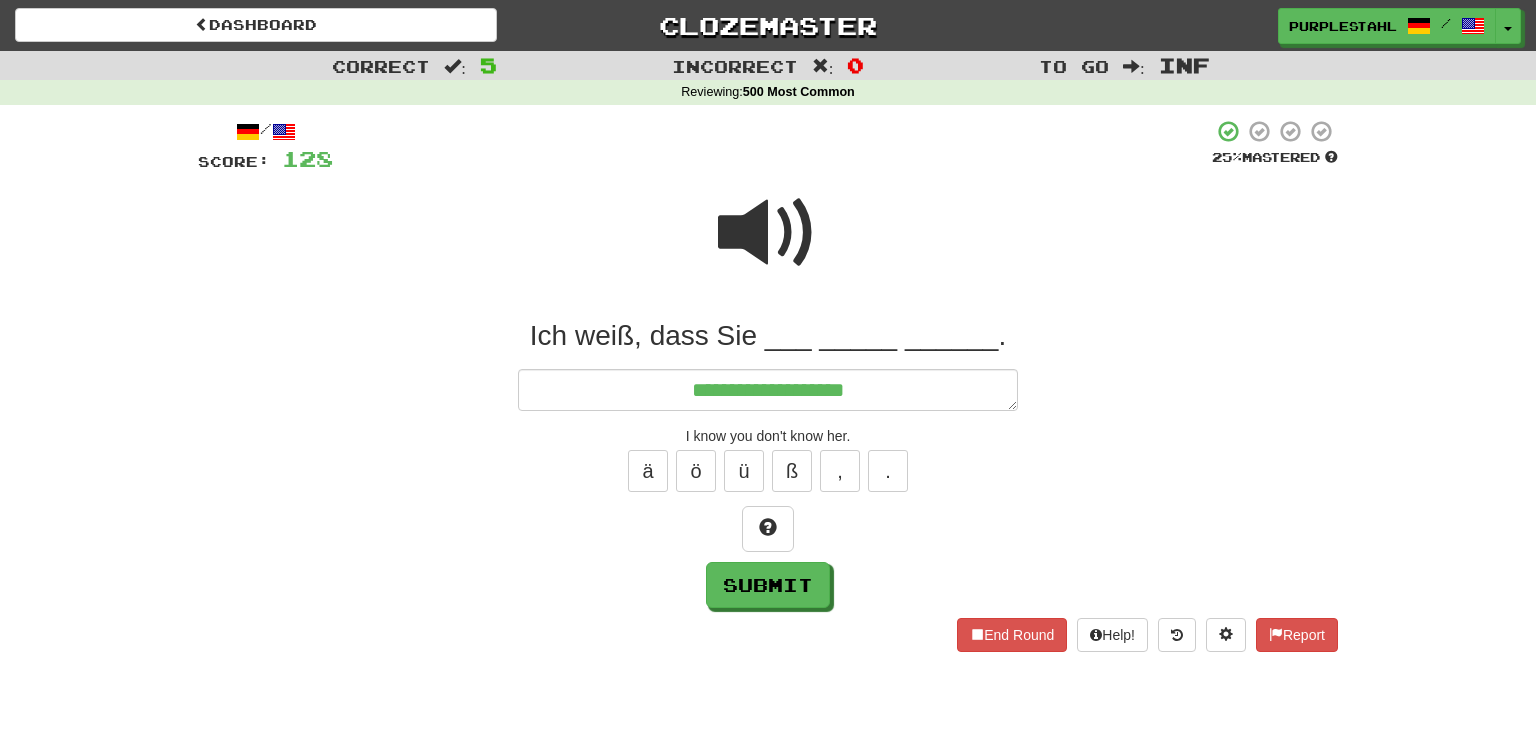 click at bounding box center (768, 233) 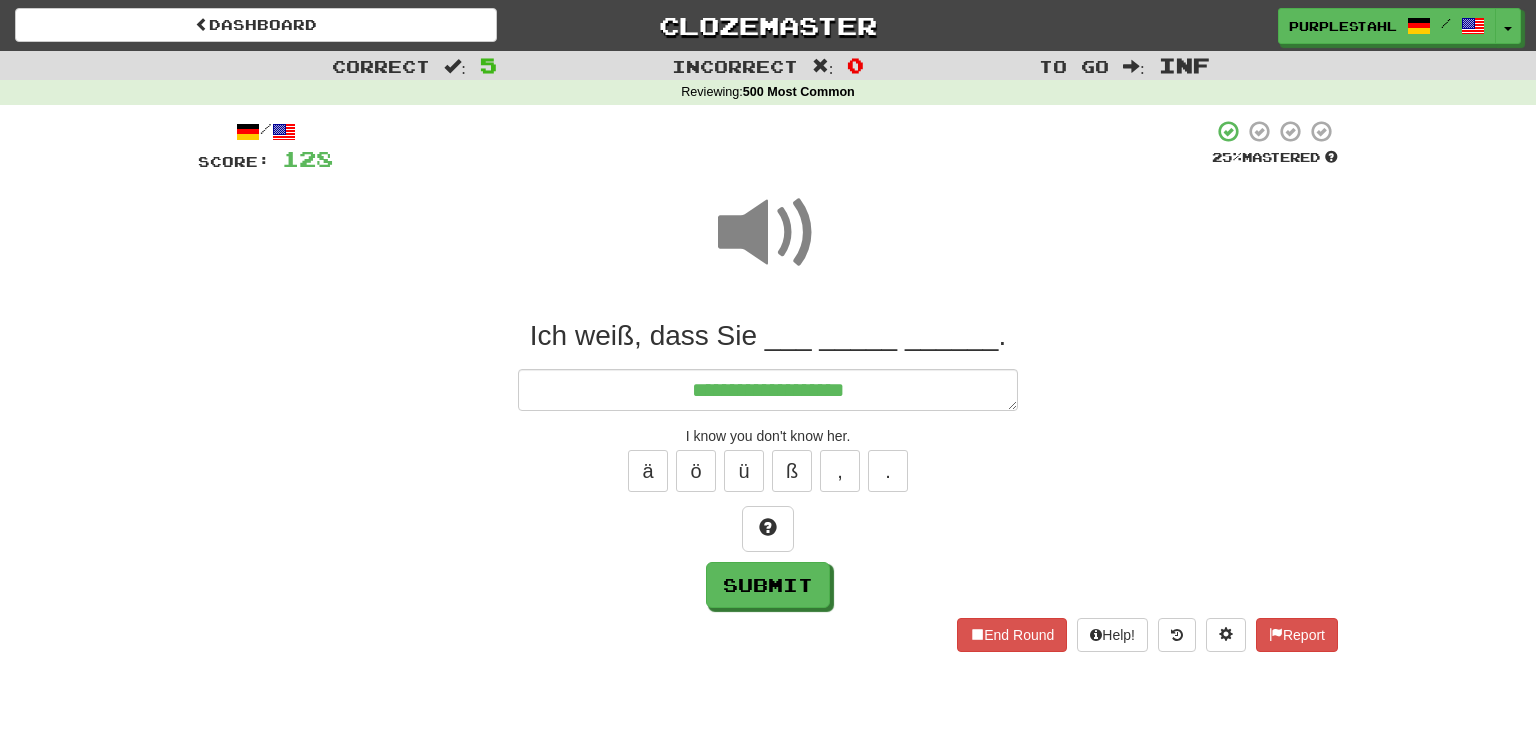 click on "**********" at bounding box center [768, 463] 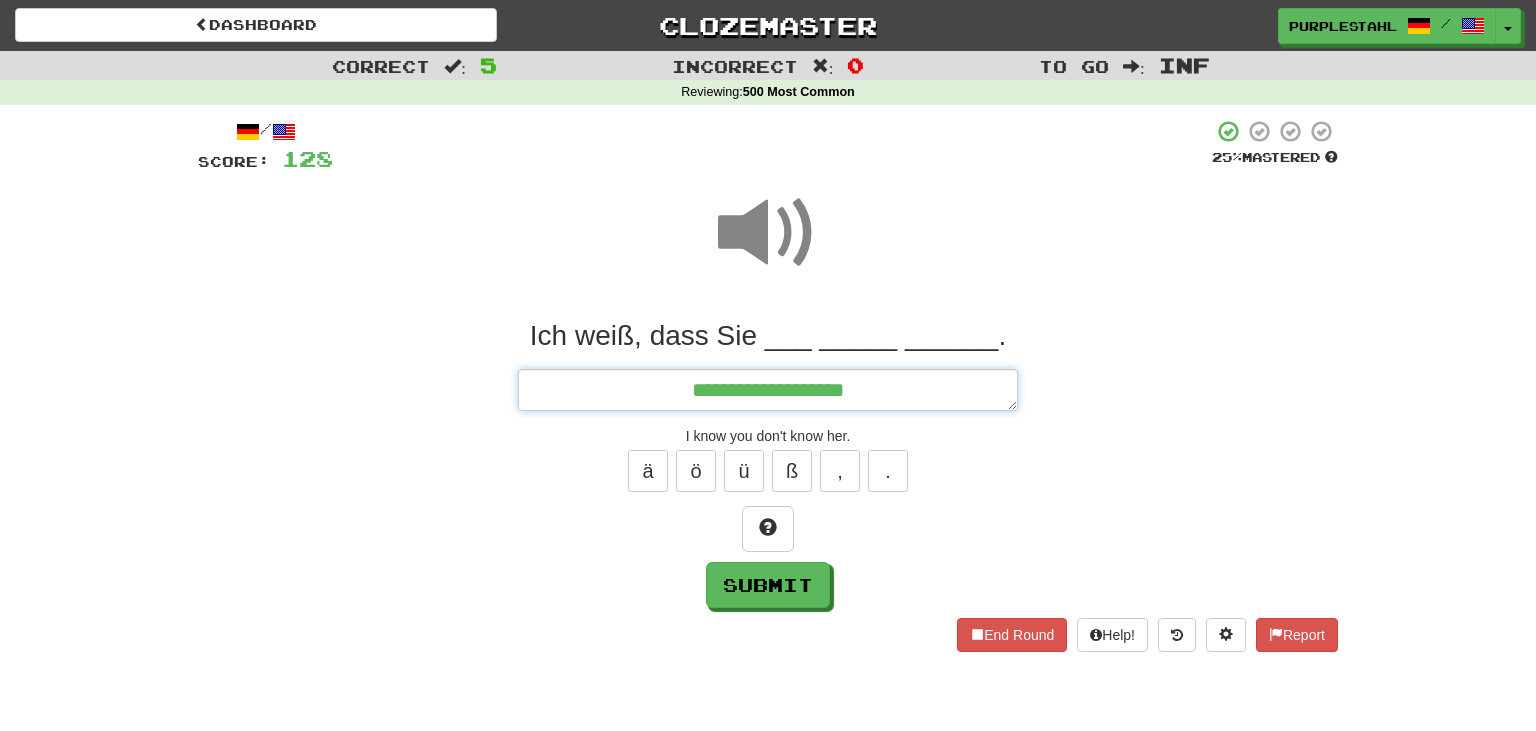click on "**********" at bounding box center (768, 390) 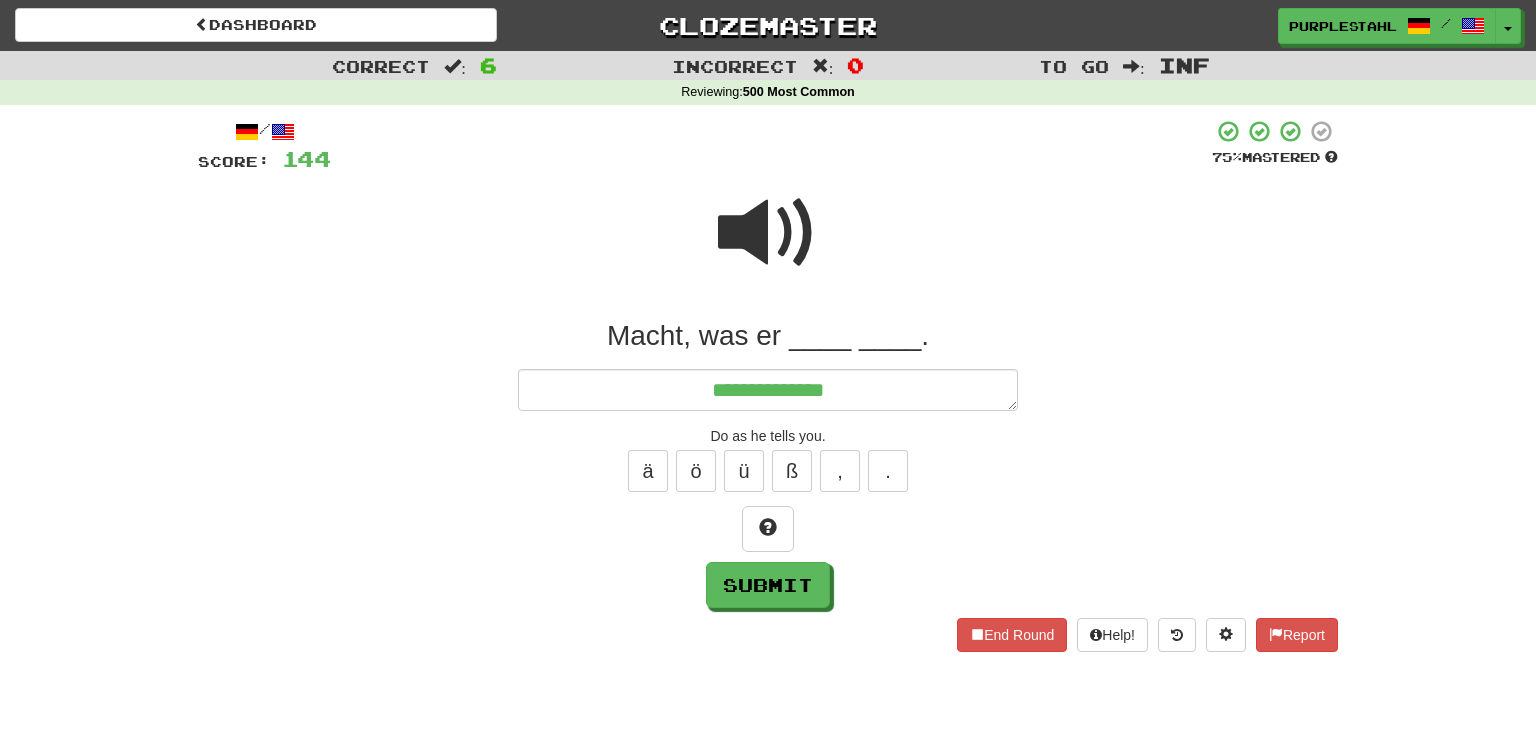 click at bounding box center [768, 233] 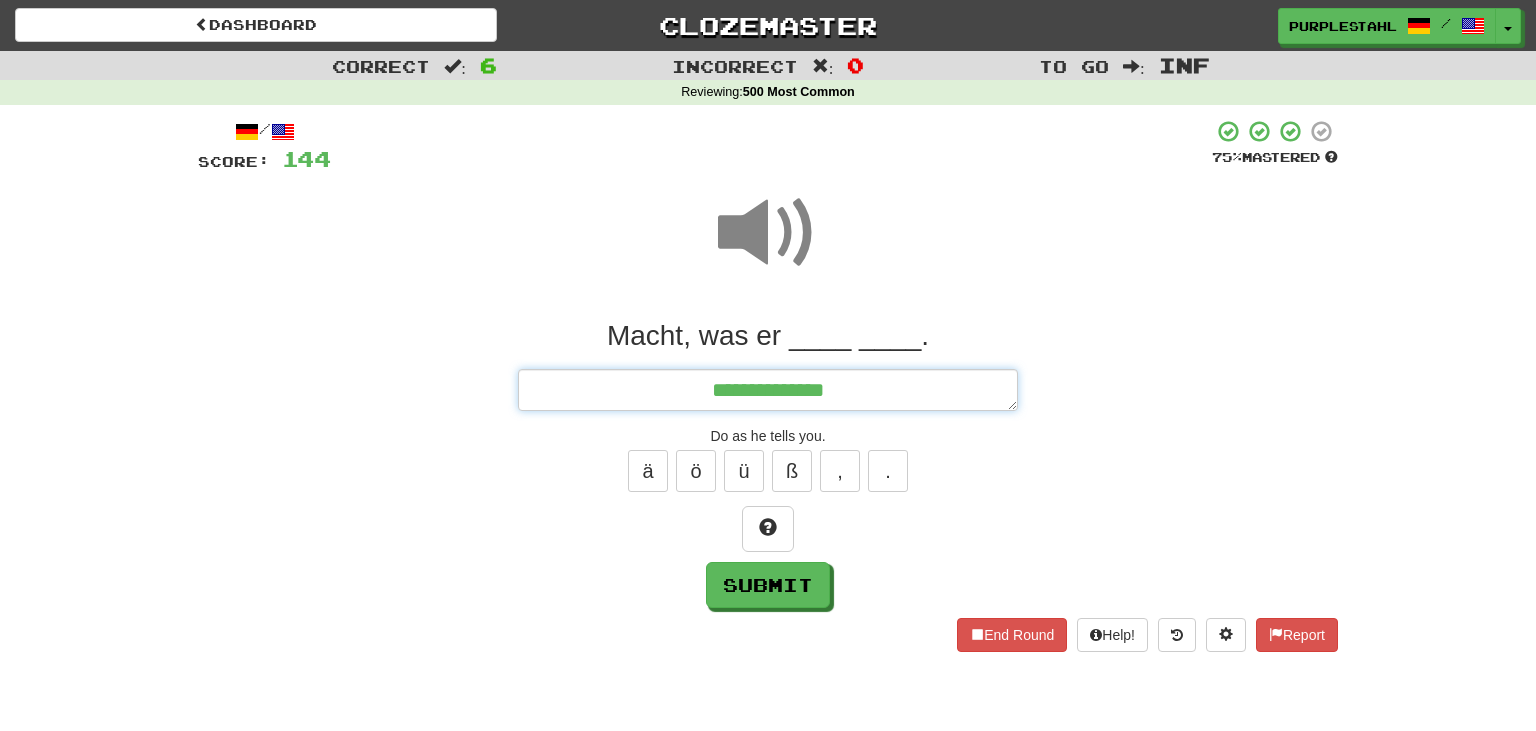 click on "**********" at bounding box center (768, 390) 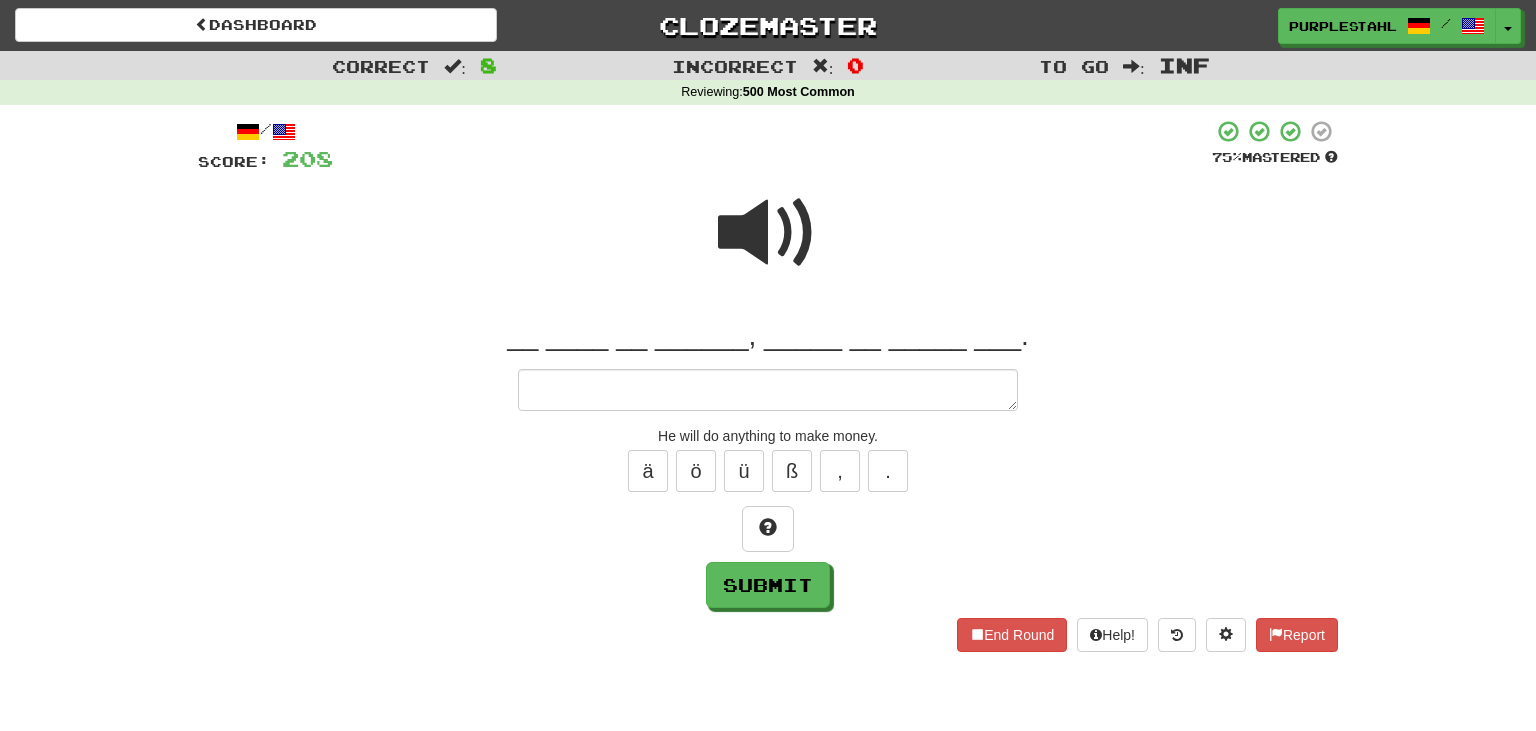 click at bounding box center (768, 233) 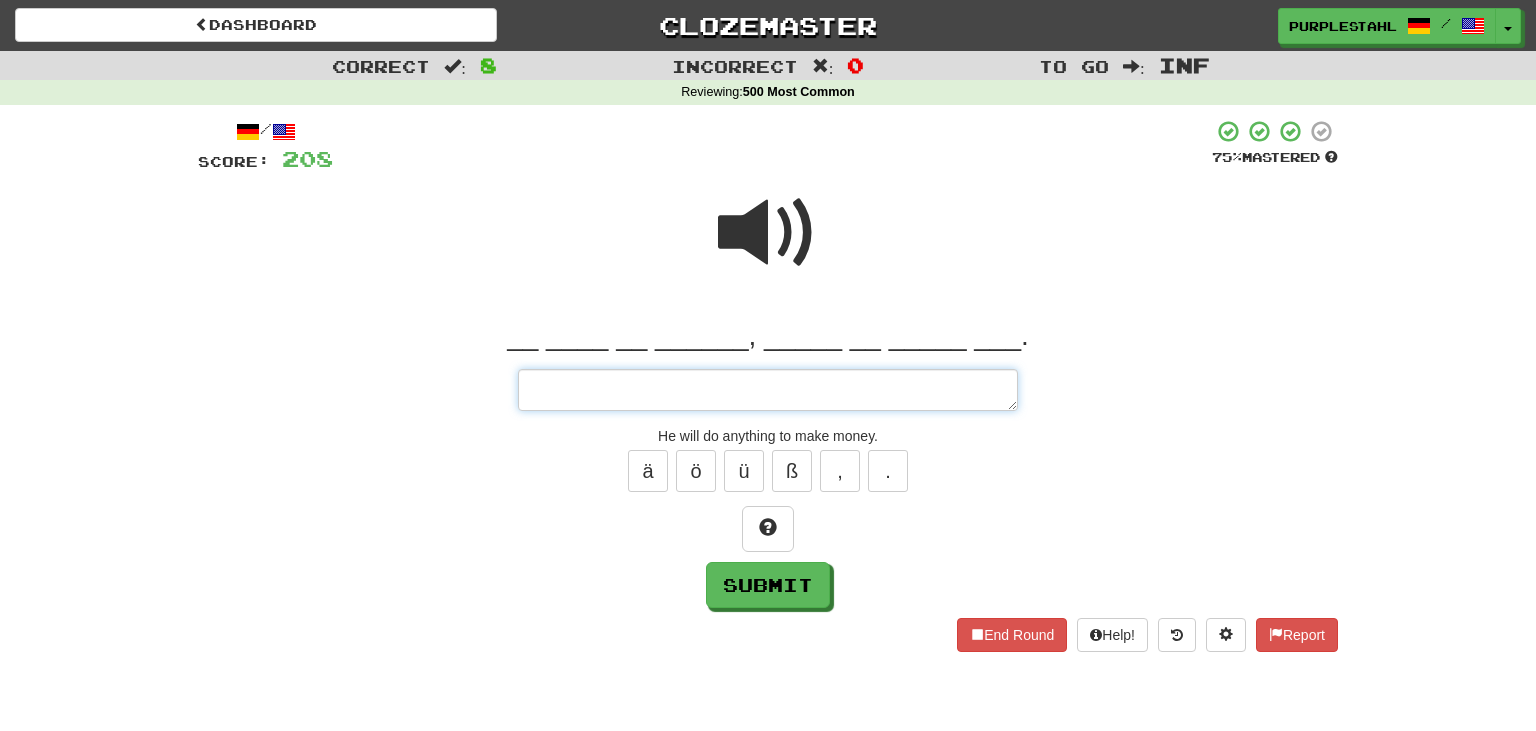 click at bounding box center [768, 390] 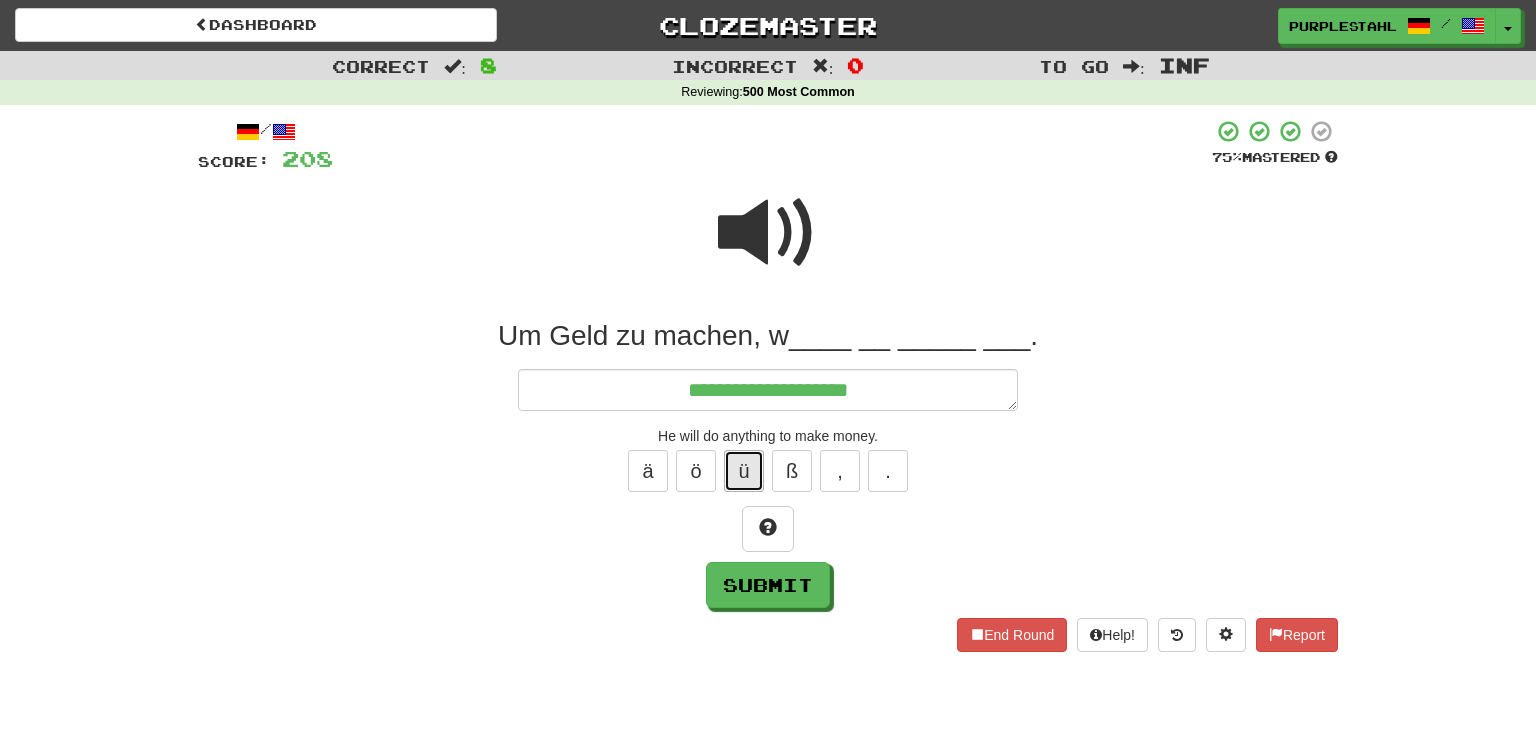 click on "ü" at bounding box center [744, 471] 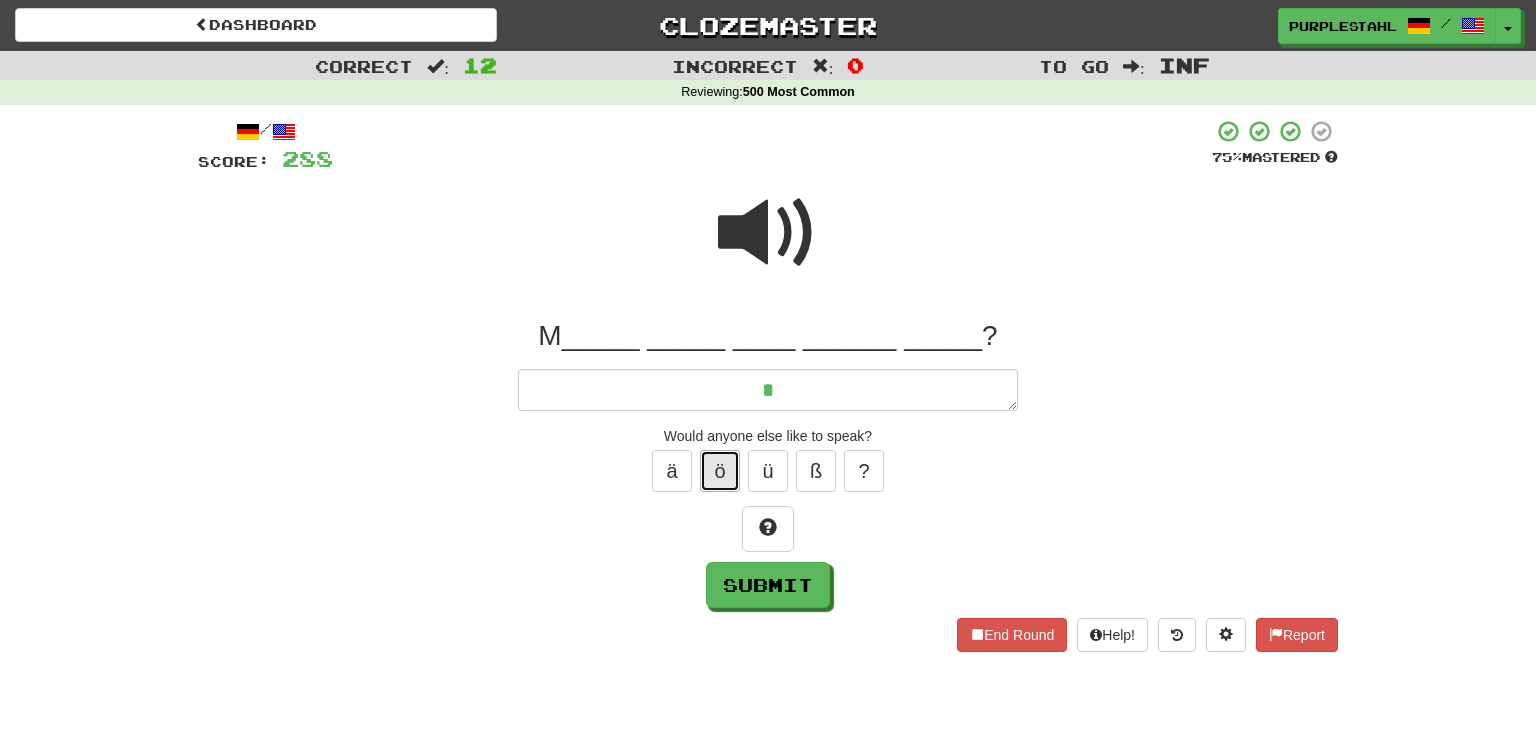 click on "ö" at bounding box center [720, 471] 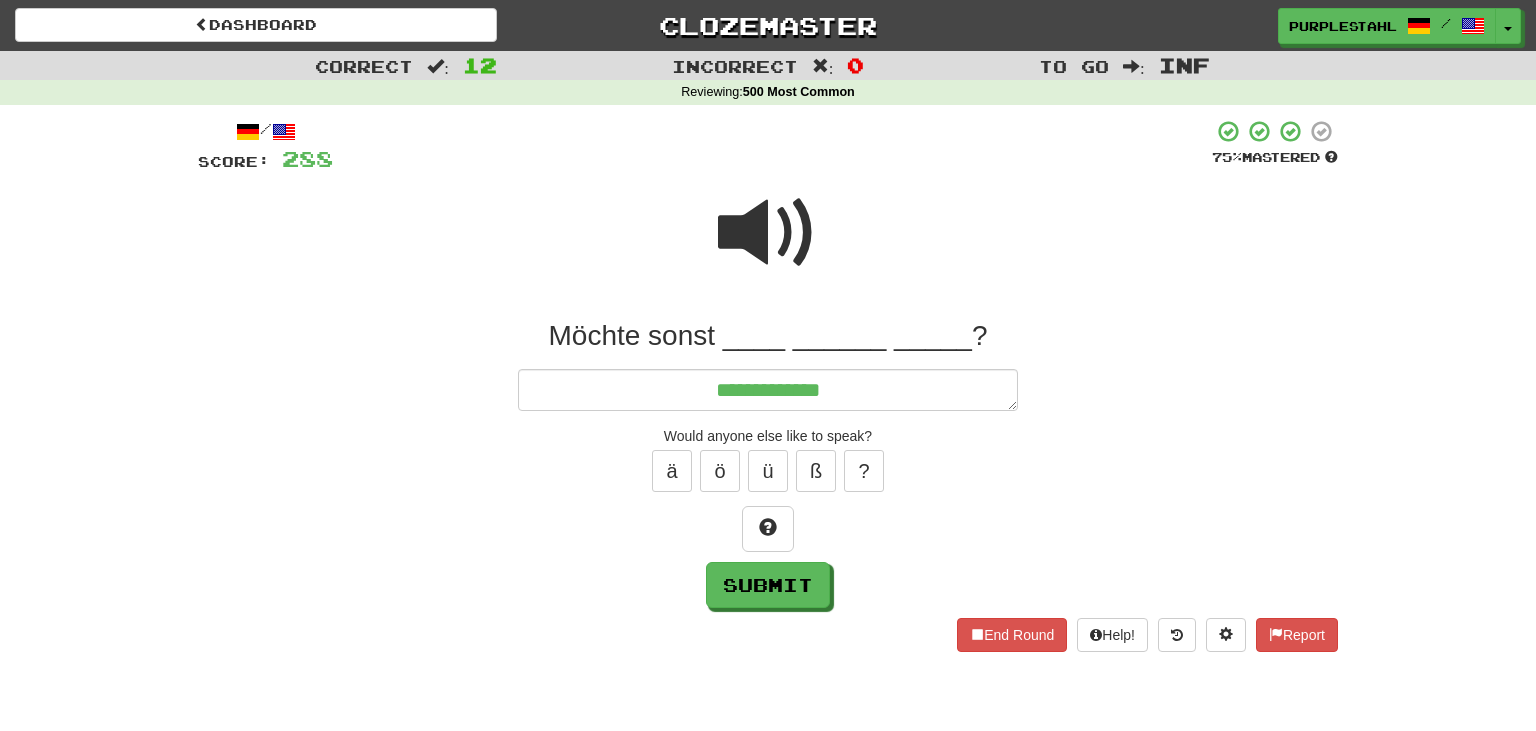click at bounding box center [768, 233] 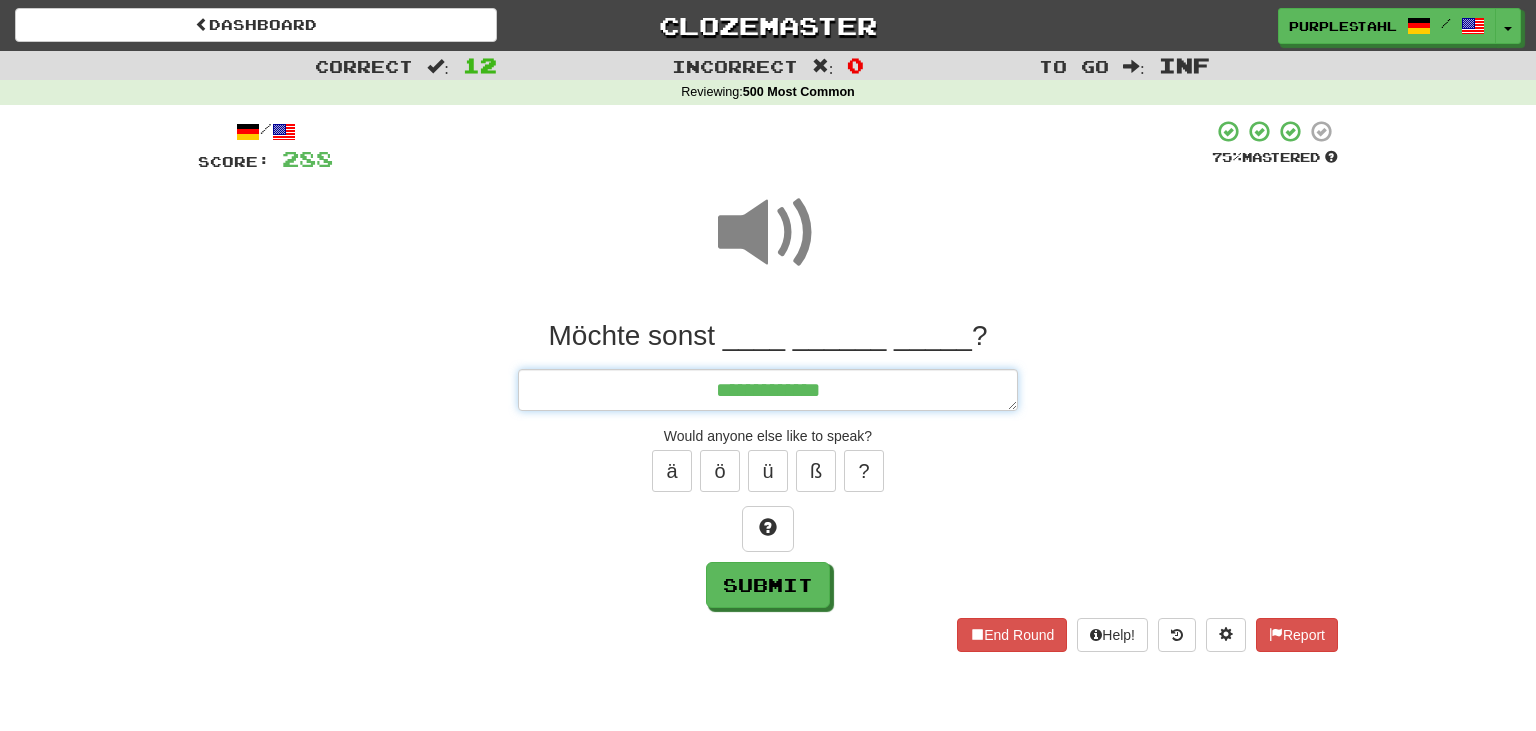 click on "**********" at bounding box center [768, 390] 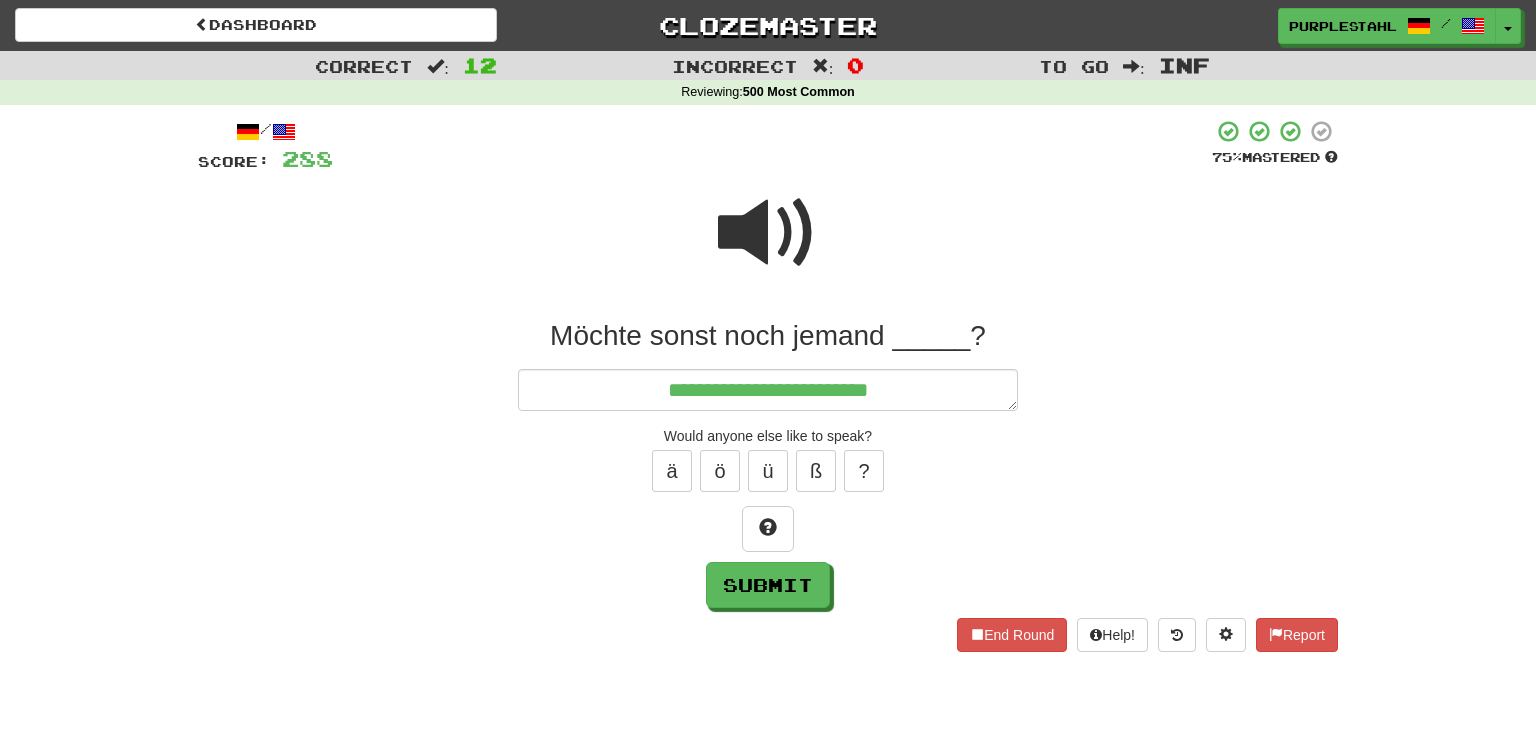 click at bounding box center [768, 233] 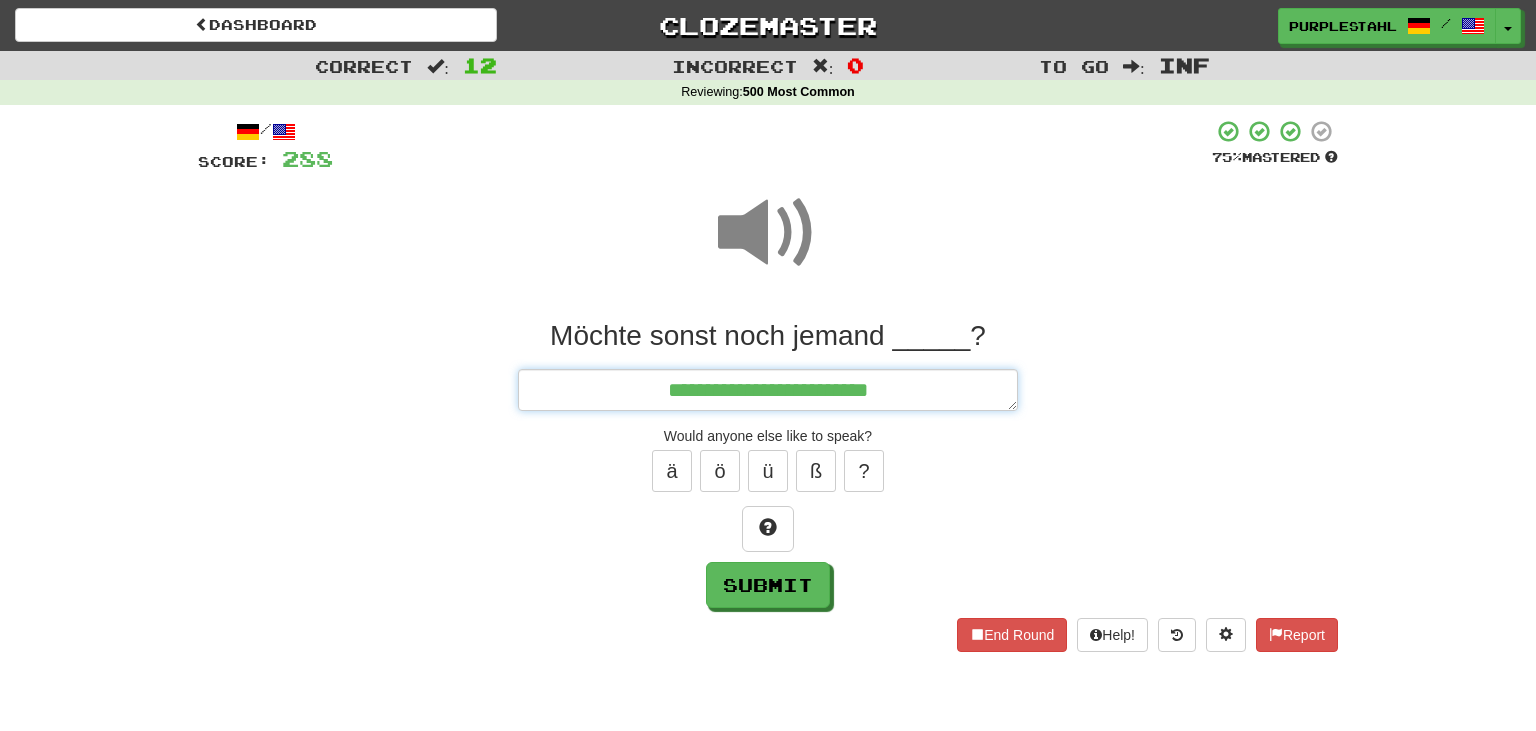 click on "**********" at bounding box center (768, 390) 